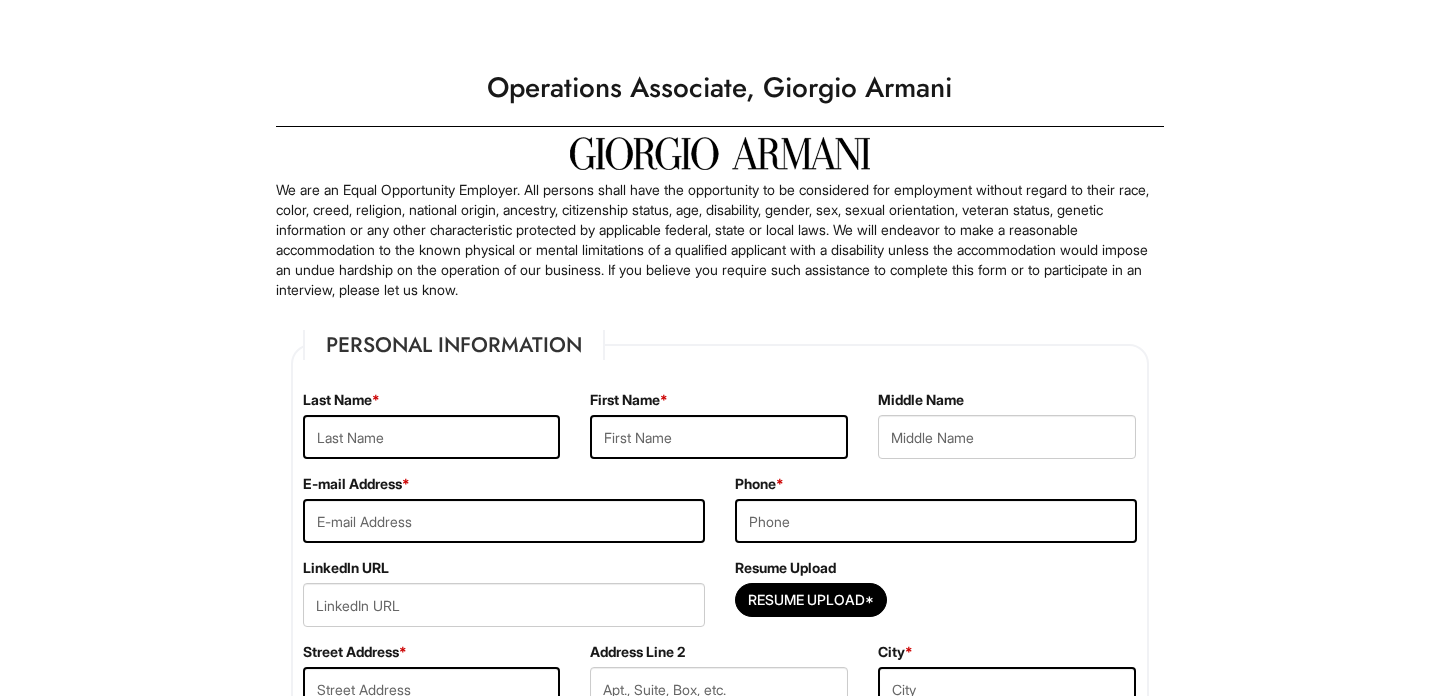 scroll, scrollTop: 0, scrollLeft: 0, axis: both 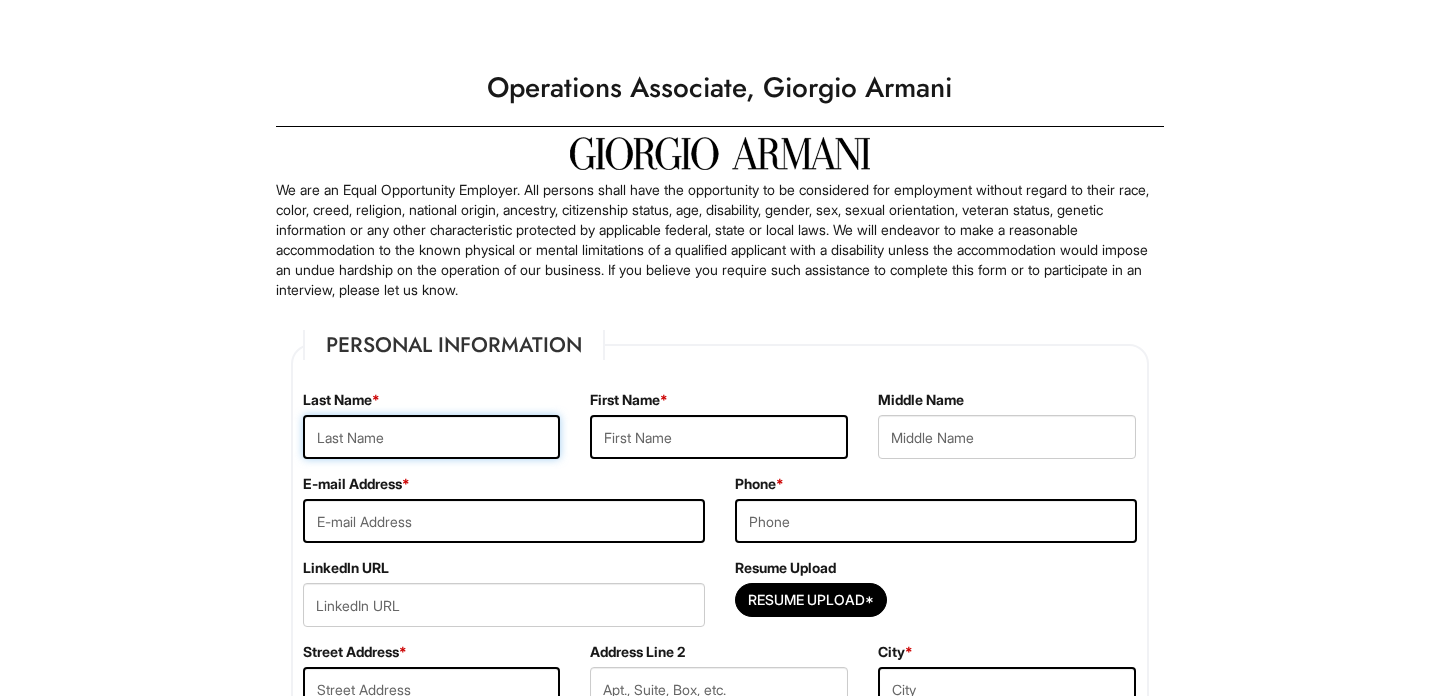 click at bounding box center (432, 437) 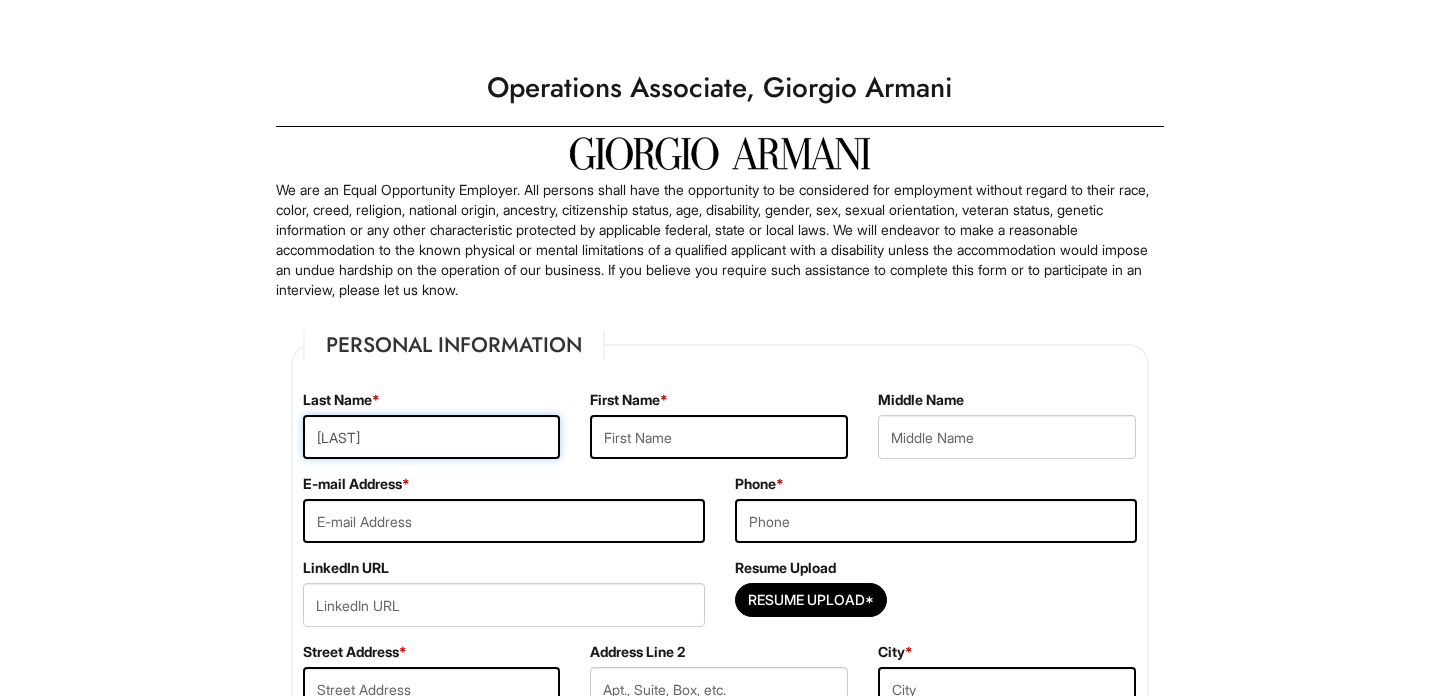 type on "[LAST]" 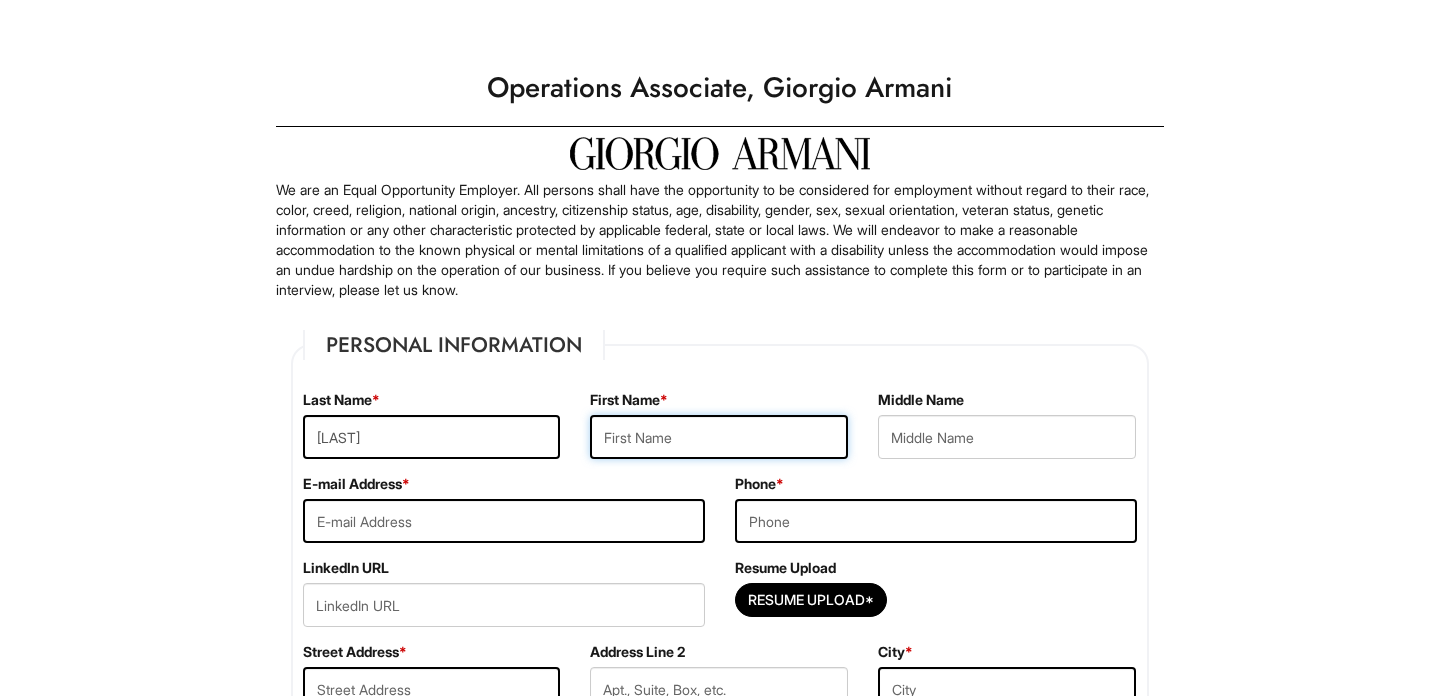 type on "n" 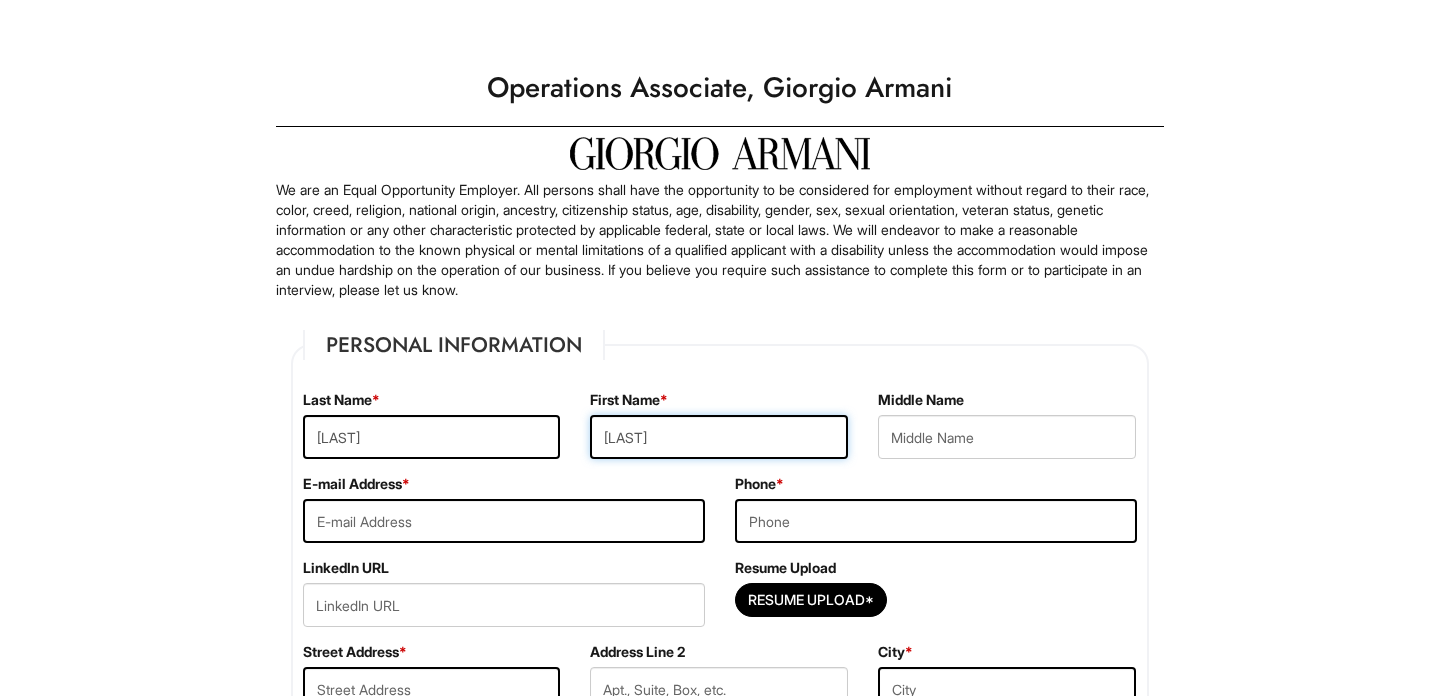 type on "[LAST]" 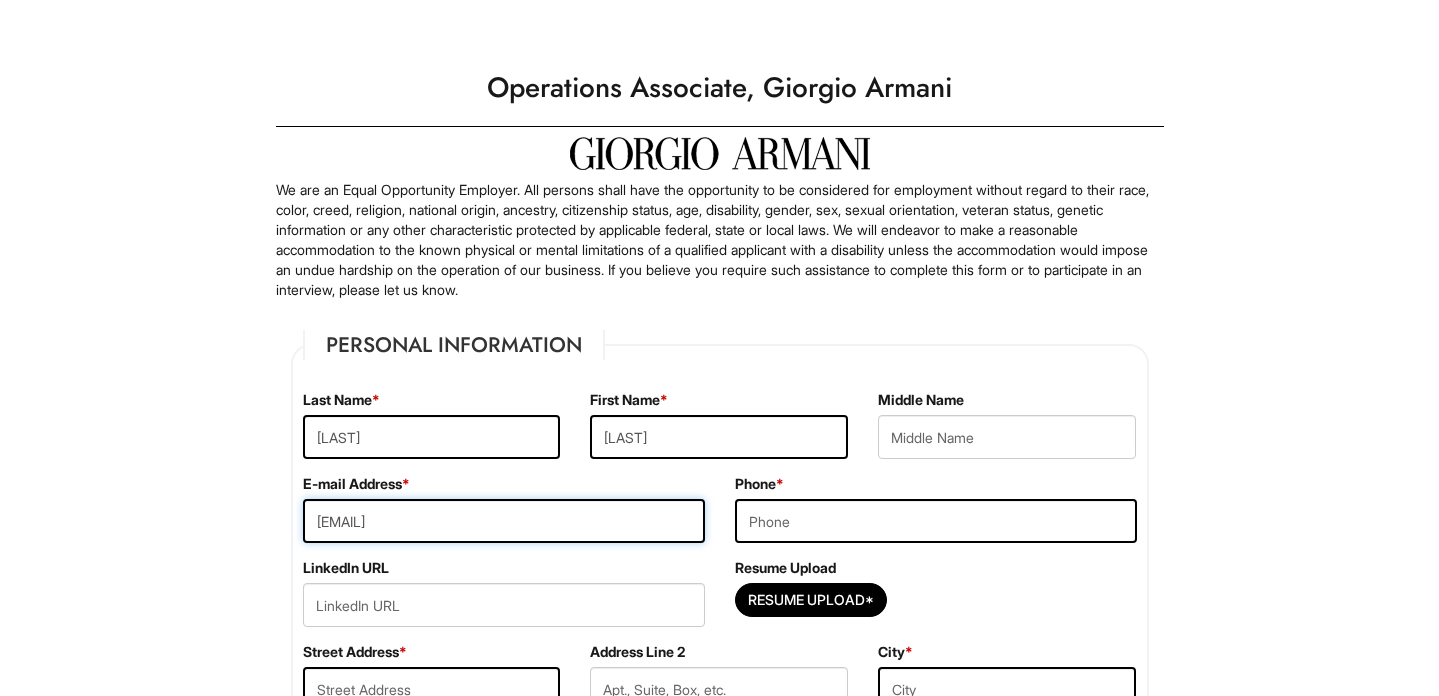 type on "[EMAIL]" 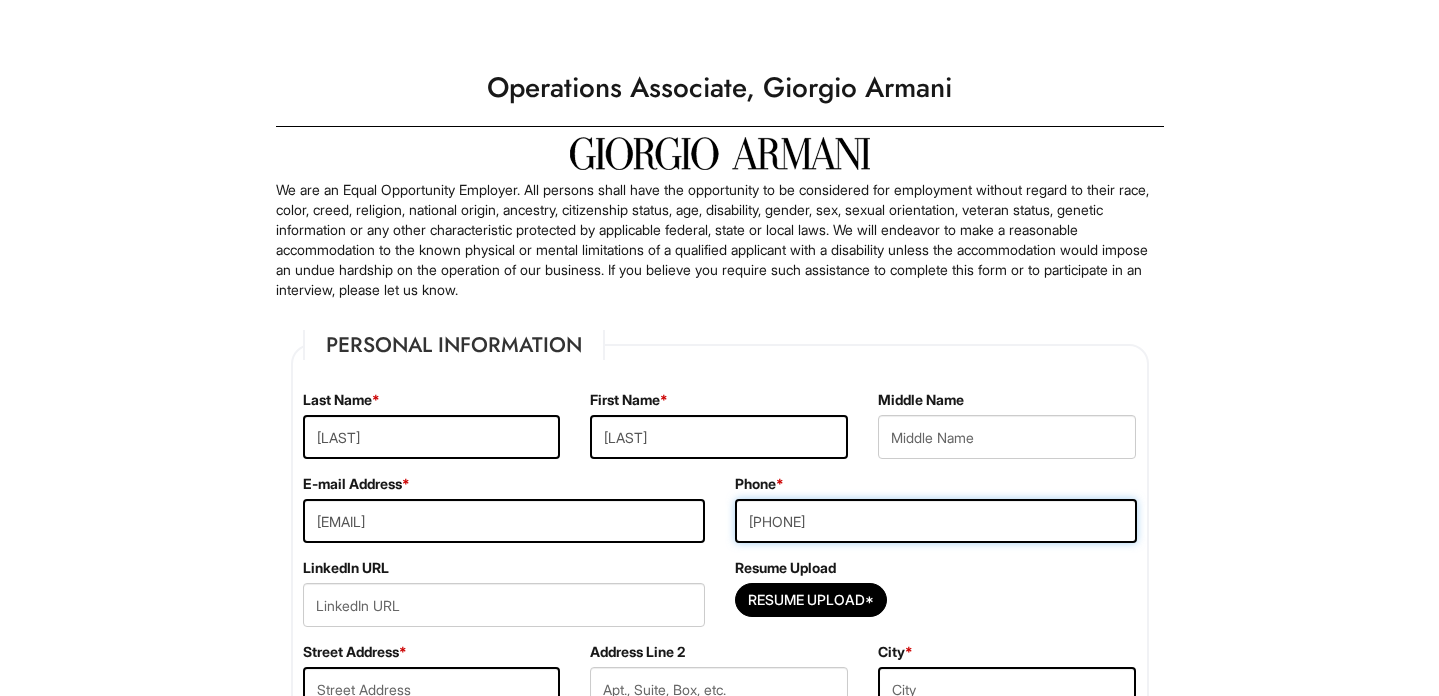 type on "[PHONE]" 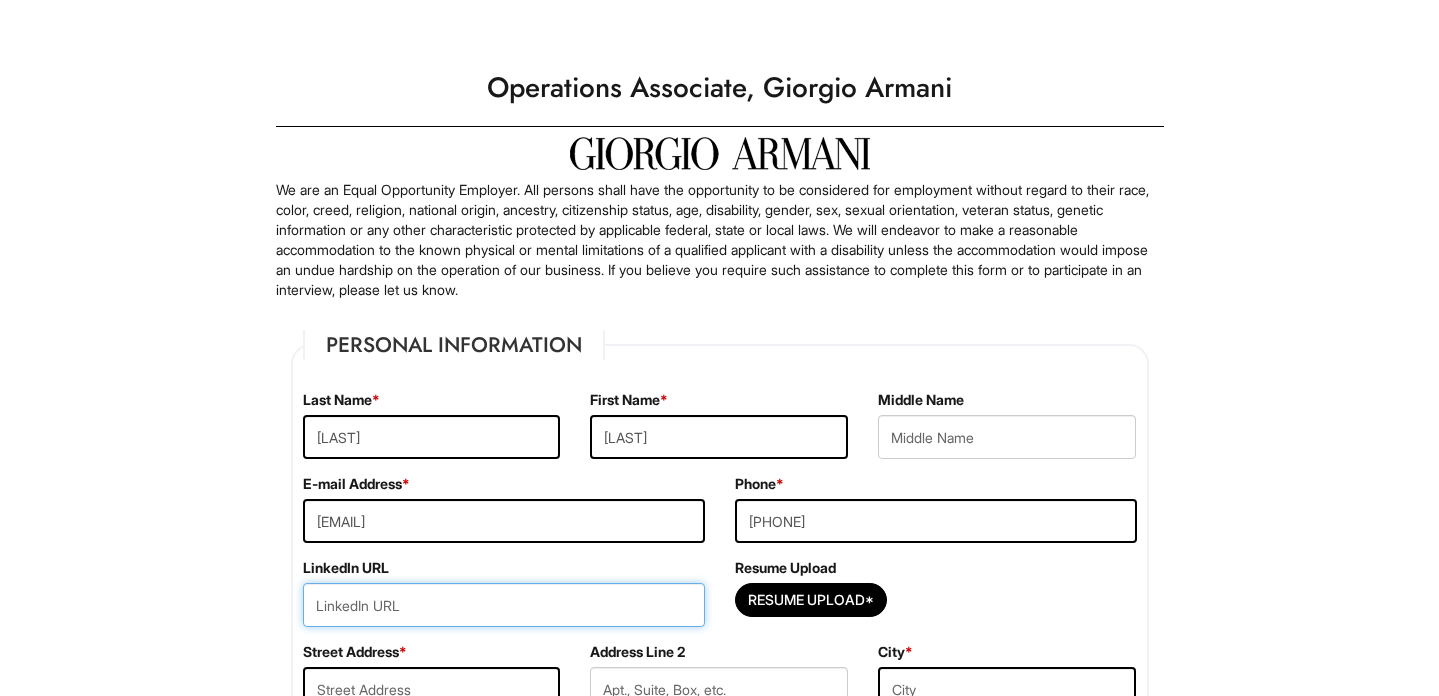 click at bounding box center (504, 605) 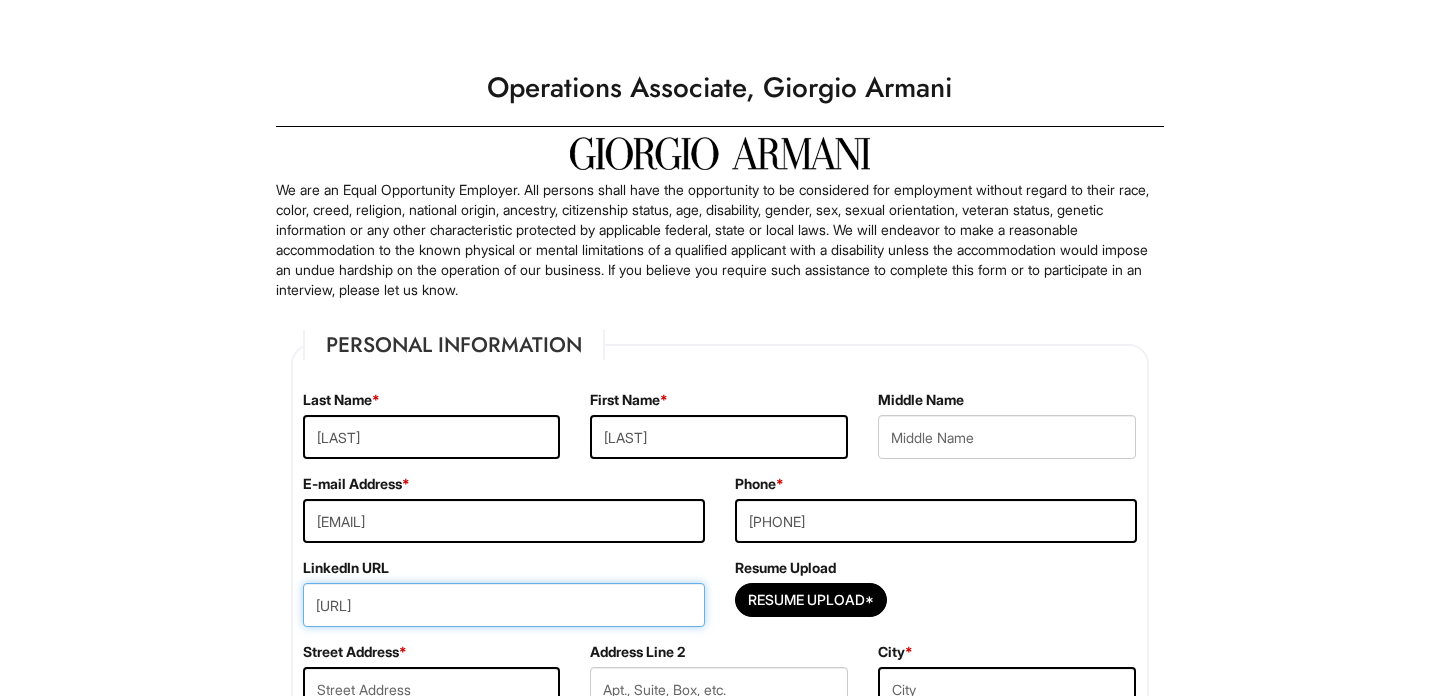 scroll, scrollTop: 0, scrollLeft: 237, axis: horizontal 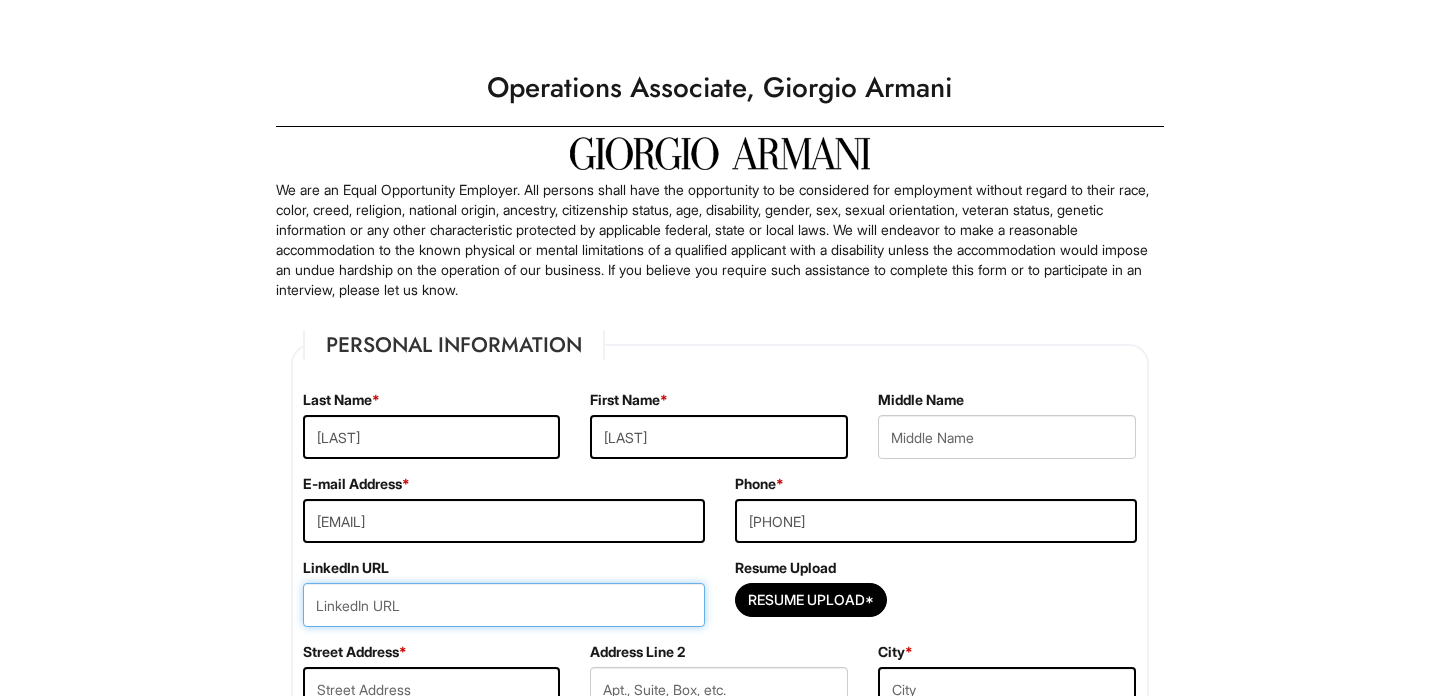 paste on "[URL]" 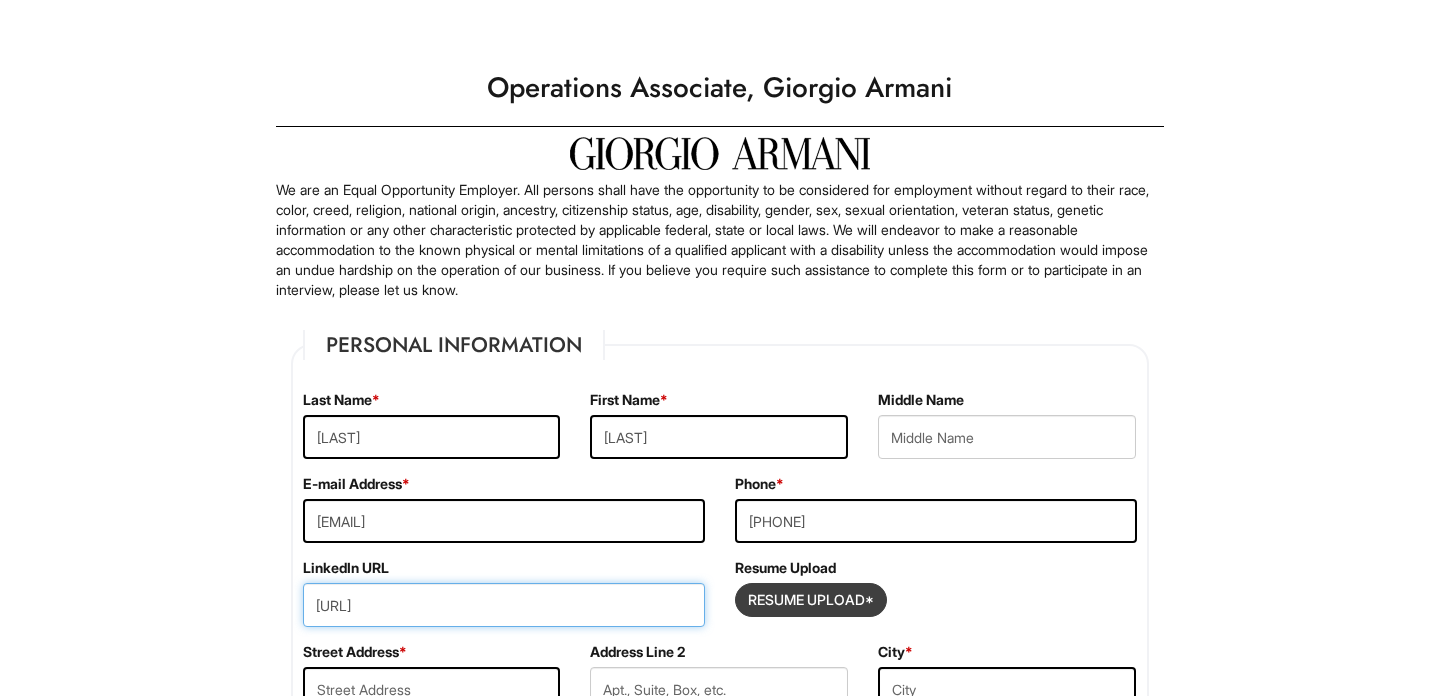type on "[URL]" 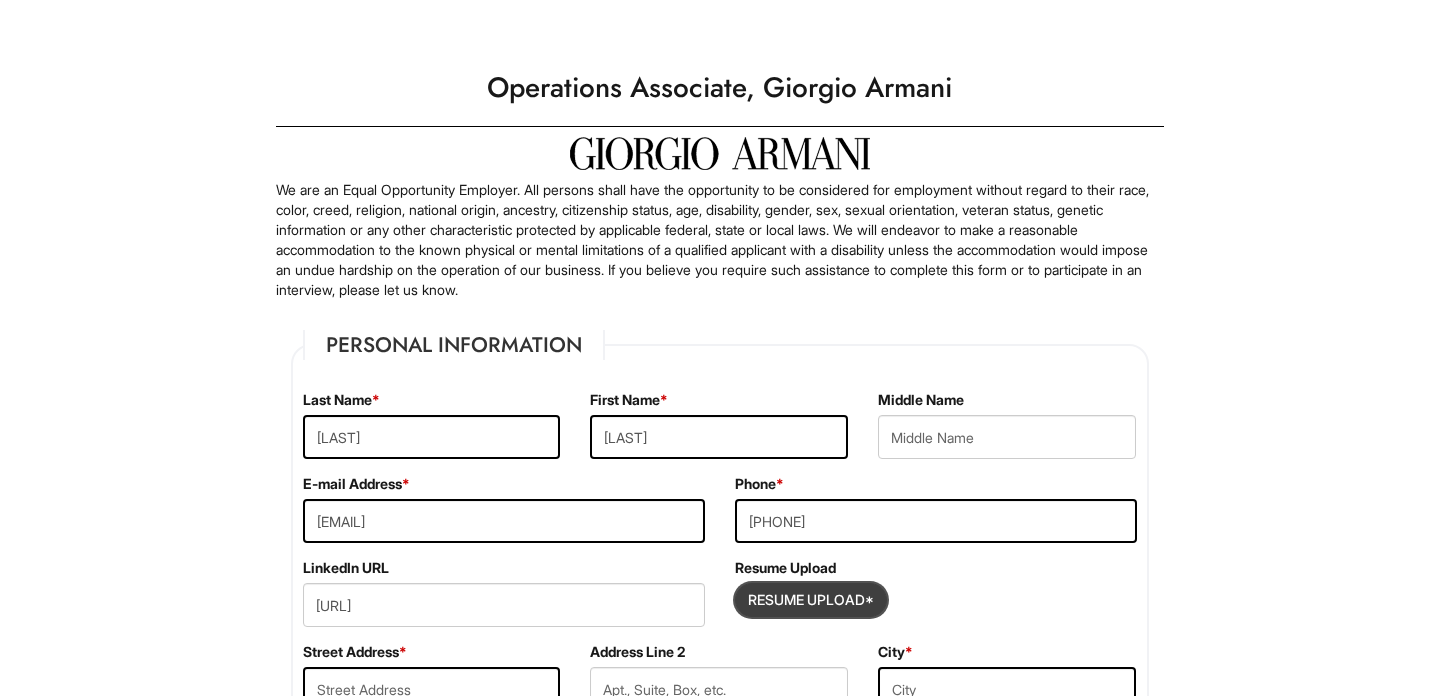 click at bounding box center (811, 600) 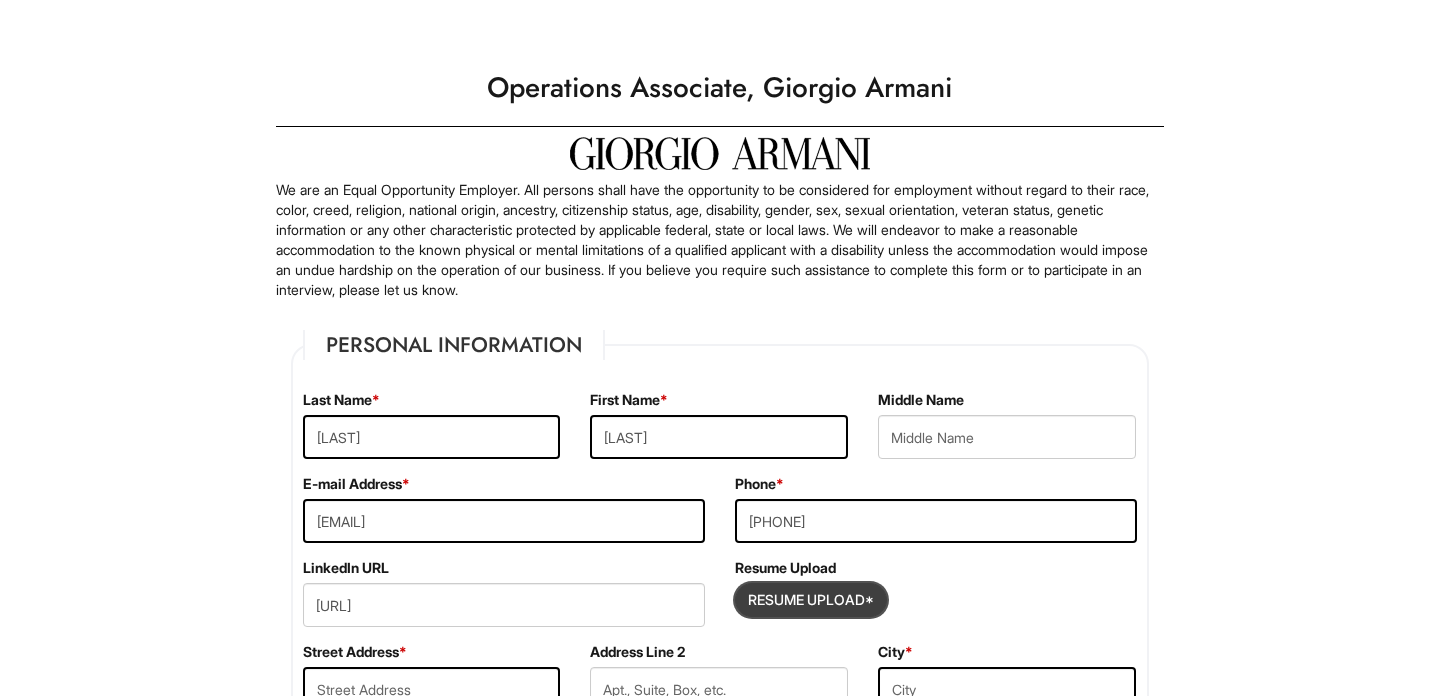 type on "[FILENAME]" 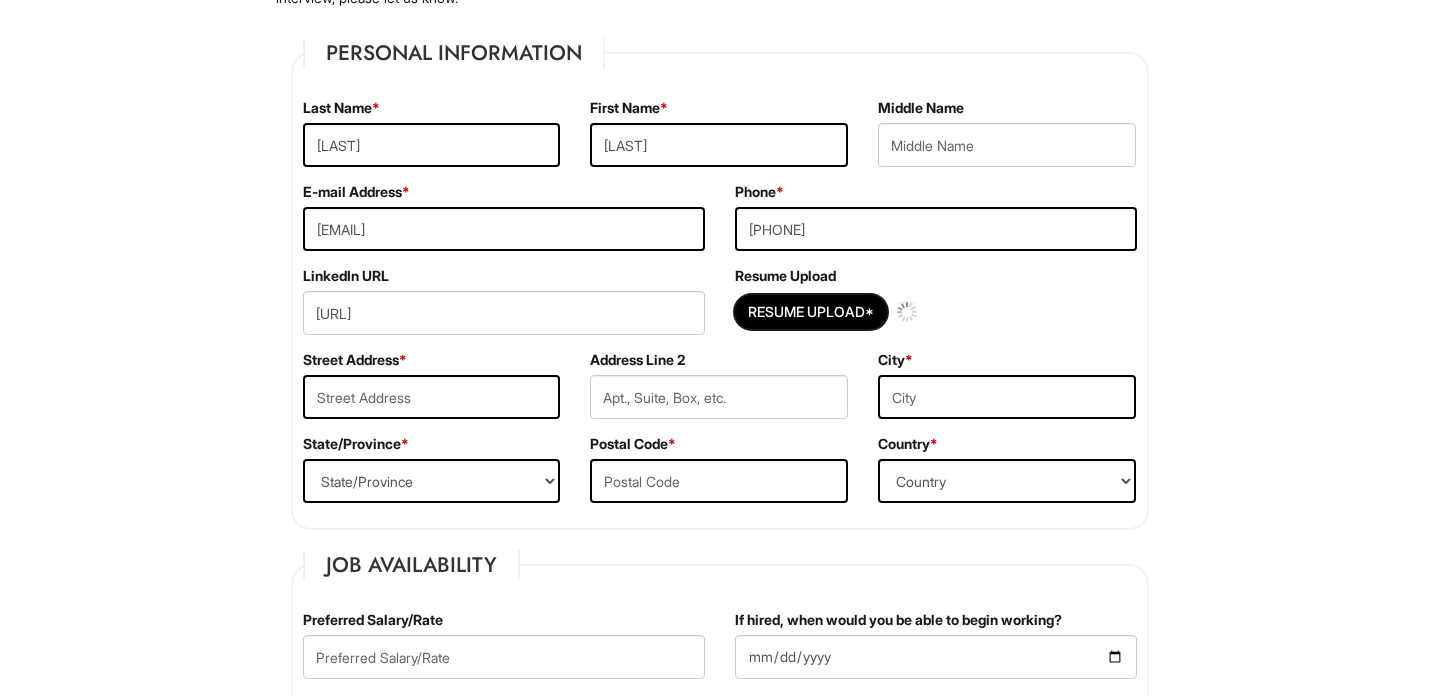 scroll, scrollTop: 303, scrollLeft: 0, axis: vertical 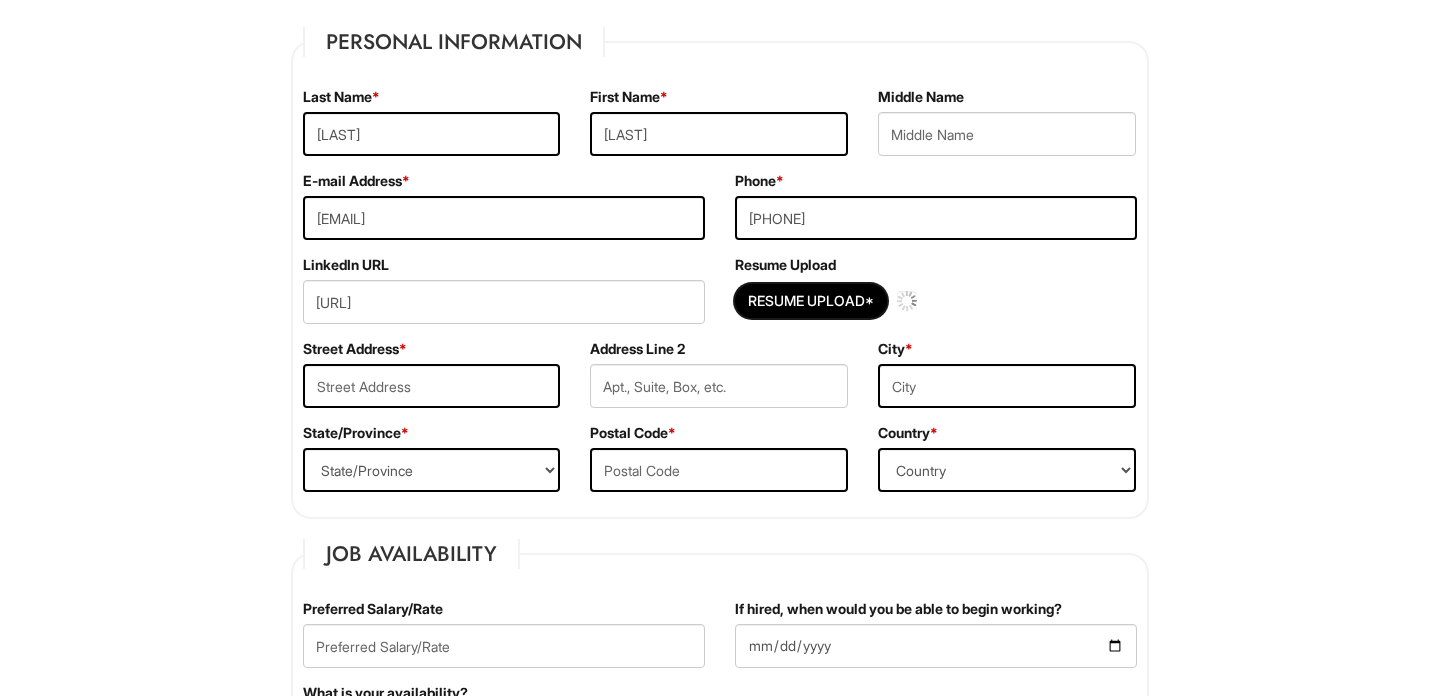 type 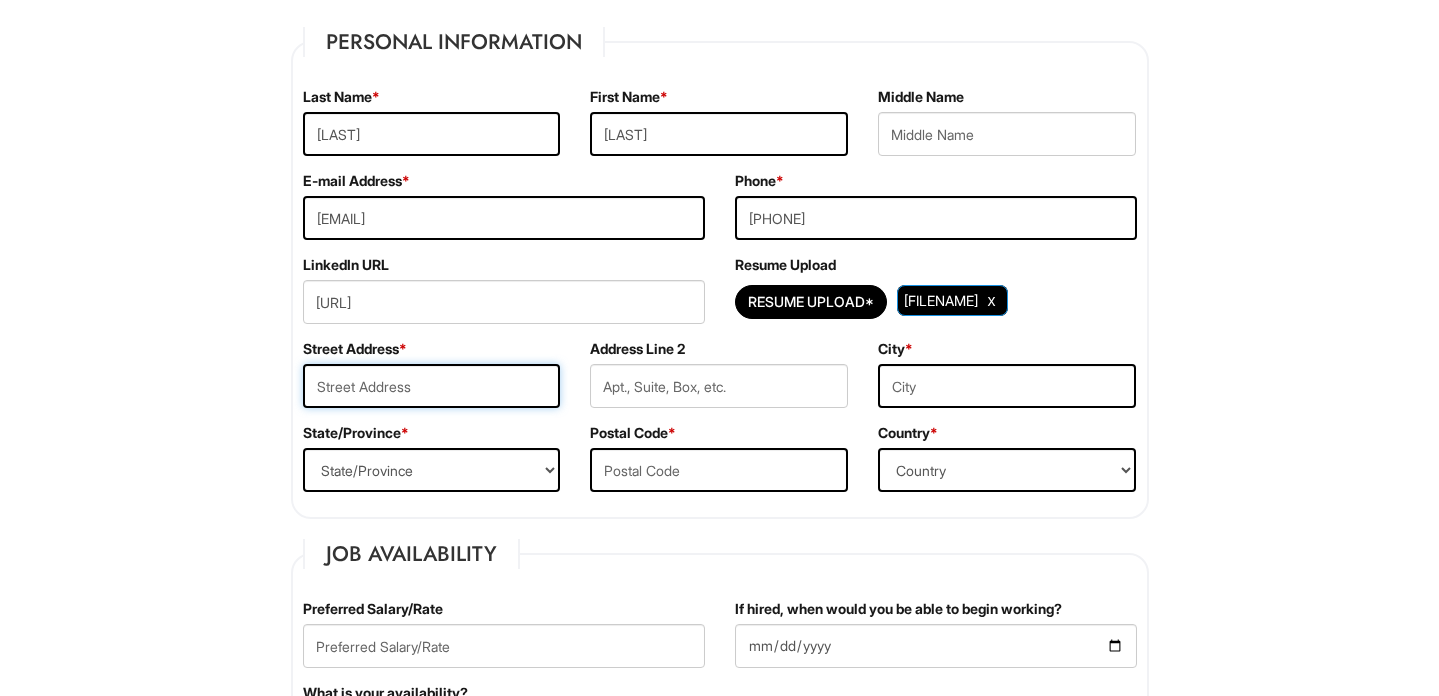 click at bounding box center (432, 386) 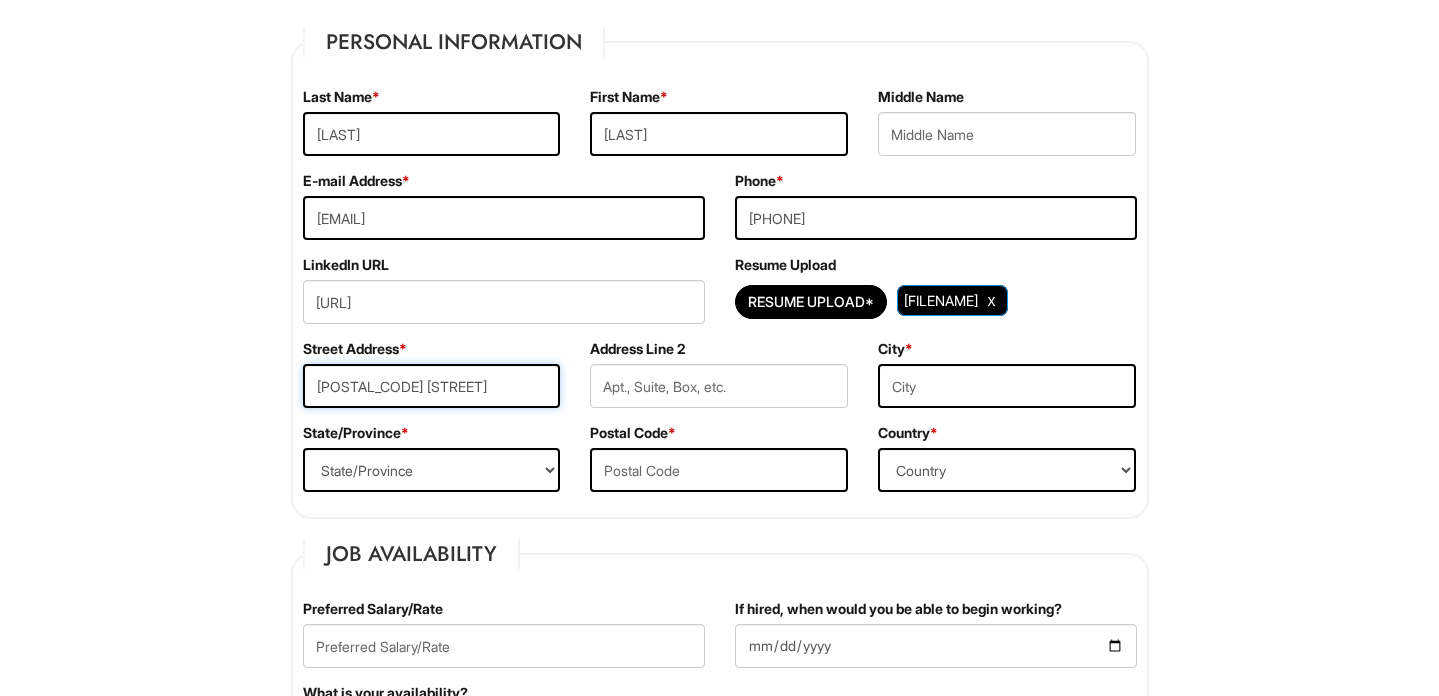 type on "[POSTAL_CODE] [STREET]" 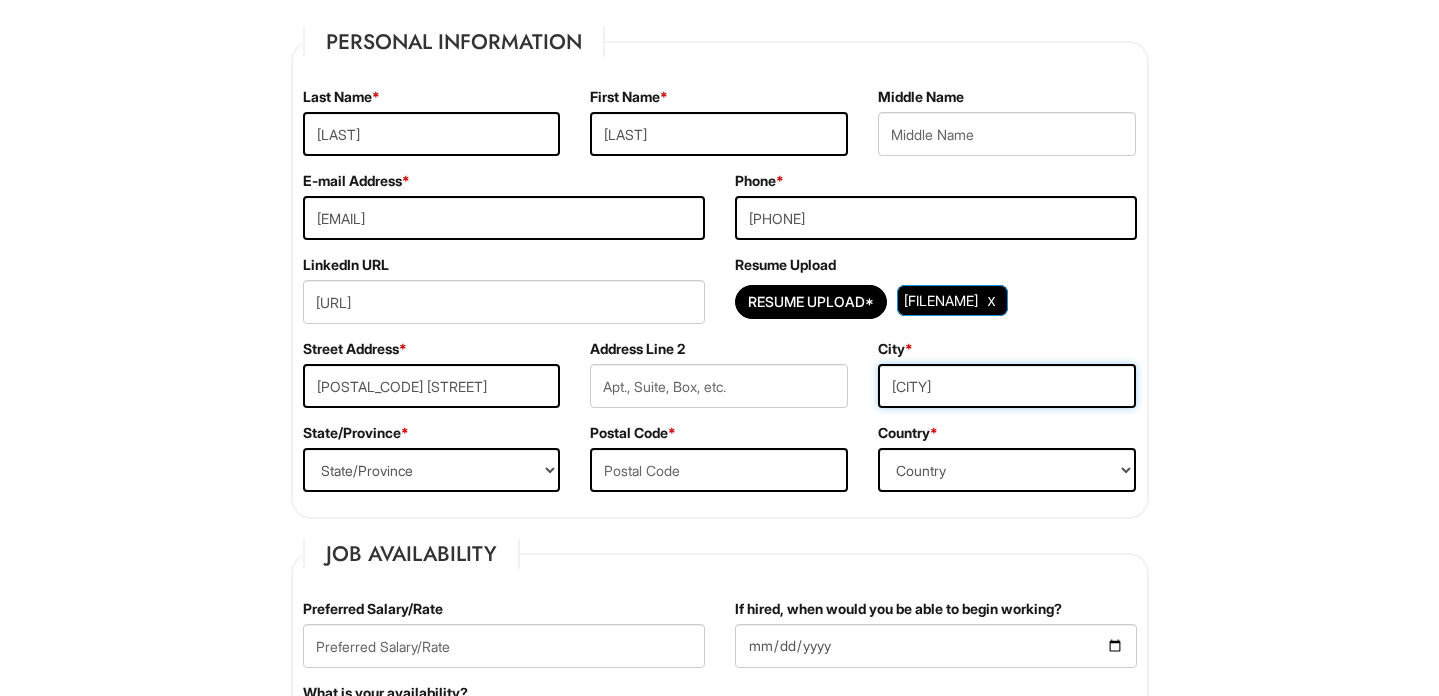 type on "[CITY]" 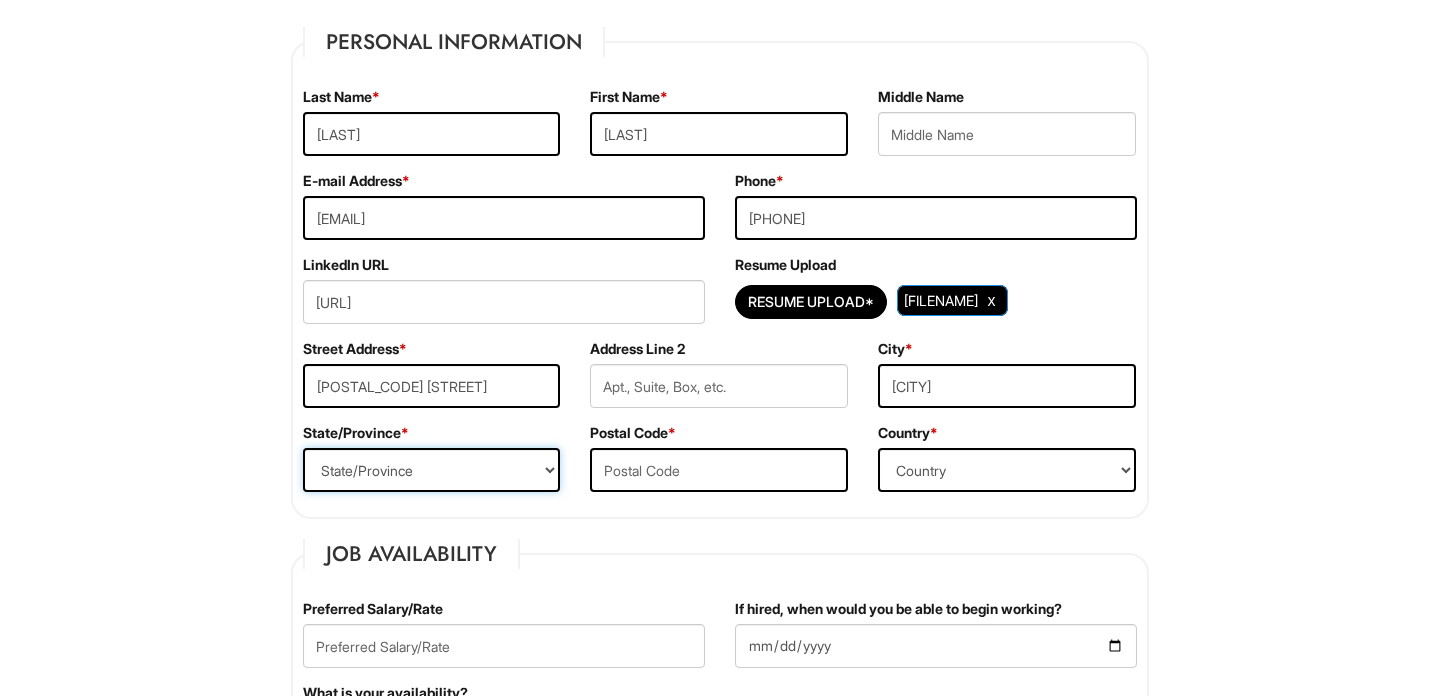 click on "State/Province ALABAMA ALASKA ARIZONA ARKANSAS CALIFORNIA COLORADO CONNECTICUT DELAWARE DISTRICT OF COLUMBIA FLORIDA GEORGIA HAWAII IDAHO ILLINOIS INDIANA IOWA KANSAS KENTUCKY LOUISIANA MAINE MARYLAND MASSACHUSETTS MICHIGAN MINNESOTA MISSISSIPPI MISSOURI MONTANA NEBRASKA NEVADA NEW HAMPSHIRE NEW JERSEY NEW MEXICO NEW YORK NORTH CAROLINA NORTH DAKOTA OHIO OKLAHOMA OREGON PENNSYLVANIA RHODE ISLAND SOUTH CAROLINA SOUTH DAKOTA TENNESSEE TEXAS UTAH VERMONT VIRGINIA WASHINGTON WEST VIRGINIA WISCONSIN WYOMING CA-ALBERTA CA-BRITISH COLUMBIA CA-MANITOBA CA-NEW BRUNSWICK CA-NEWFOUNDLAND CA-NOVA SCOTIA CA-NORTHWEST TERRITORIES CA-NUNAVUT CA-ONTARIO CA-PRINCE EDWARD ISLAND CA-QUEBEC CA-SASKATCHEWAN CA-YUKON TERRITORY US-AMERICAN SAMOA US-FEDERATED STATES OF MICRONESIA US-GUAM US-MARSHALL ISLANDS US-NORTHERN MARIANA ISLANDS US-PALAU US-PUERTO RICO" at bounding box center [432, 470] 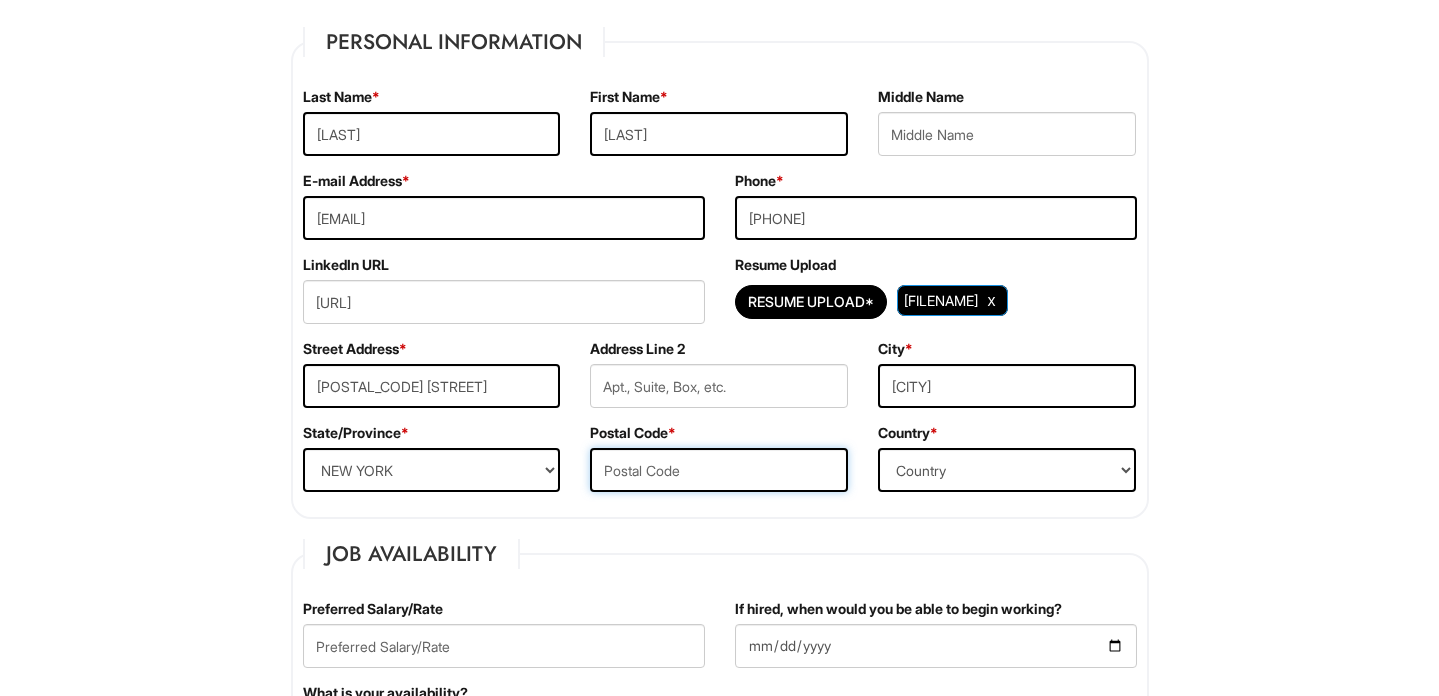 click at bounding box center (719, 470) 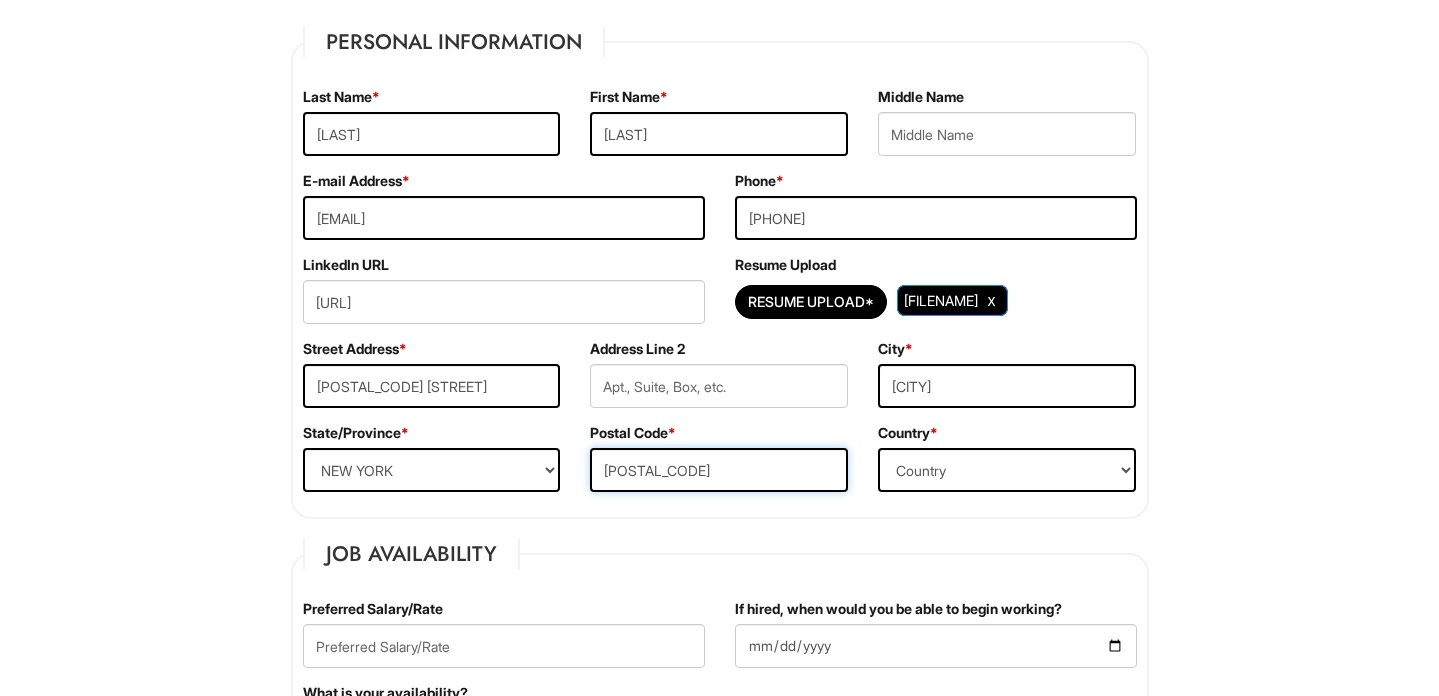 type on "[POSTAL_CODE]" 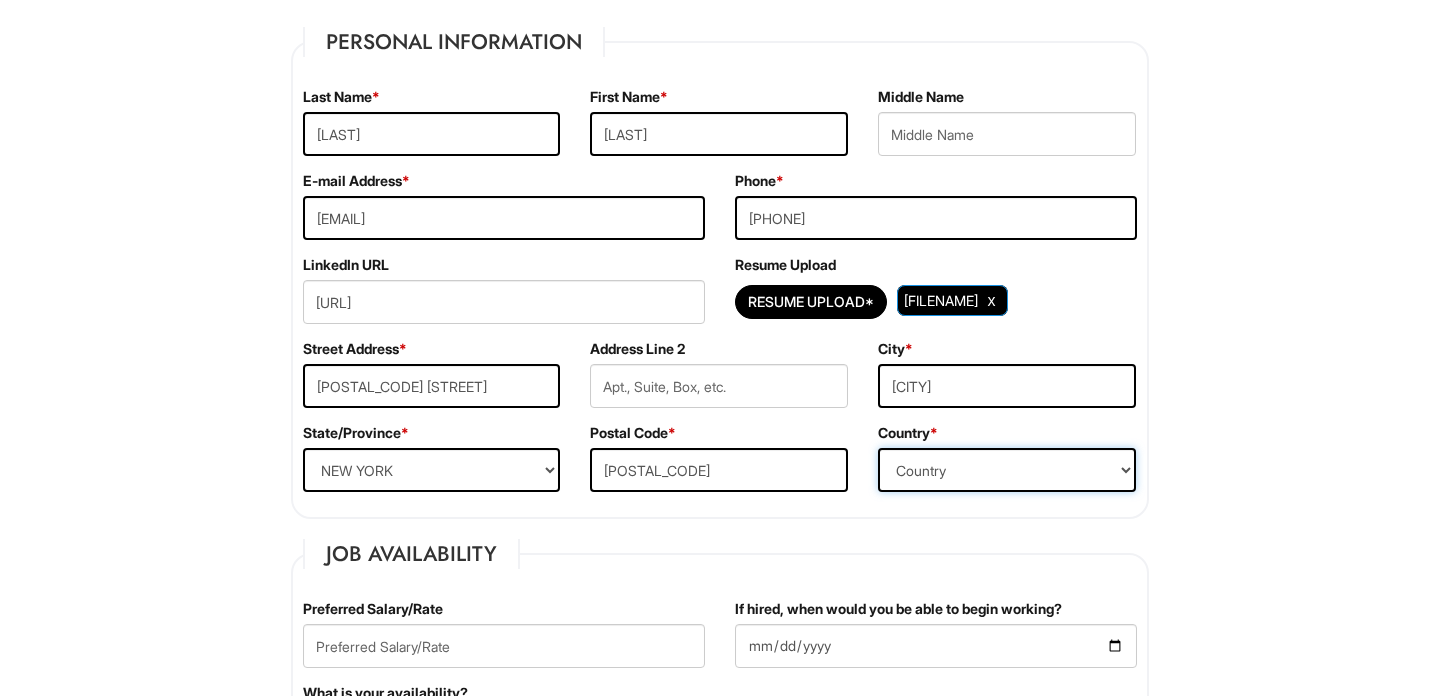click on "Country Afghanistan Albania Algeria American Samoa Andorra Angola Anguilla Antarctica Antigua Argentina Armenia Aruba Ascension Australia Austria Azerbaijan Bahamas Bahrain Bangladesh Barbados Barbuda Belarus Belgium Belize Benin Bermuda Bhutan Bolivia Bosnia & Herzegovina Botswana Brazil British Virgin Islands Brunei Darussalam Bulgaria Burkina Faso Burundi Cambodia Cameroon Canada Cape Verde Islands Cayman Islands Central African Republic Chad Chatham Island Chile China Christmas Island Cocos-Keeling Islands Colombia Comoros Congo Cook Islands Costa Rica Croatia Cuba Curaçao Cyprus Czech Republic Democratic Republic of the Congo Denmark Diego Garcia Djibouti Dominica Dominican Republic East Timor Easter Island Ecuador Egypt El Salvador Ellipso (Mobile Satellite service) EMSAT (Mobile Satellite service) Equatorial Guinea Eritrea Estonia Ethiopia European Union Falkland Islands (Malvinas) Faroe Islands Fiji Islands Finland France French Antilles French Guiana French Polynesia Gabonese Republic Gambia Georgia" at bounding box center (1007, 470) 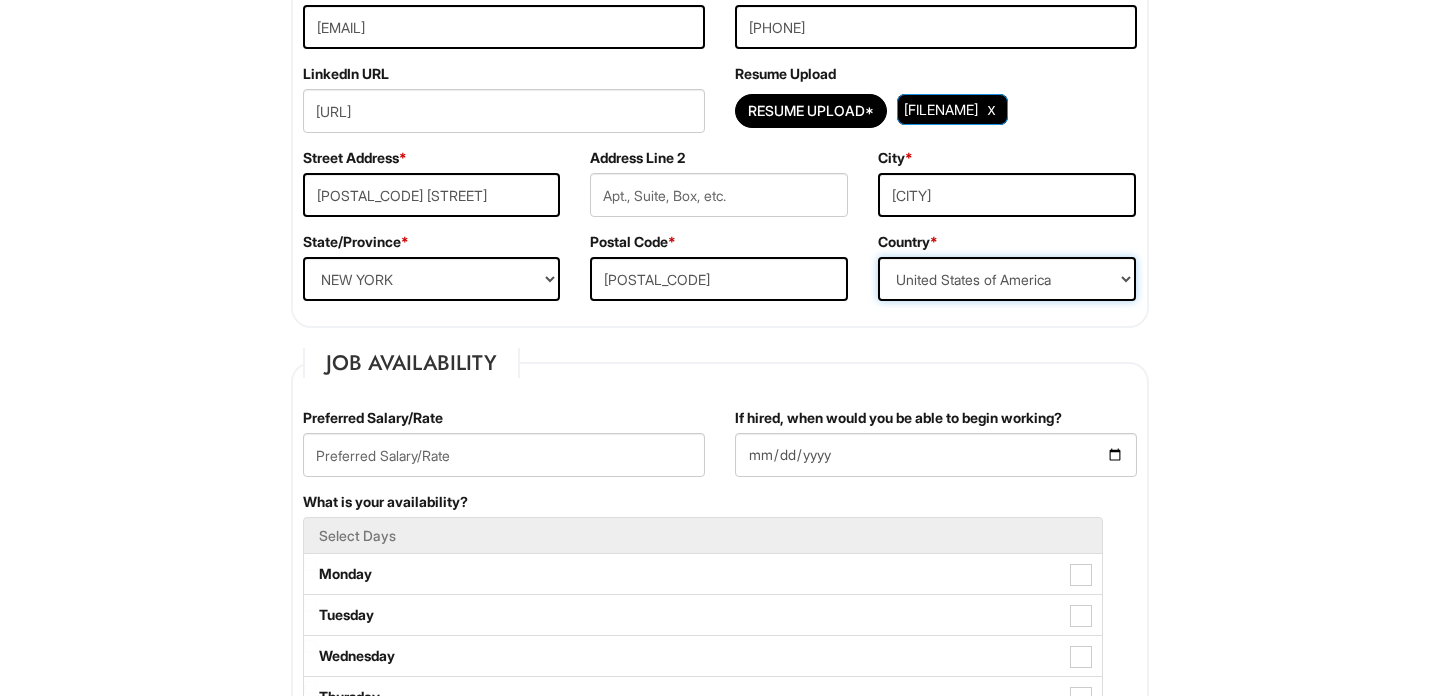 scroll, scrollTop: 500, scrollLeft: 0, axis: vertical 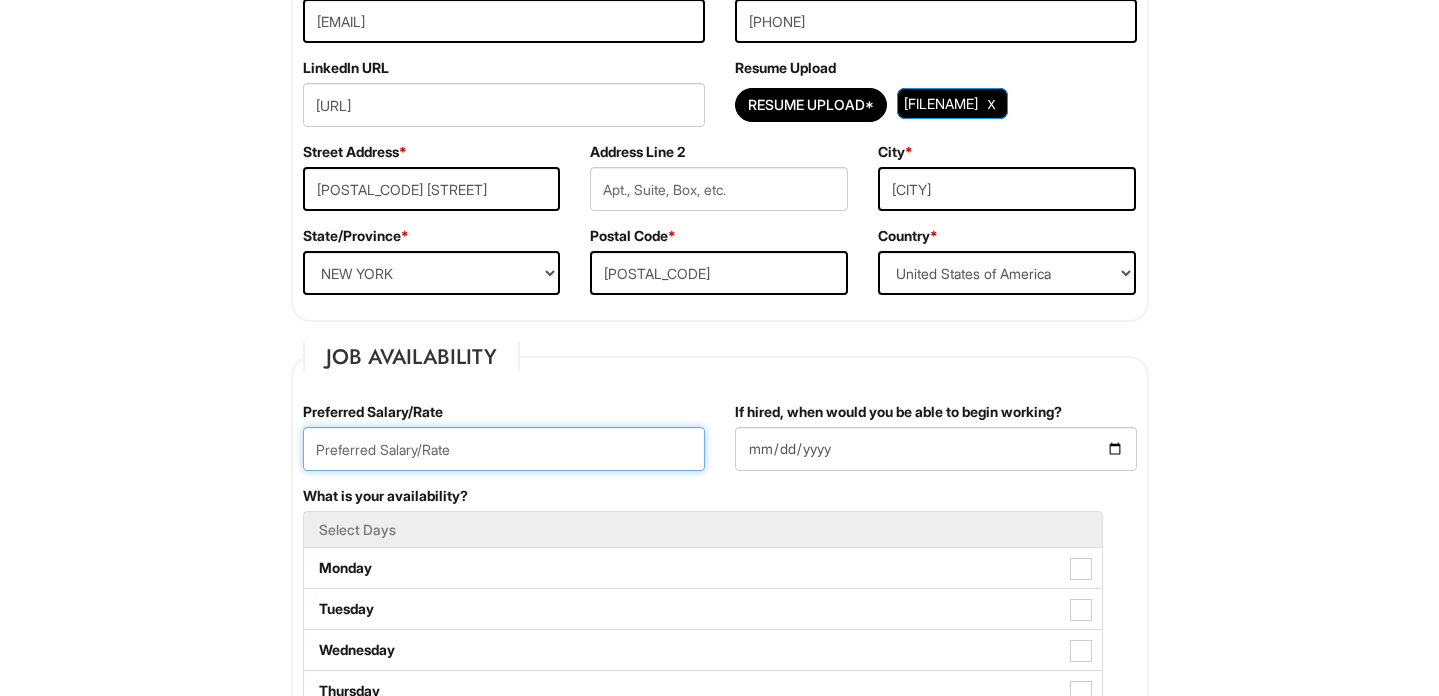 click at bounding box center (504, 449) 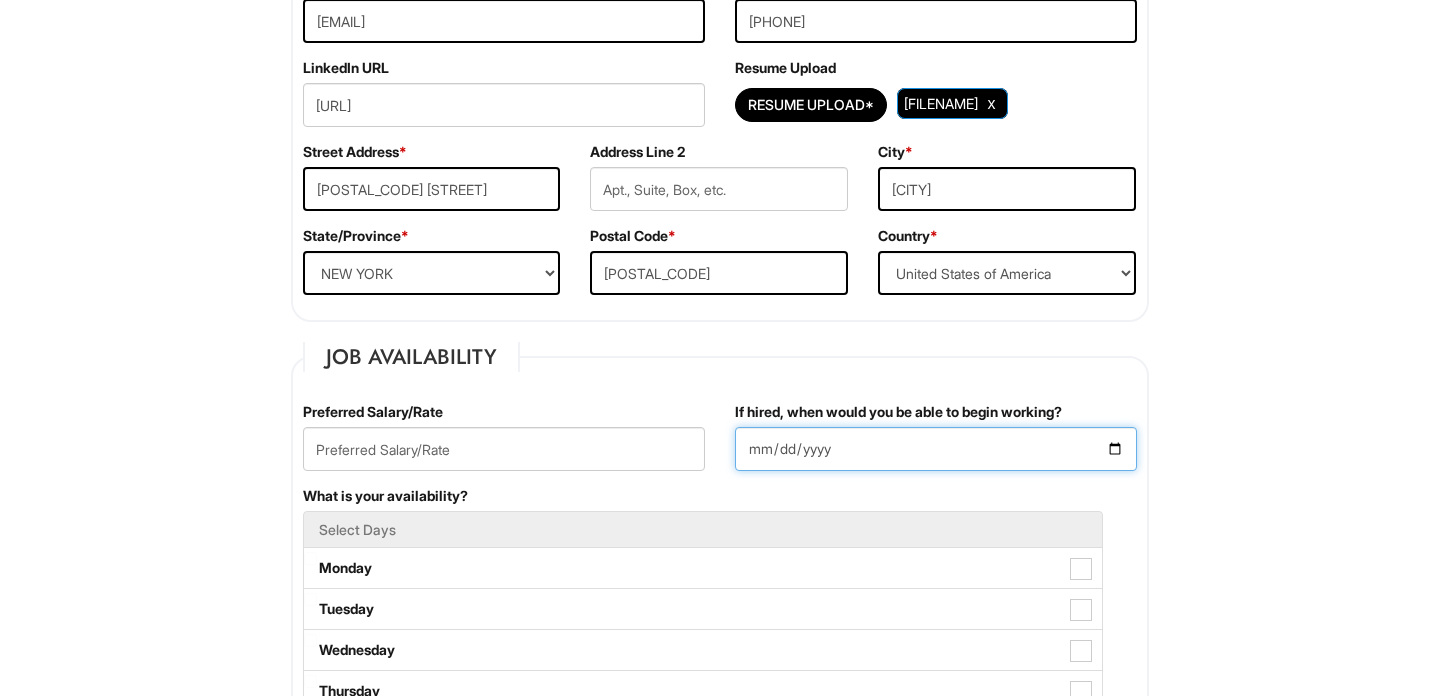 click on "If hired, when would you be able to begin working?" at bounding box center (936, 449) 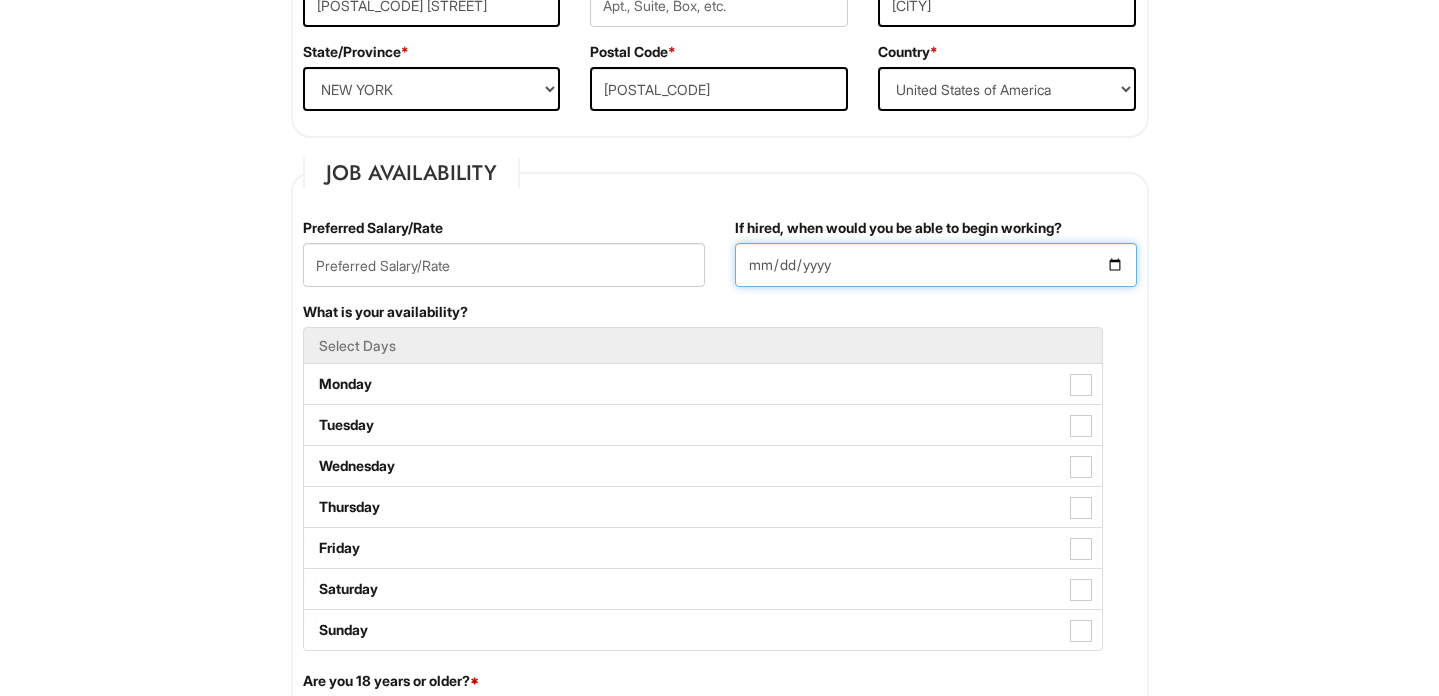 scroll, scrollTop: 685, scrollLeft: 0, axis: vertical 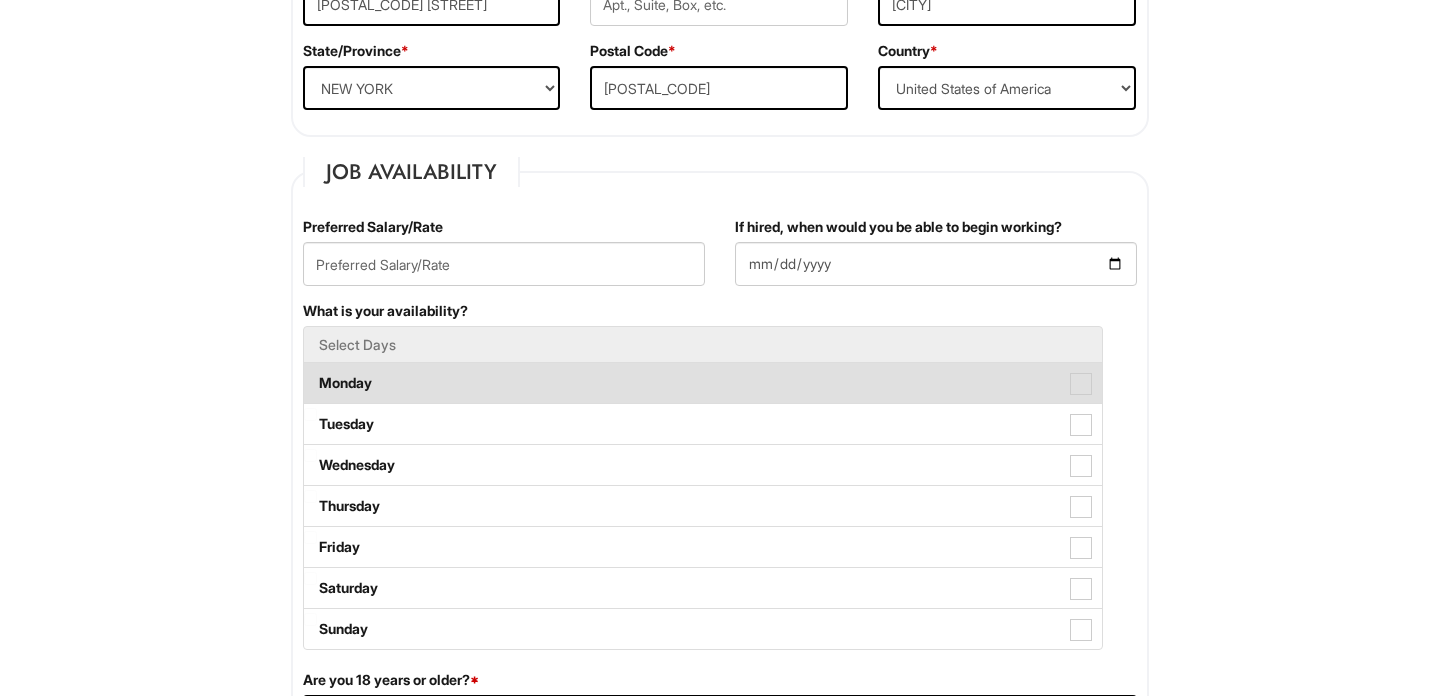 click on "Monday" at bounding box center [703, 383] 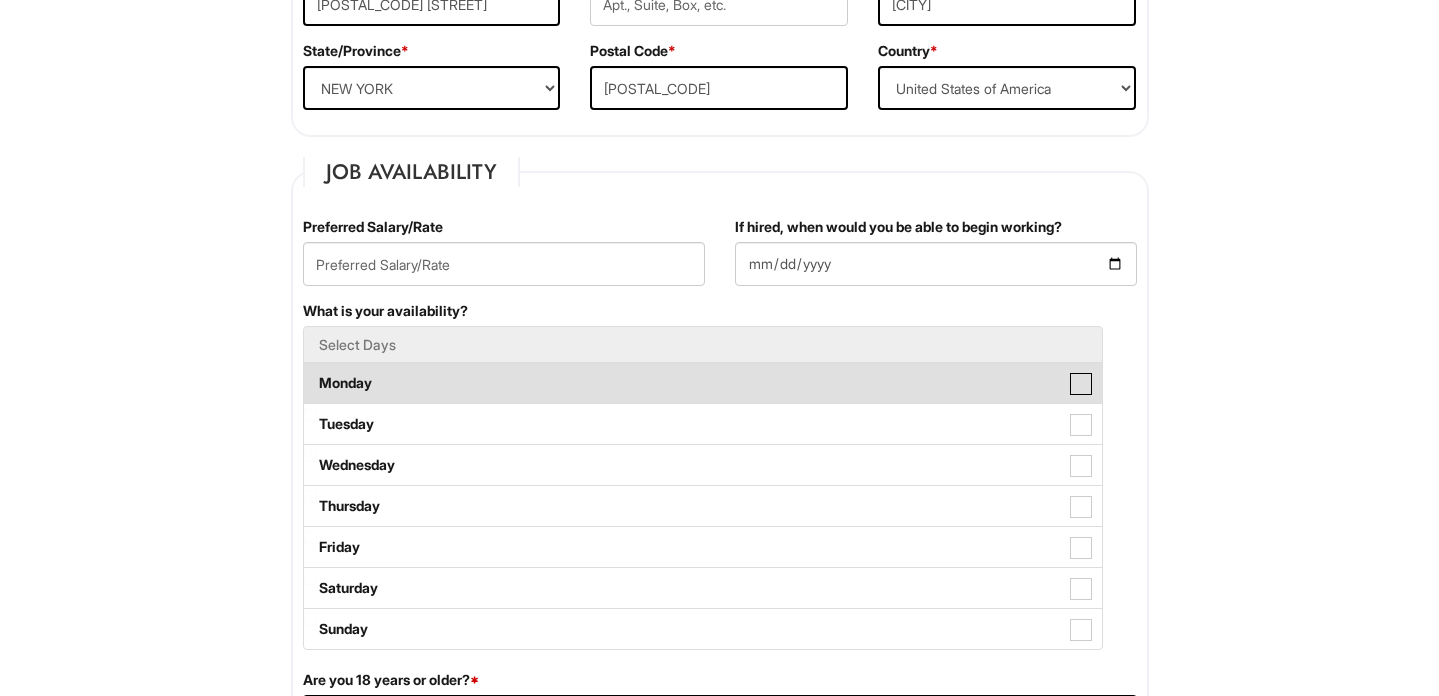 click on "Monday" at bounding box center [310, 373] 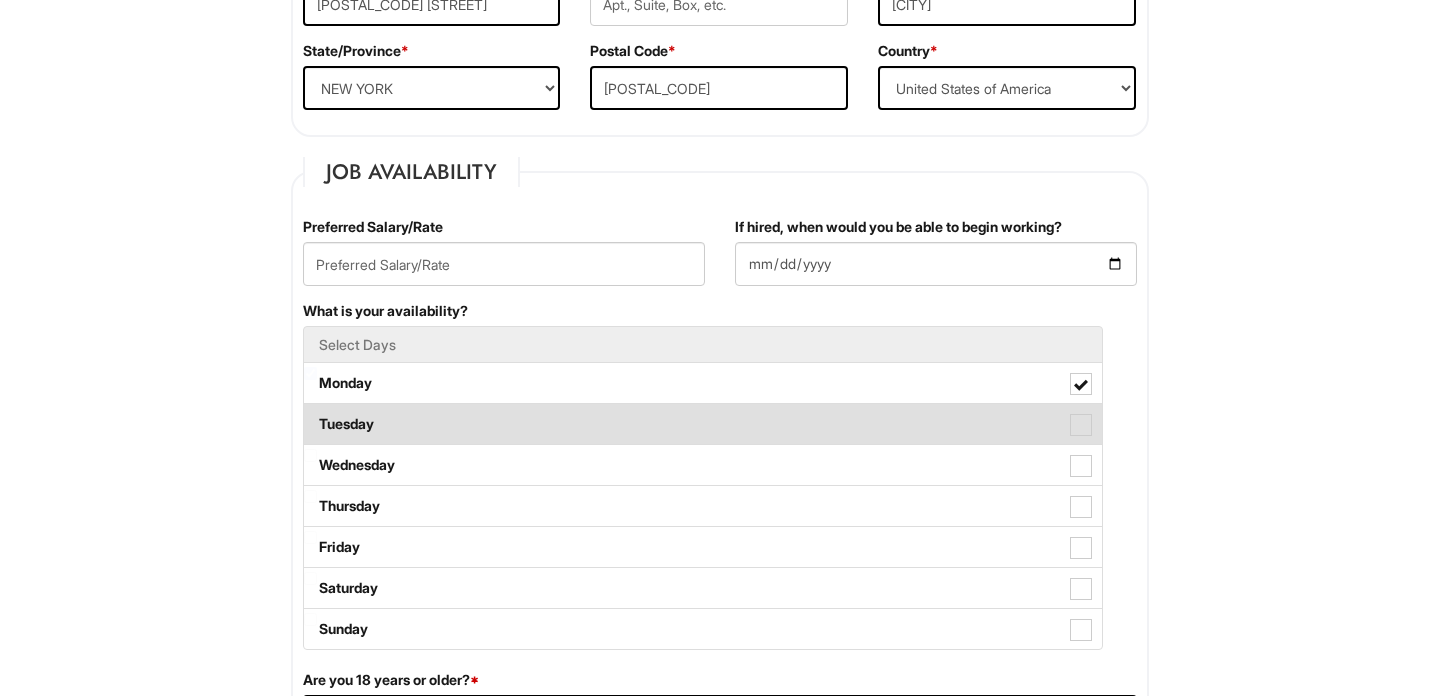 click on "Tuesday" at bounding box center (703, 424) 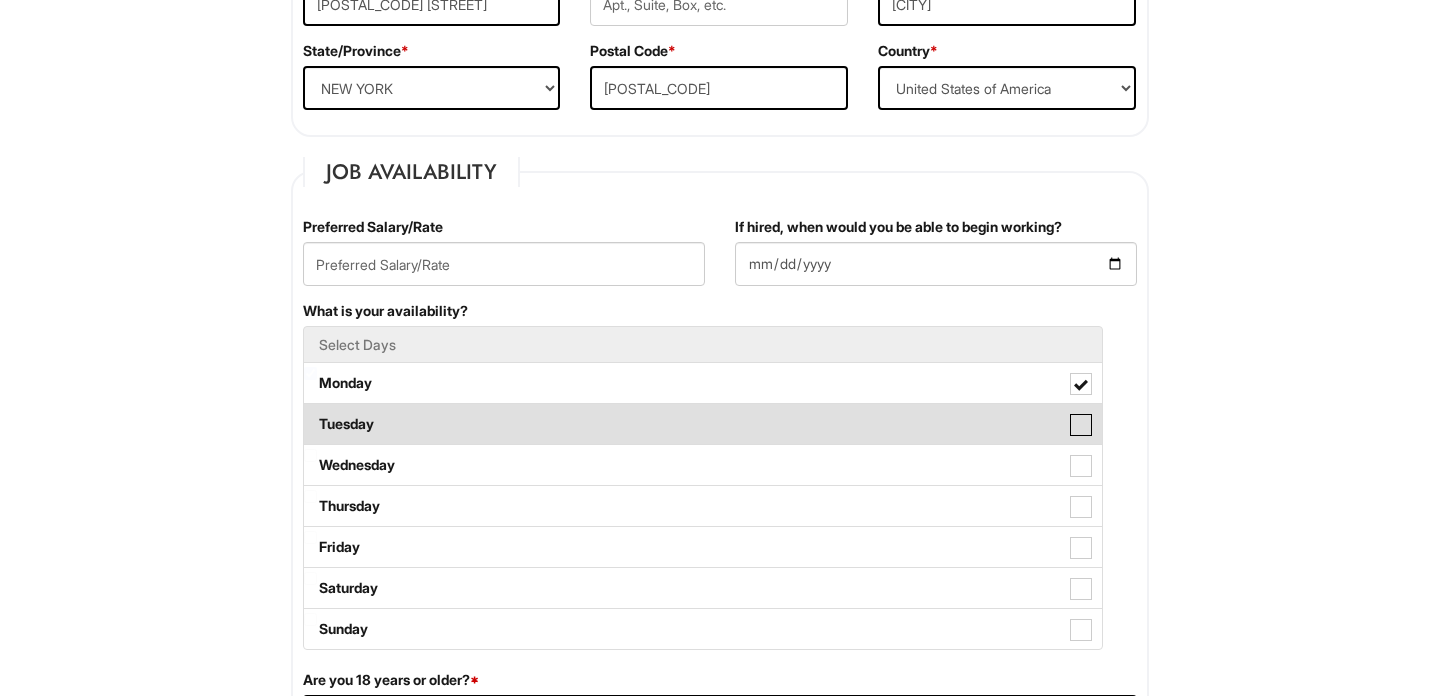 click on "Tuesday" at bounding box center [310, 414] 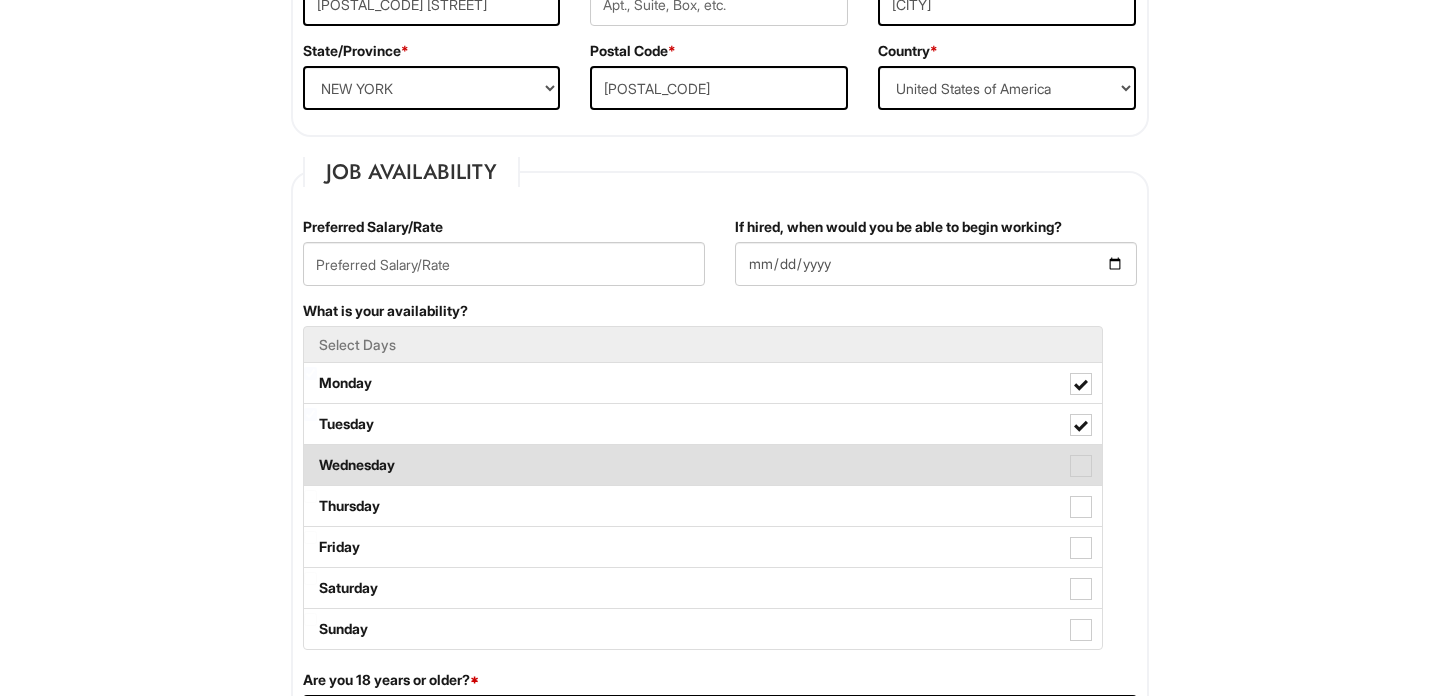 click on "Wednesday" at bounding box center [703, 465] 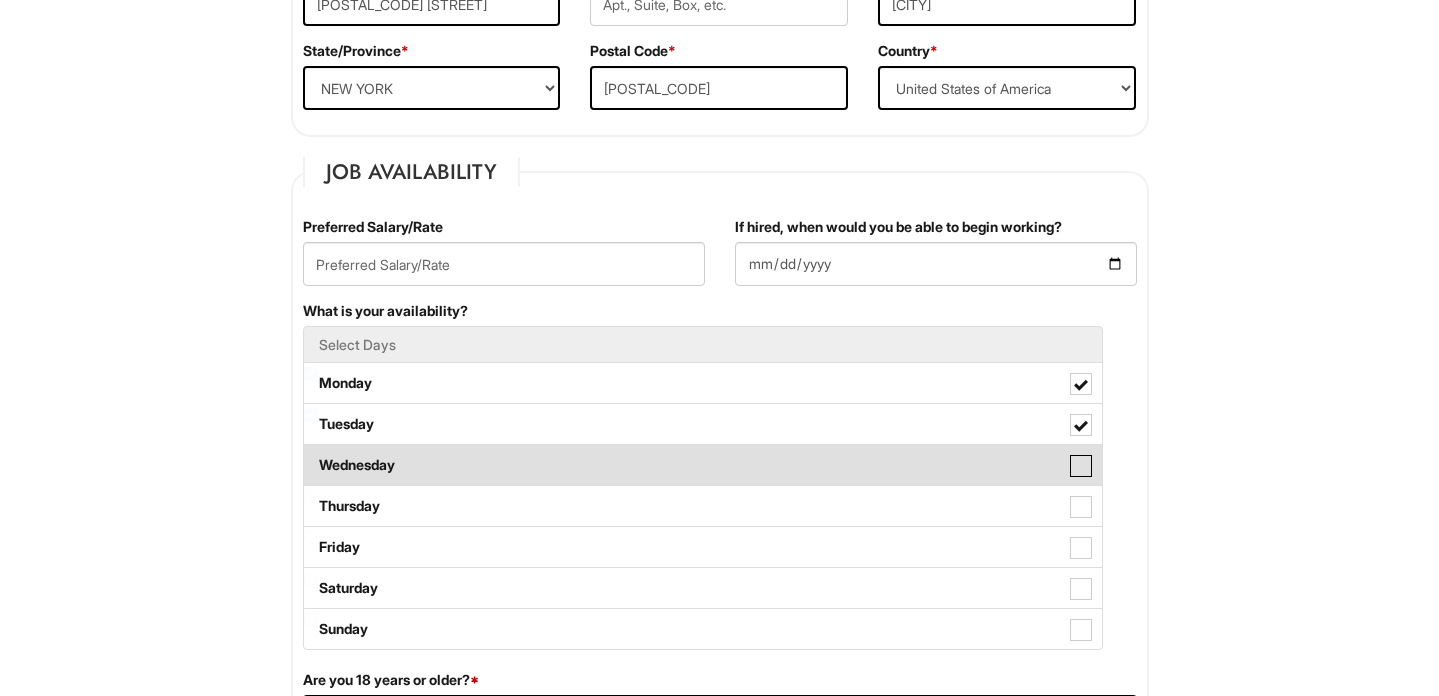 click on "Wednesday" at bounding box center (310, 455) 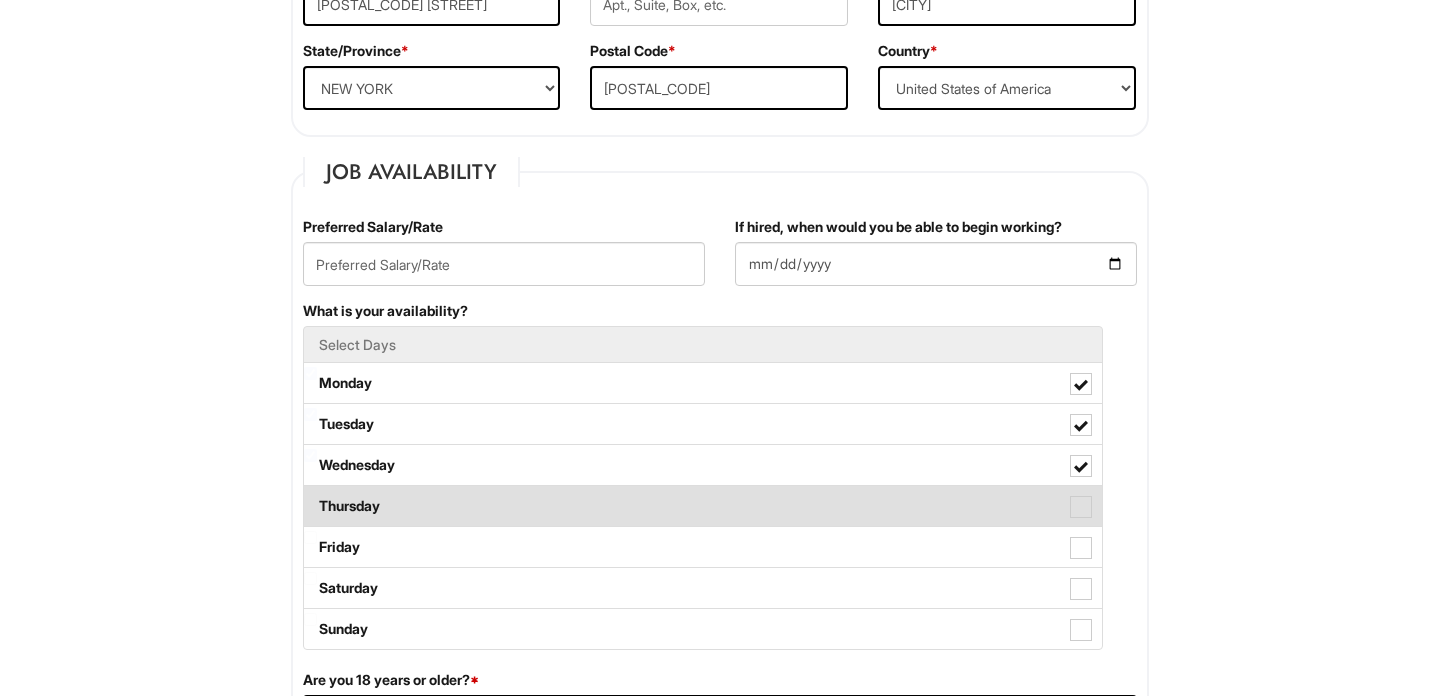 click on "Thursday" at bounding box center (703, 506) 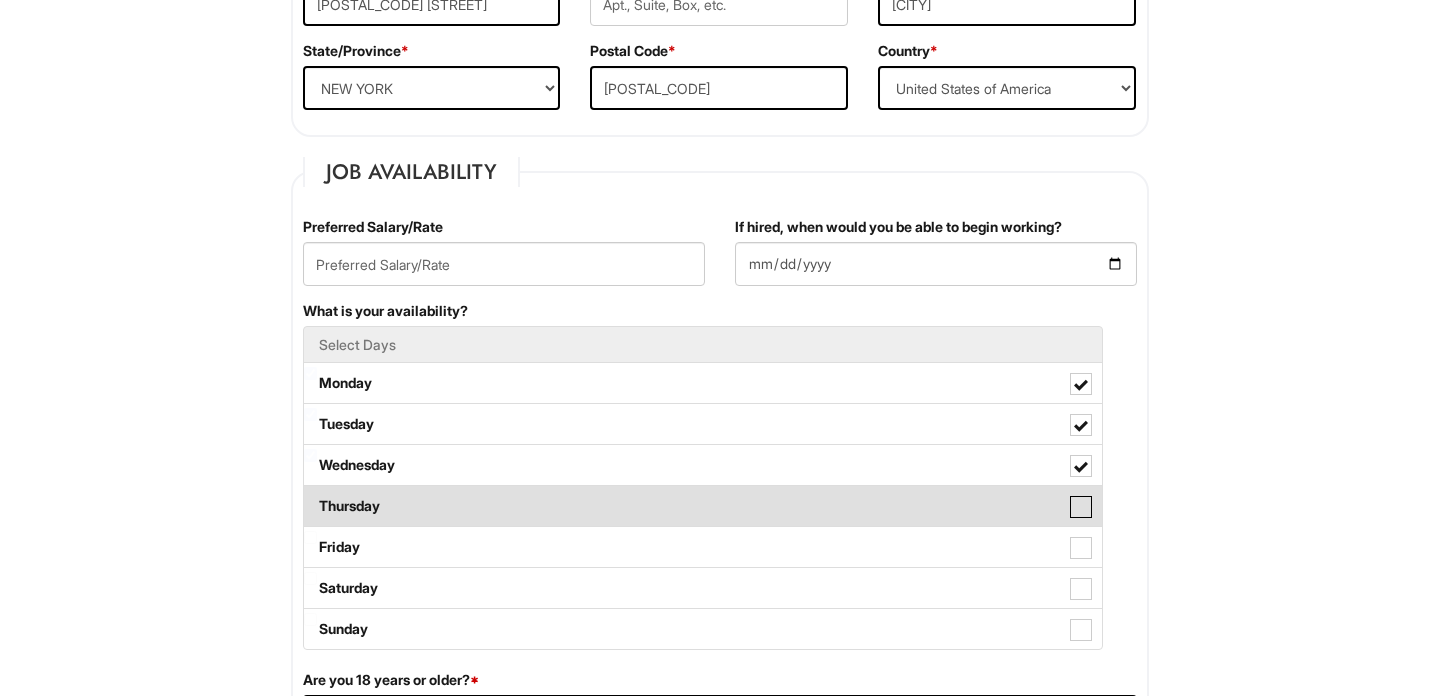 click on "Thursday" at bounding box center [310, 496] 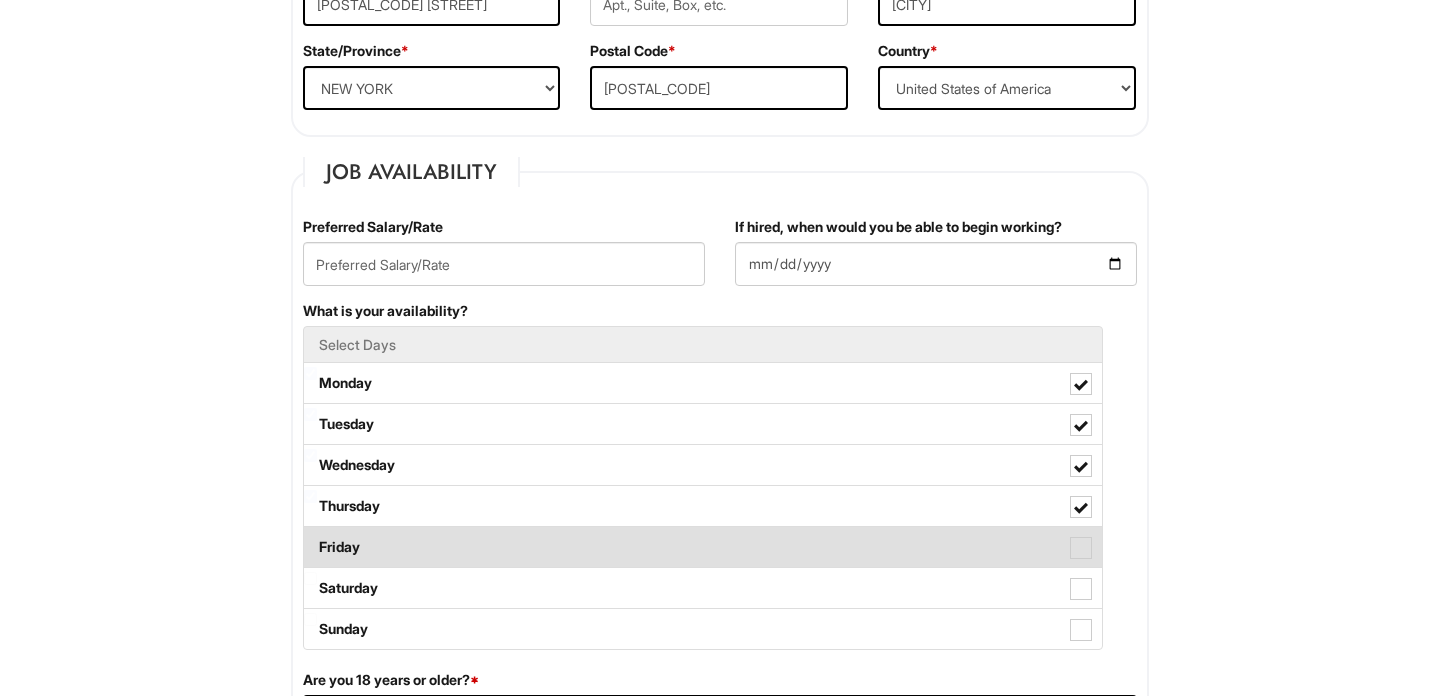 click on "Friday" at bounding box center (703, 547) 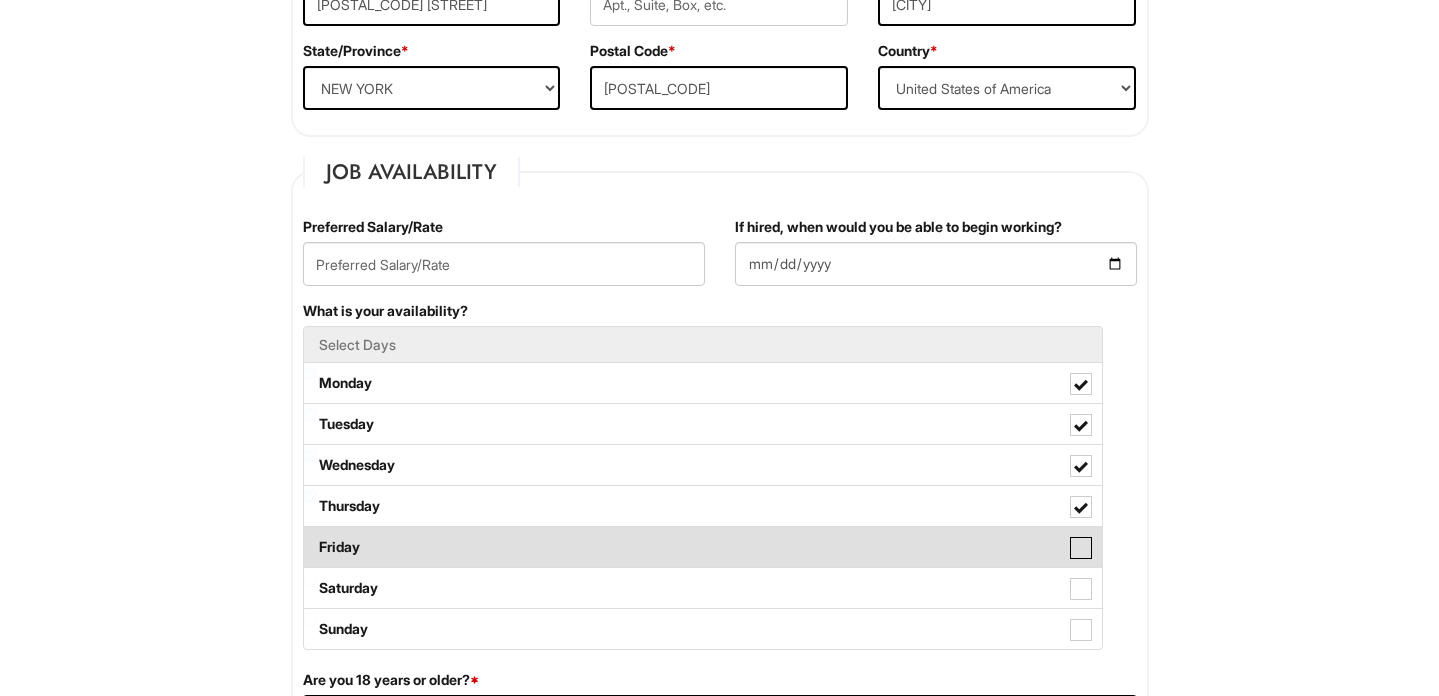 click on "Friday" at bounding box center (310, 537) 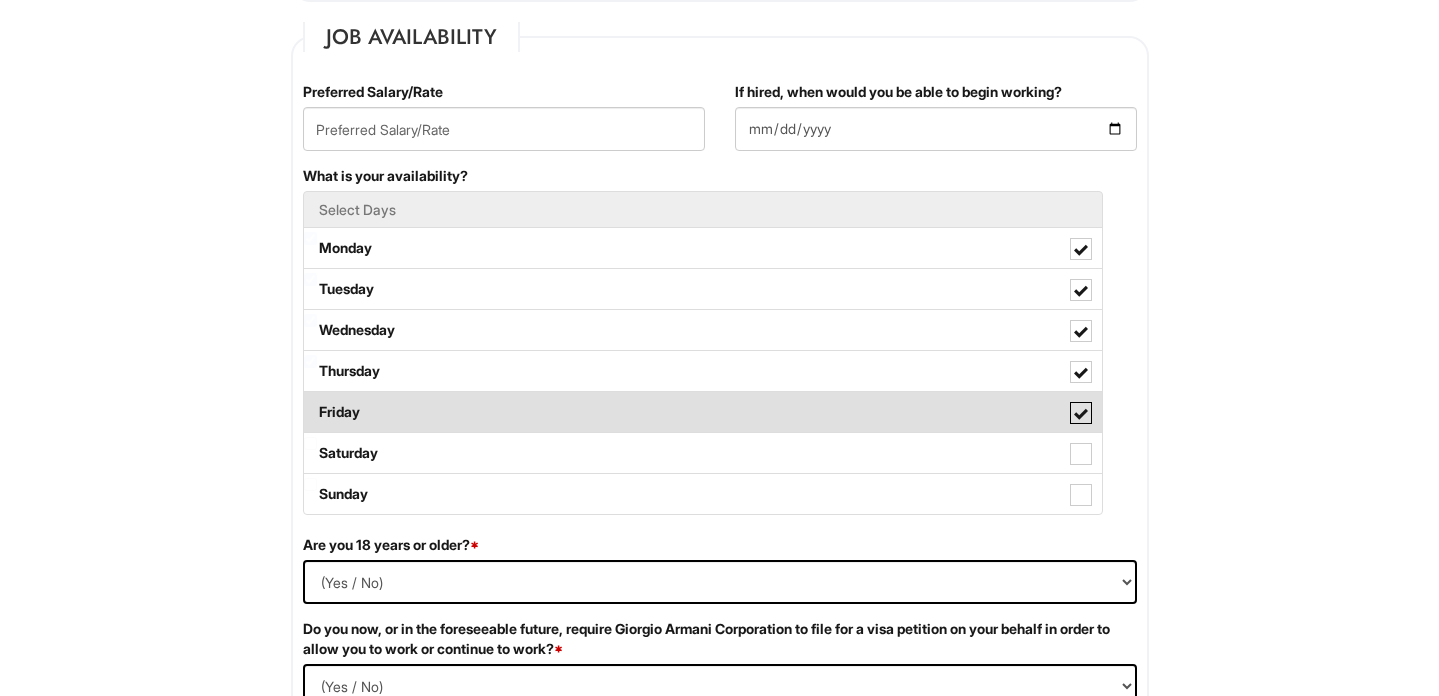 scroll, scrollTop: 826, scrollLeft: 0, axis: vertical 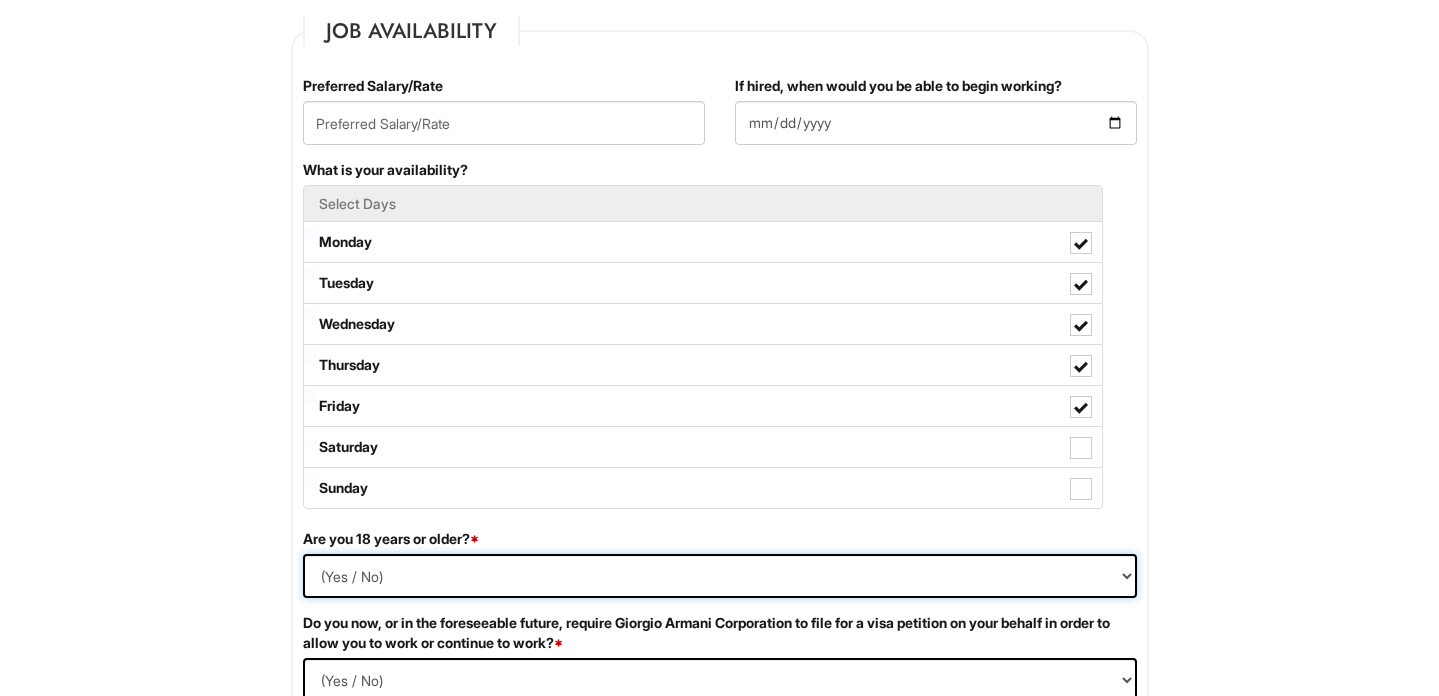 click on "(Yes / No) Yes No" at bounding box center (720, 576) 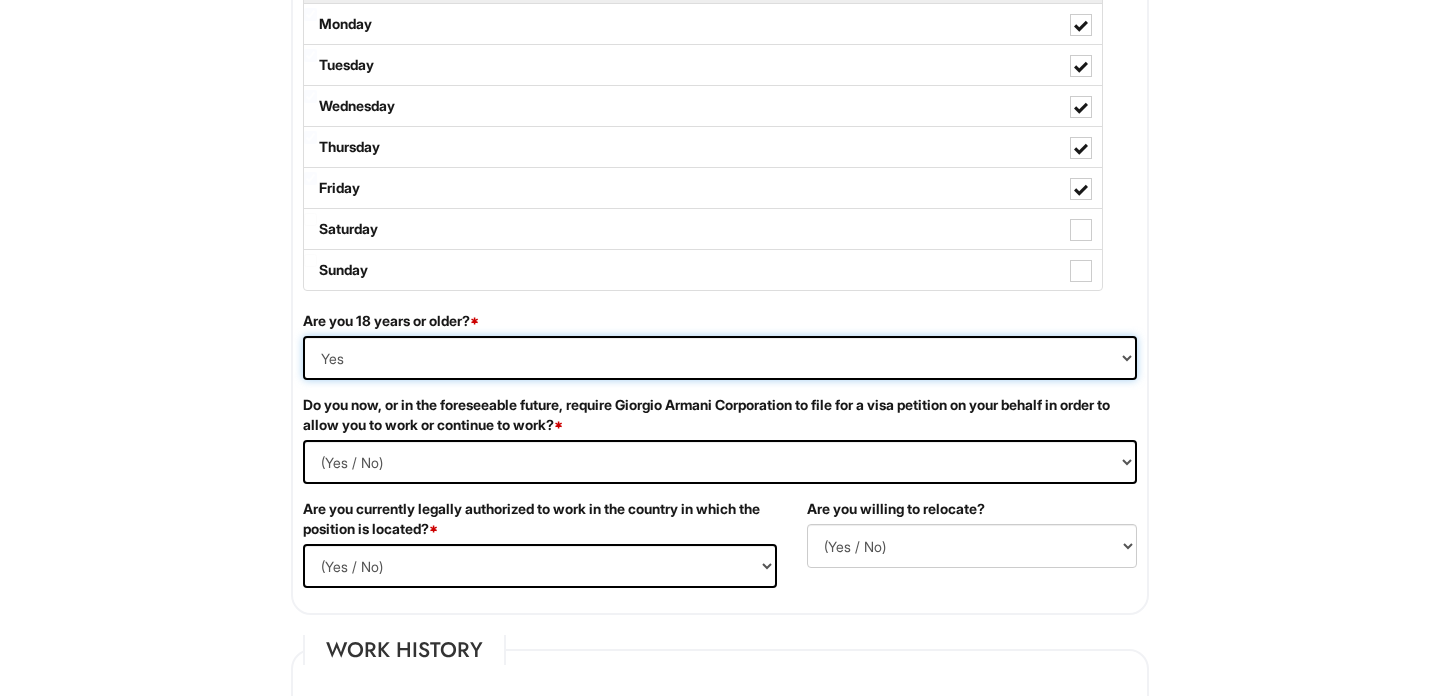 scroll, scrollTop: 1046, scrollLeft: 0, axis: vertical 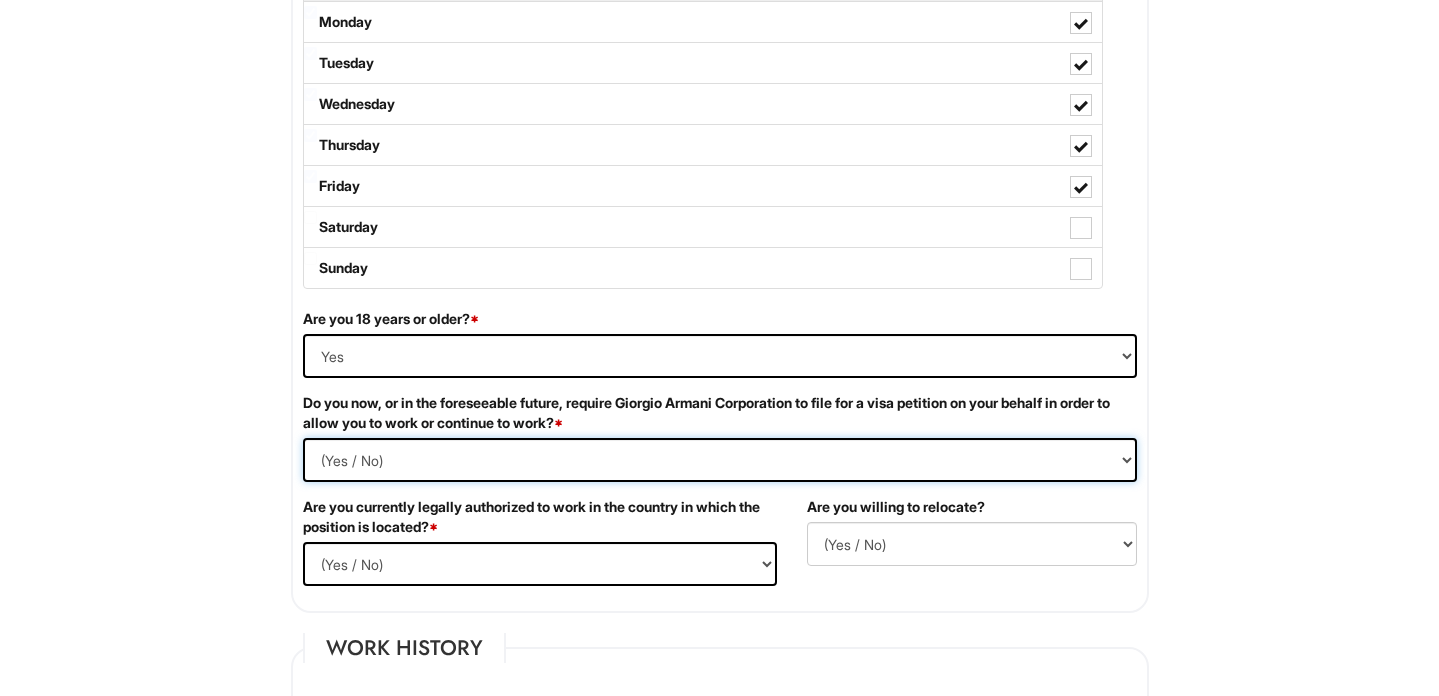click on "(Yes / No) Yes No" at bounding box center (720, 460) 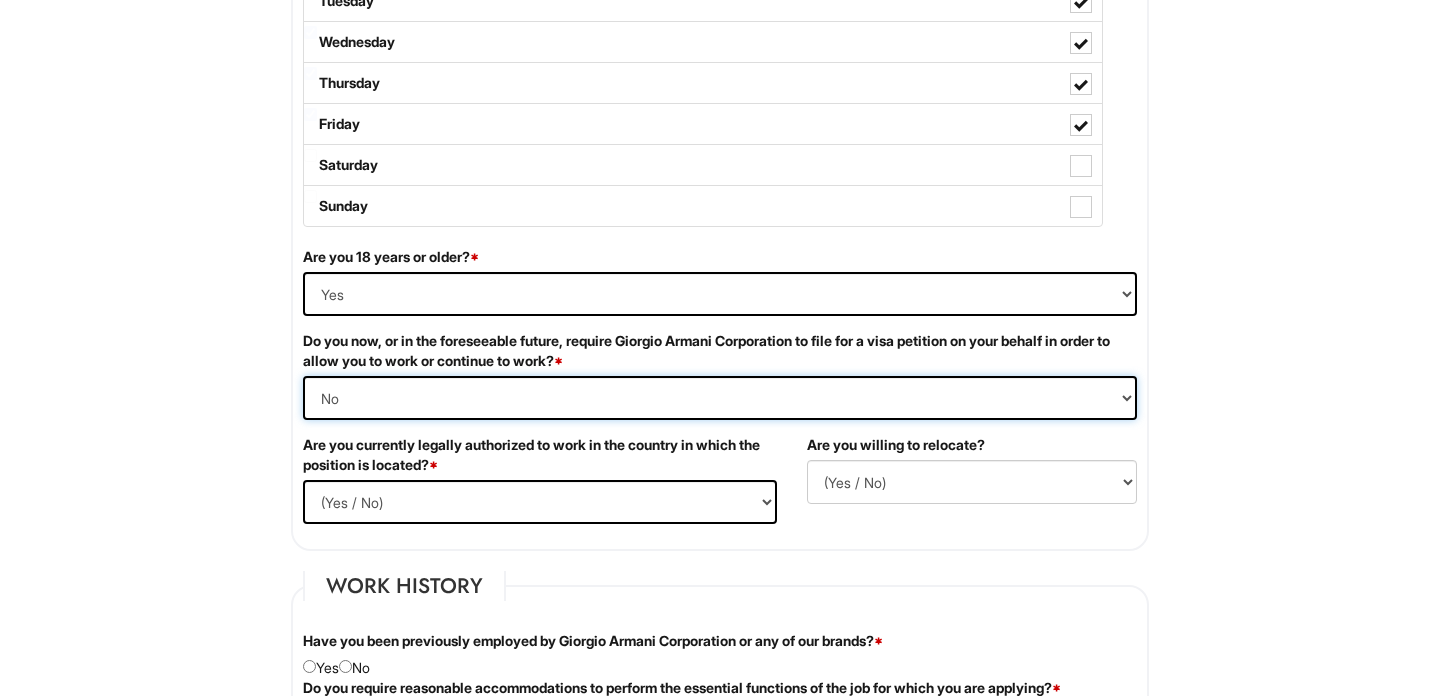 scroll, scrollTop: 1111, scrollLeft: 0, axis: vertical 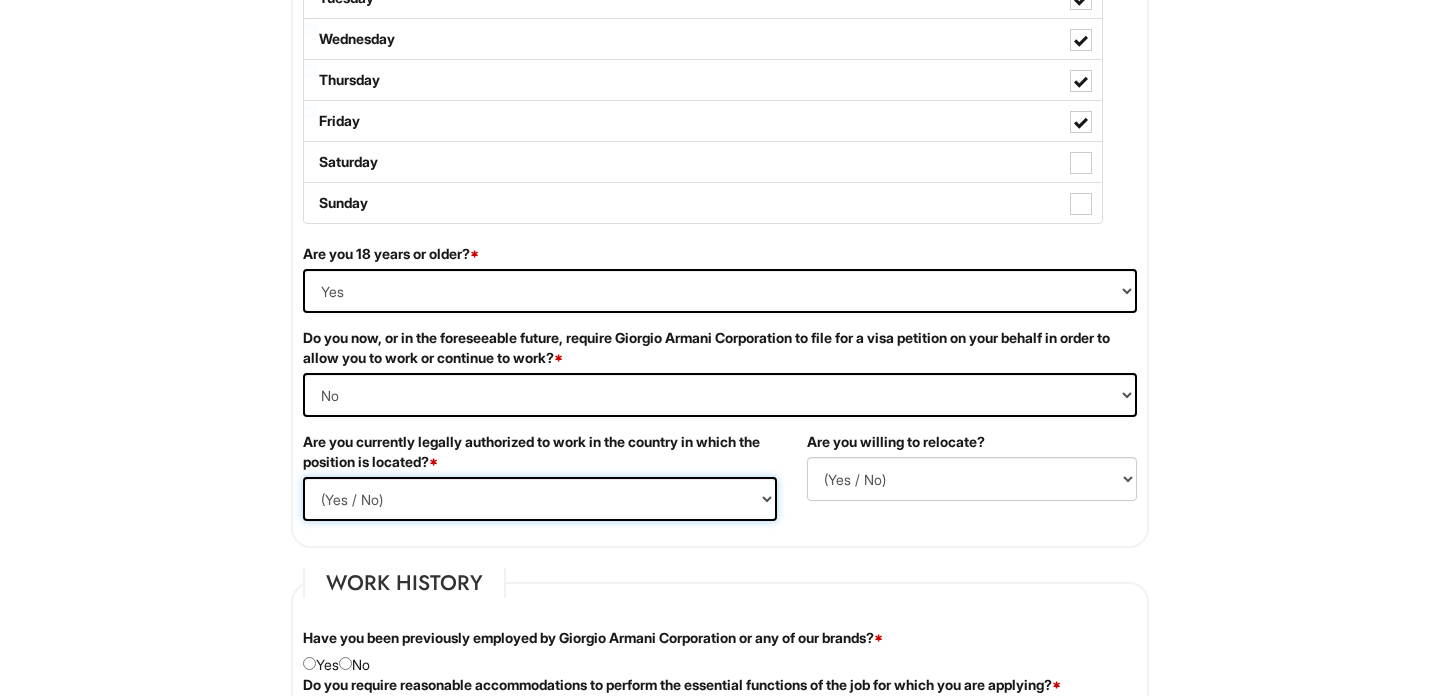 click on "(Yes / No) Yes No" at bounding box center (540, 499) 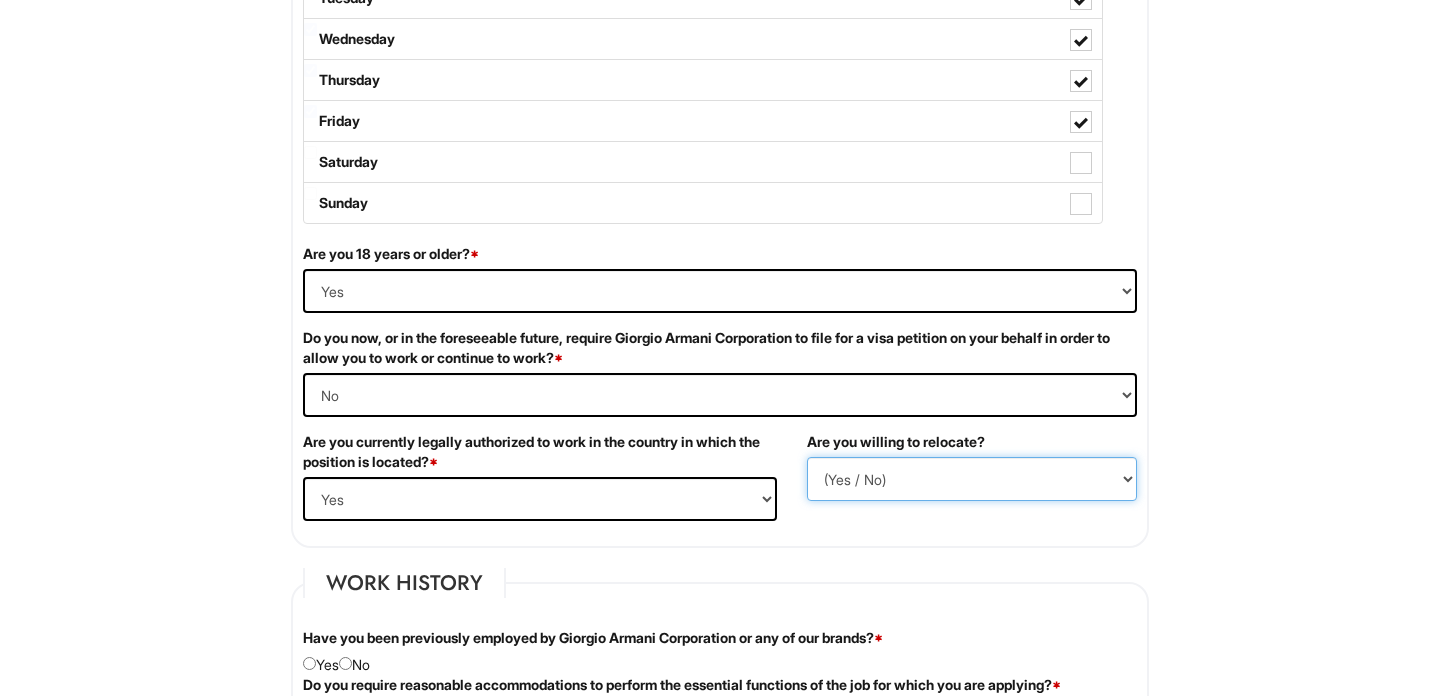 click on "(Yes / No) No Yes" at bounding box center (972, 479) 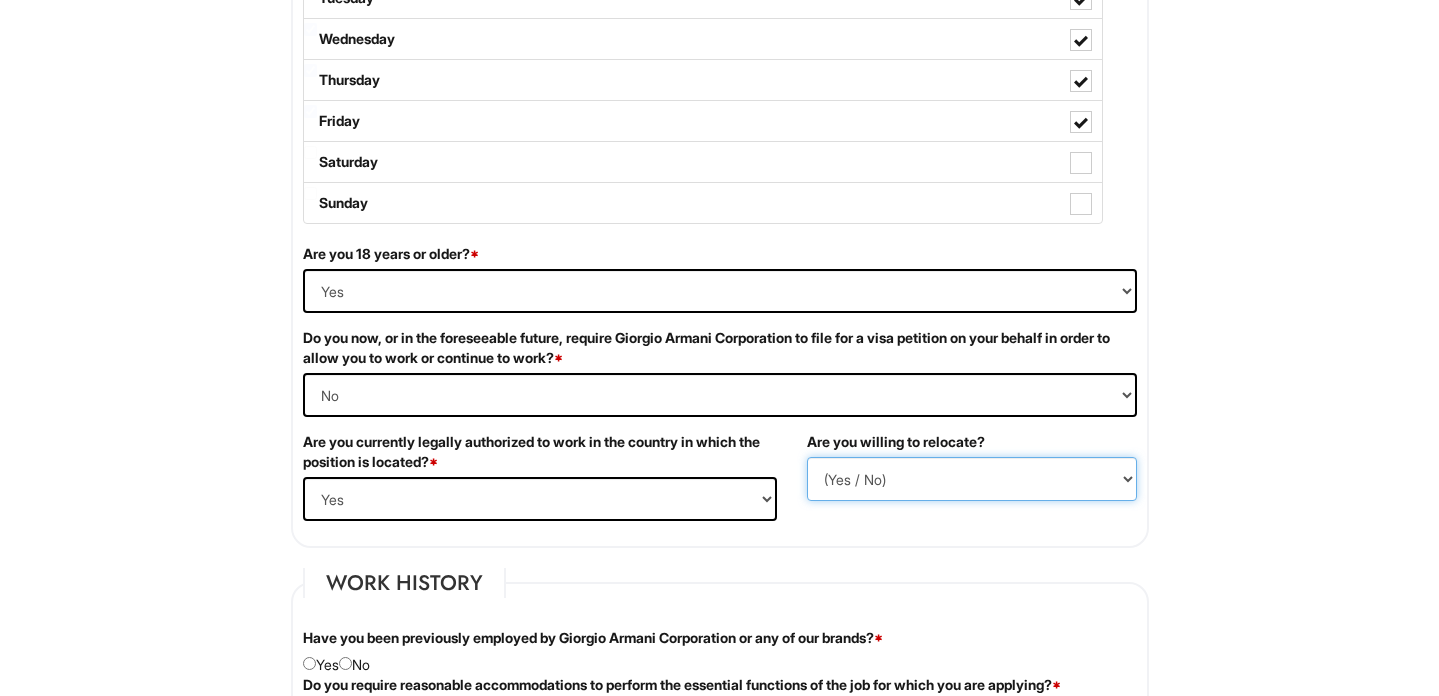 select on "Y" 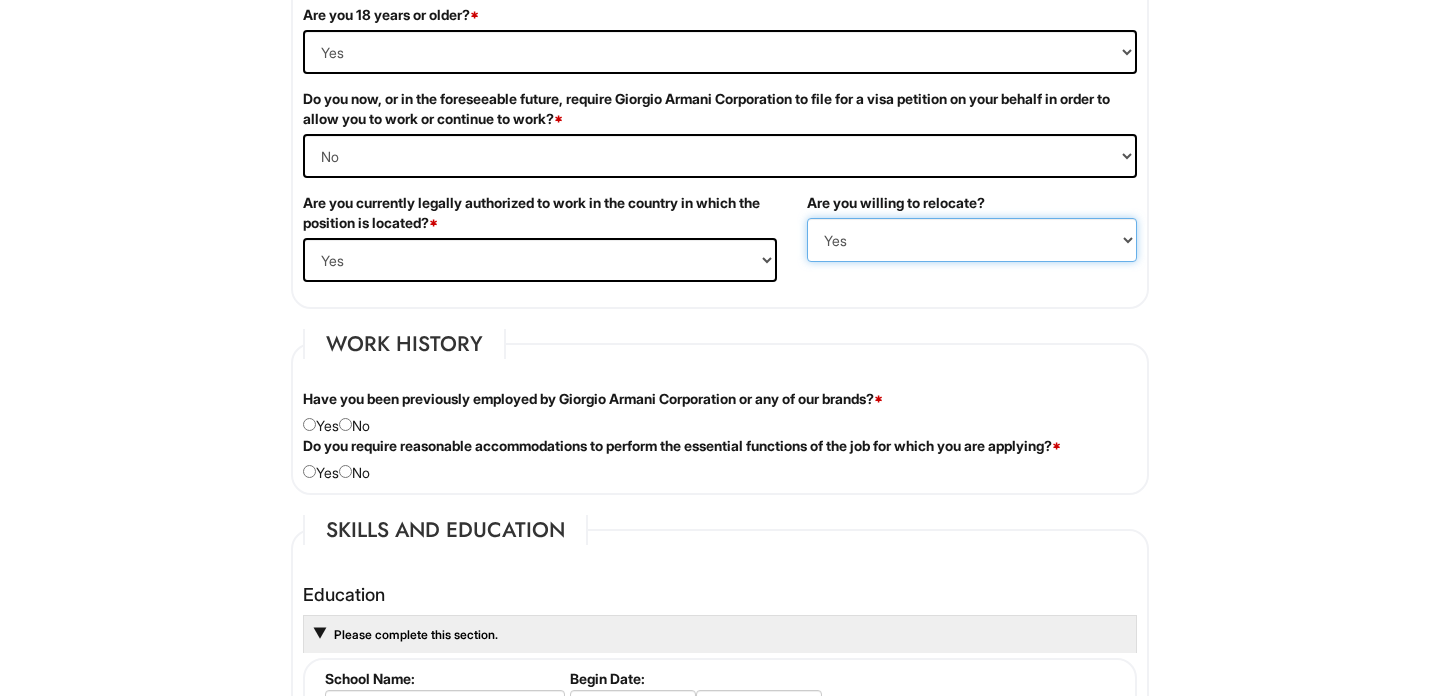 scroll, scrollTop: 1353, scrollLeft: 0, axis: vertical 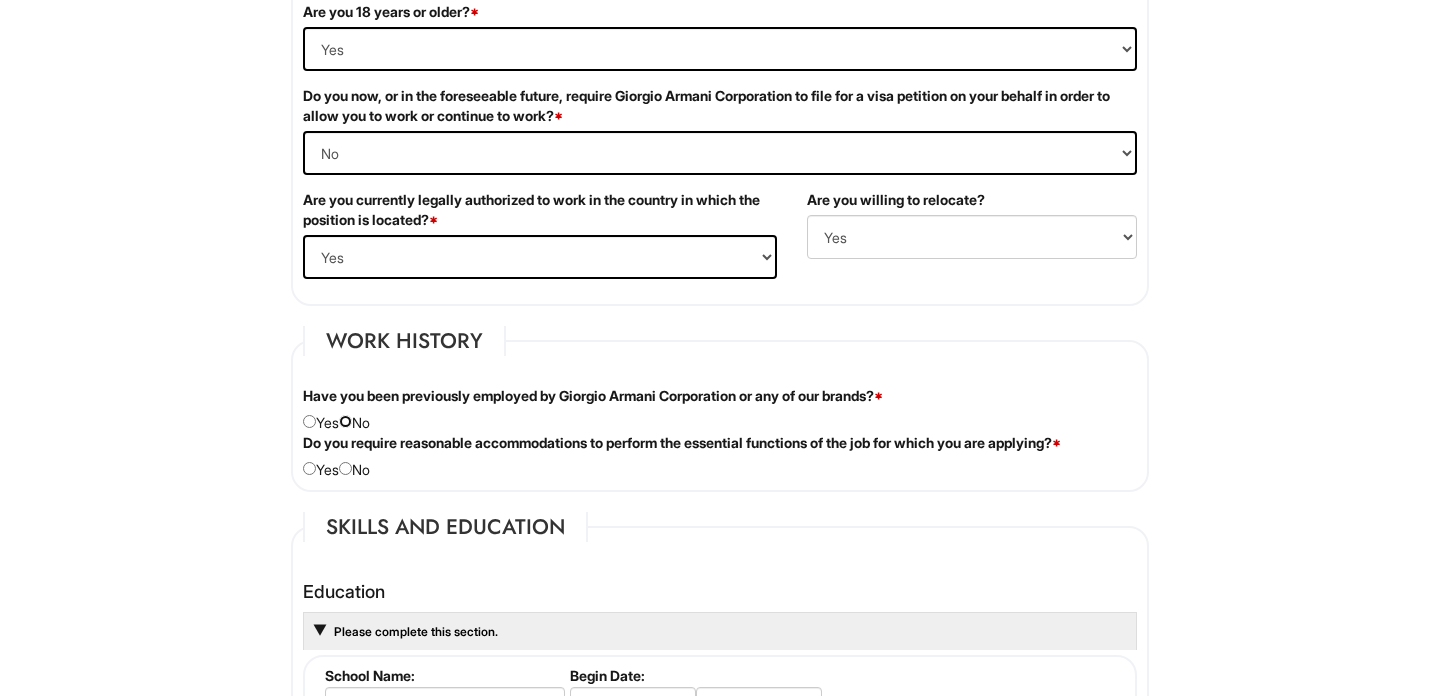 click at bounding box center (345, 421) 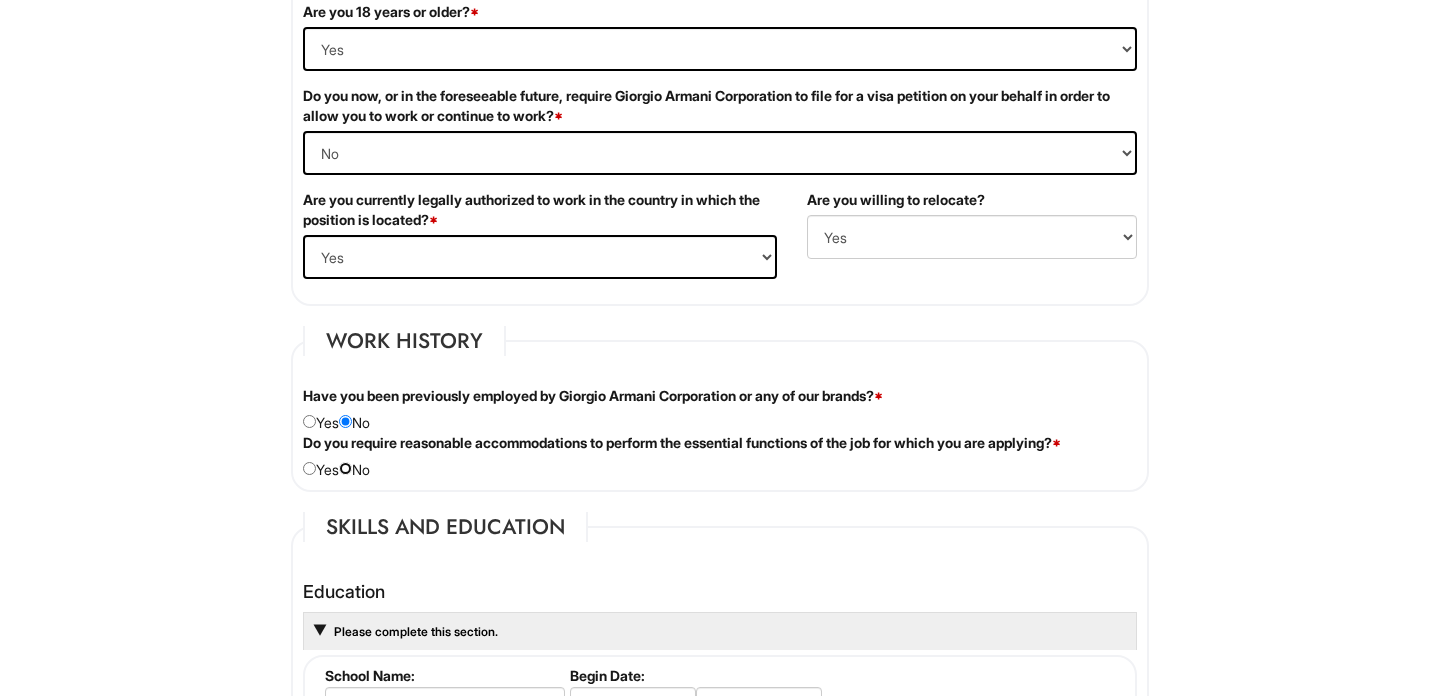 click at bounding box center (345, 468) 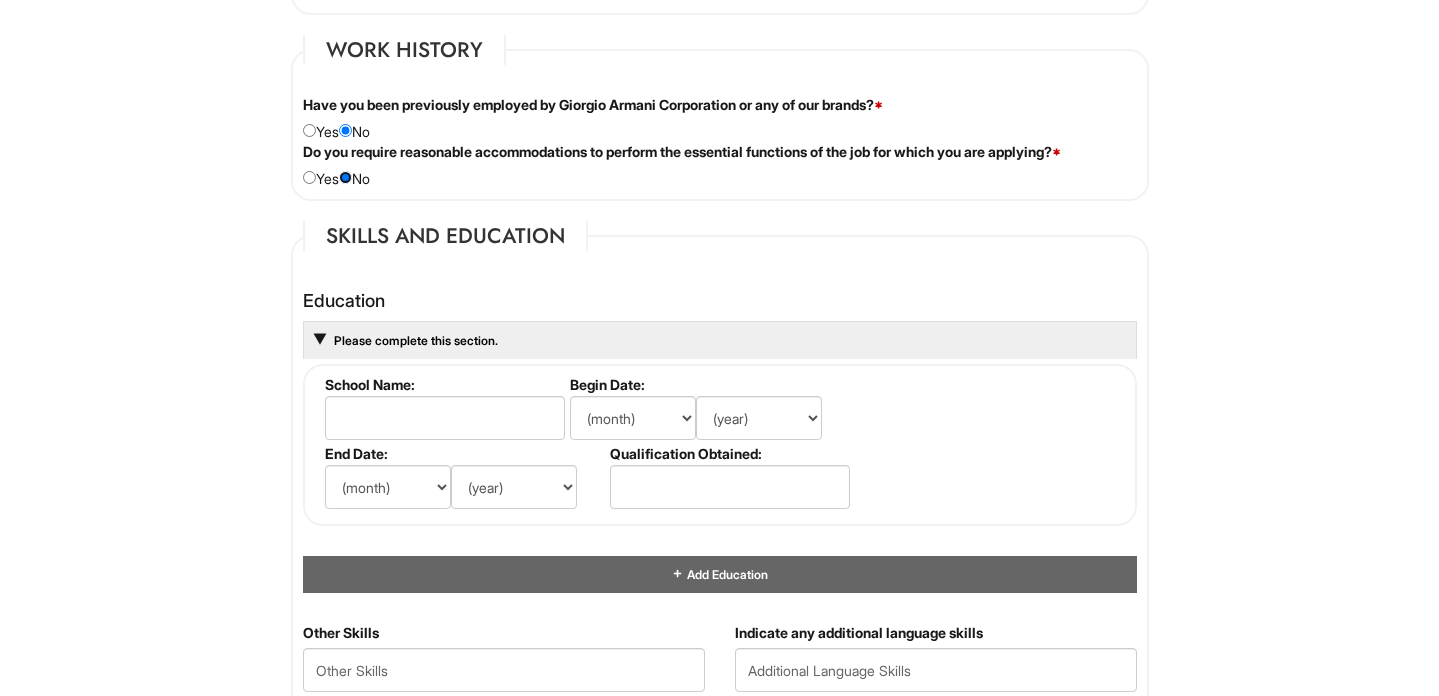 scroll, scrollTop: 1649, scrollLeft: 0, axis: vertical 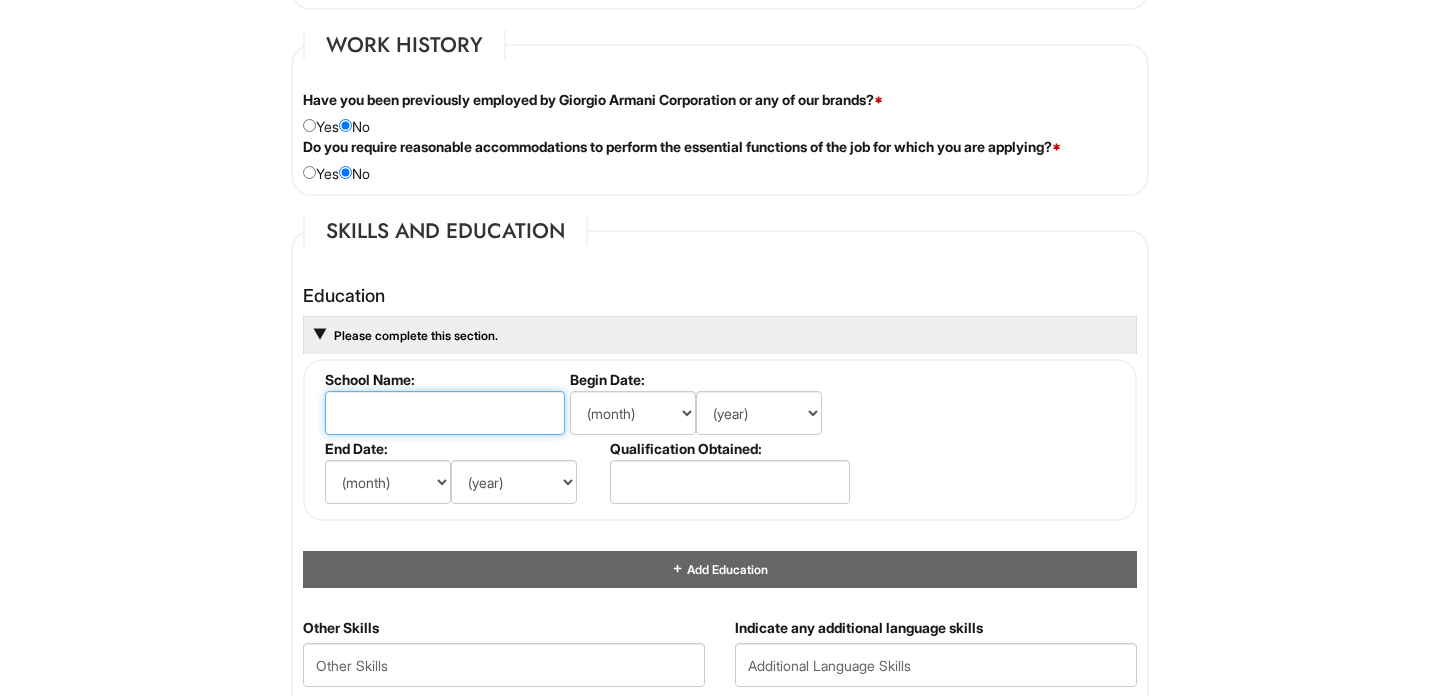 click at bounding box center (445, 413) 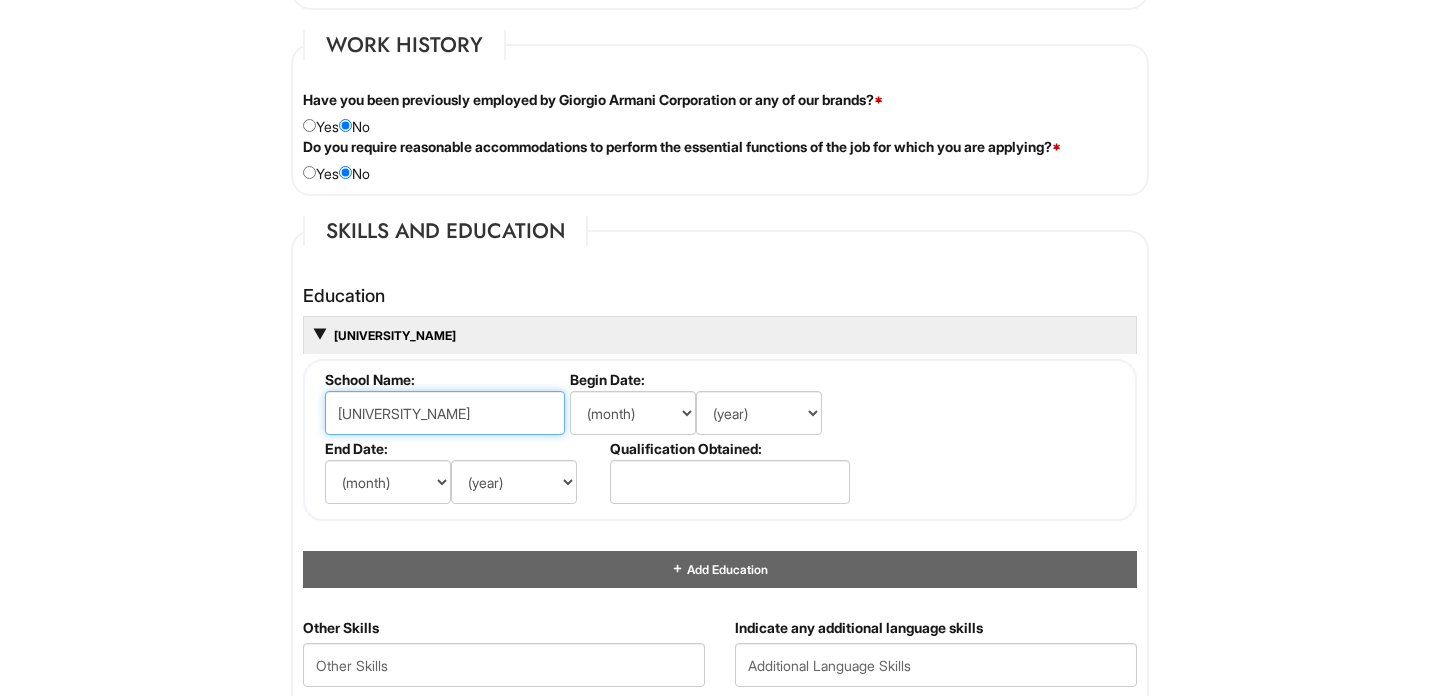 scroll, scrollTop: 0, scrollLeft: 206, axis: horizontal 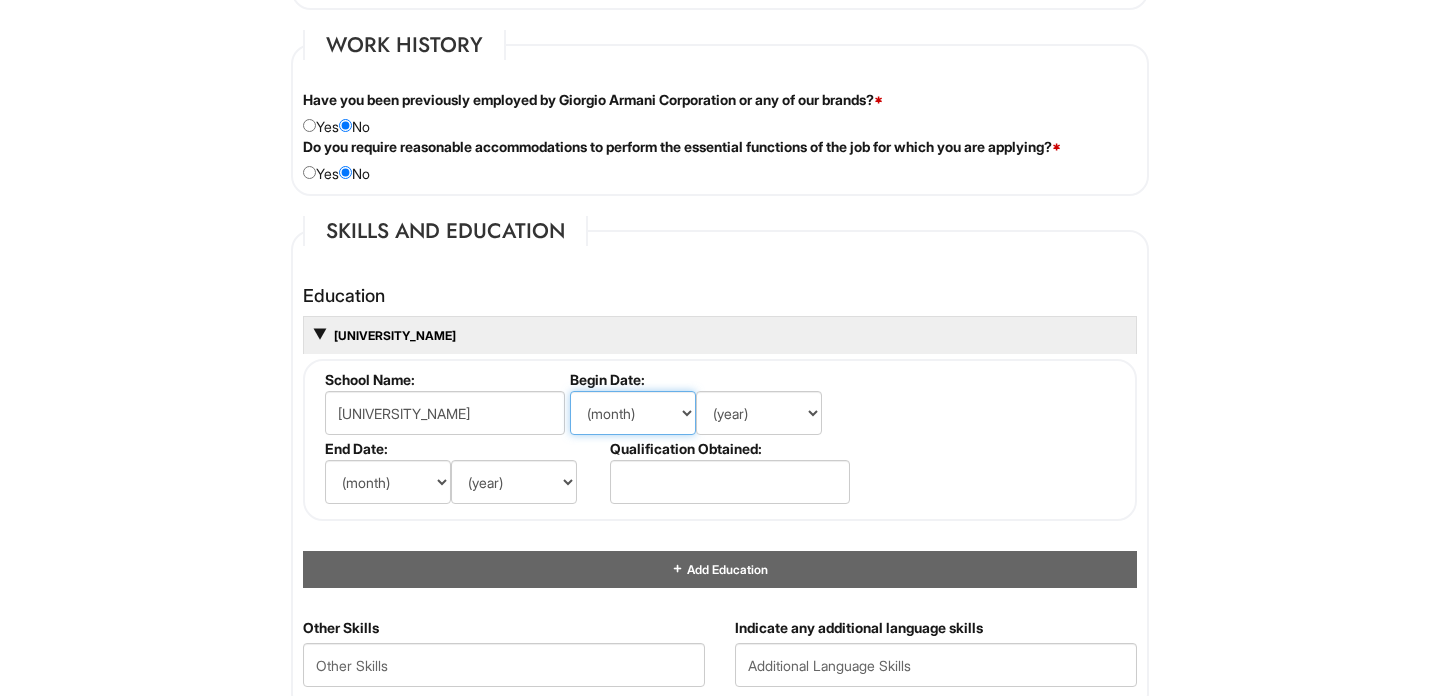 click on "(month) Jan Feb Mar Apr May Jun Jul Aug Sep Oct Nov Dec" at bounding box center [633, 413] 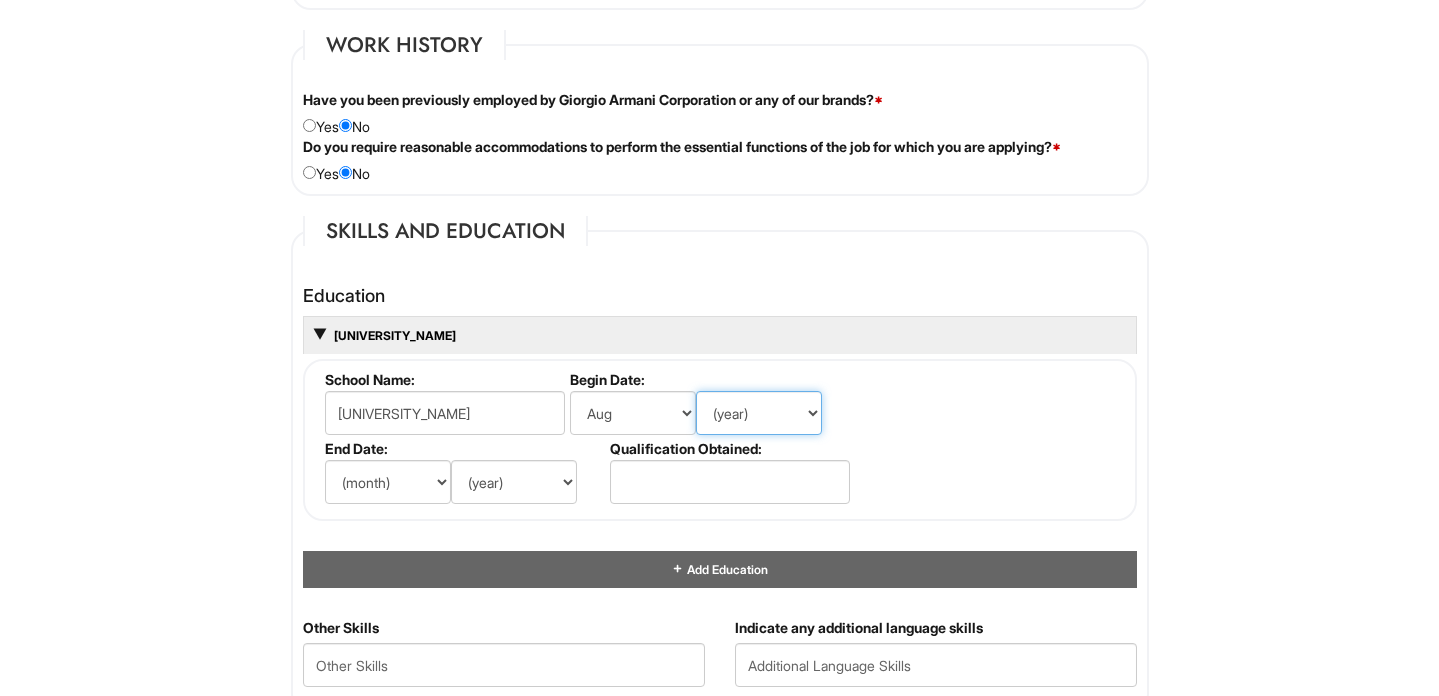 click on "(year) 2029 2028 2027 2026 2025 2024 2023 2022 2021 2020 2019 2018 2017 2016 2015 2014 2013 2012 2011 2010 2009 2008 2007 2006 2005 2004 2003 2002 2001 2000 1999 1998 1997 1996 1995 1994 1993 1992 1991 1990 1989 1988 1987 1986 1985 1984 1983 1982 1981 1980 1979 1978 1977 1976 1975 1974 1973 1972 1971 1970 1969 1968 1967 1966 1965 1964 1963 1962 1961 1960 1959 1958 1957 1956 1955 1954 1953 1952 1951 1950 1949 1948 1947 1946  --  2030 2031 2032 2033 2034 2035 2036 2037 2038 2039 2040 2041 2042 2043 2044 2045 2046 2047 2048 2049 2050 2051 2052 2053 2054 2055 2056 2057 2058 2059 2060 2061 2062 2063 2064" at bounding box center (759, 413) 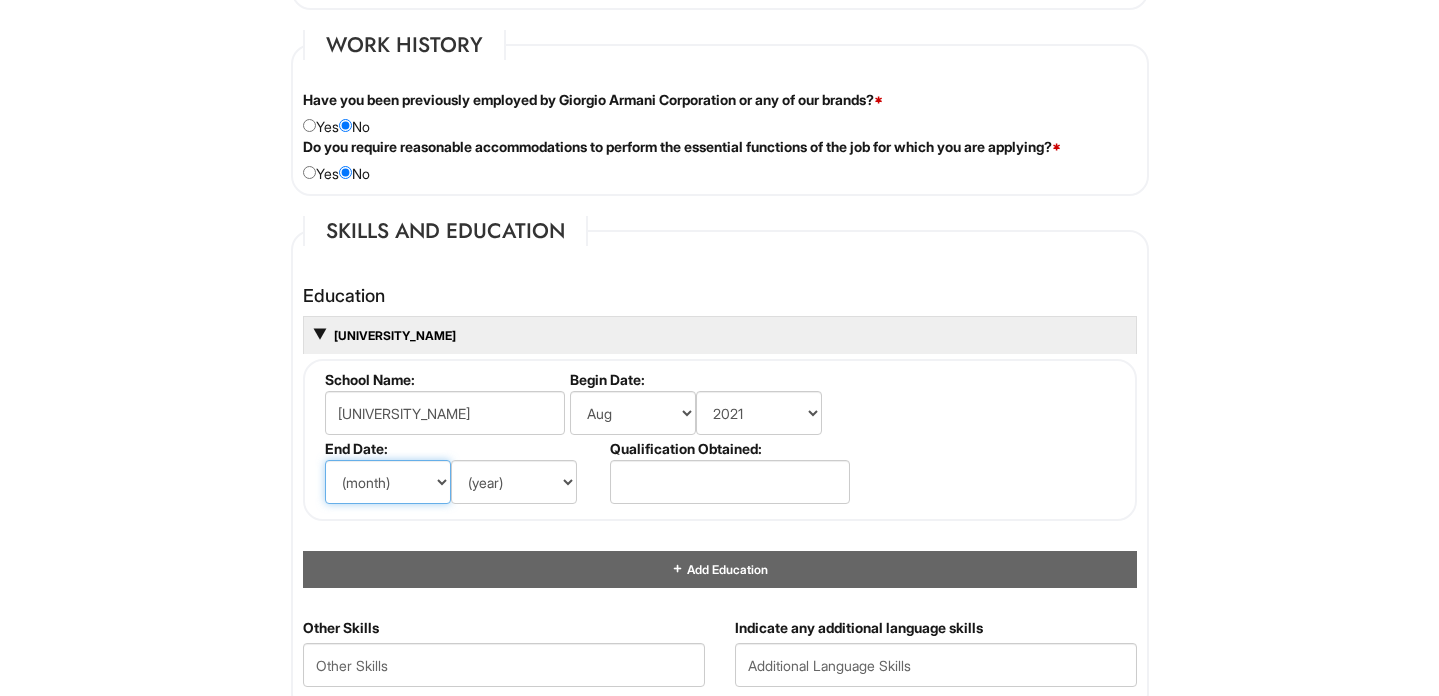 click on "(month) Jan Feb Mar Apr May Jun Jul Aug Sep Oct Nov Dec" at bounding box center [388, 482] 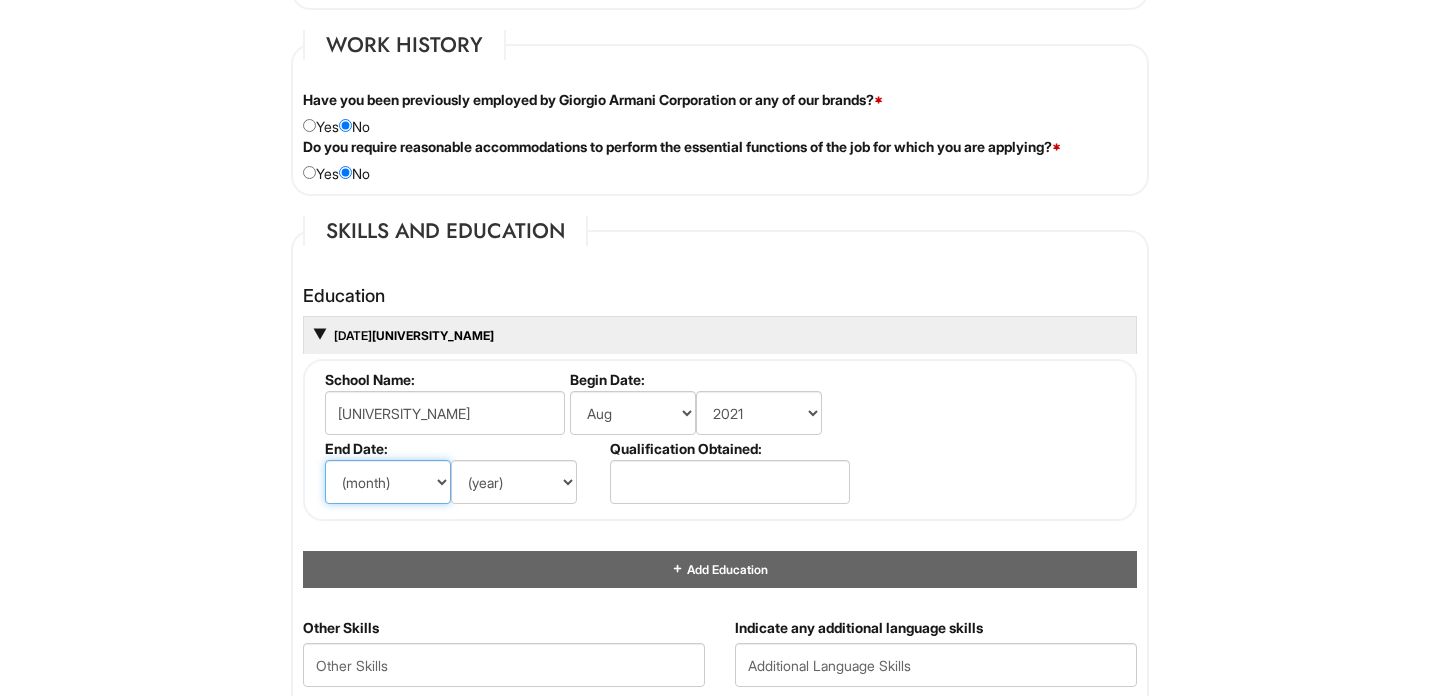 select on "5" 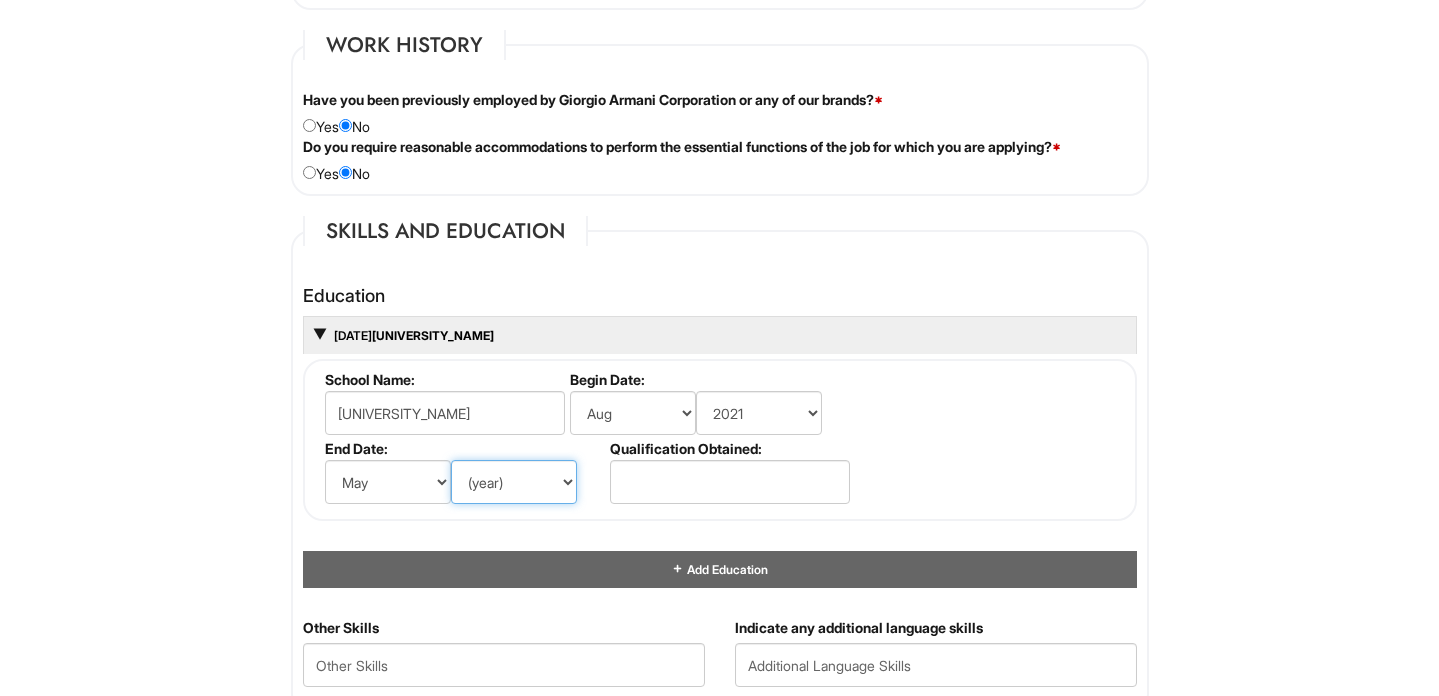 click on "(year) 2029 2028 2027 2026 2025 2024 2023 2022 2021 2020 2019 2018 2017 2016 2015 2014 2013 2012 2011 2010 2009 2008 2007 2006 2005 2004 2003 2002 2001 2000 1999 1998 1997 1996 1995 1994 1993 1992 1991 1990 1989 1988 1987 1986 1985 1984 1983 1982 1981 1980 1979 1978 1977 1976 1975 1974 1973 1972 1971 1970 1969 1968 1967 1966 1965 1964 1963 1962 1961 1960 1959 1958 1957 1956 1955 1954 1953 1952 1951 1950 1949 1948 1947 1946  --  2030 2031 2032 2033 2034 2035 2036 2037 2038 2039 2040 2041 2042 2043 2044 2045 2046 2047 2048 2049 2050 2051 2052 2053 2054 2055 2056 2057 2058 2059 2060 2061 2062 2063 2064" at bounding box center (514, 482) 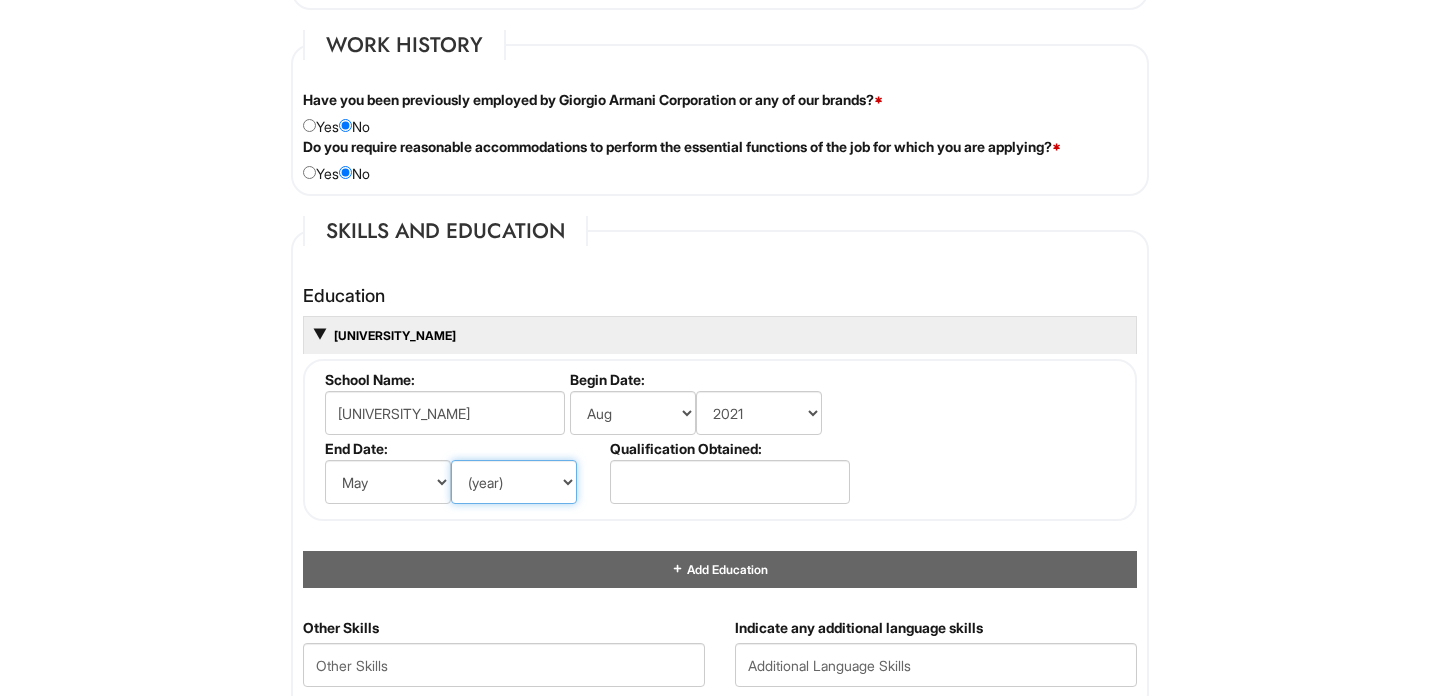 select on "2025" 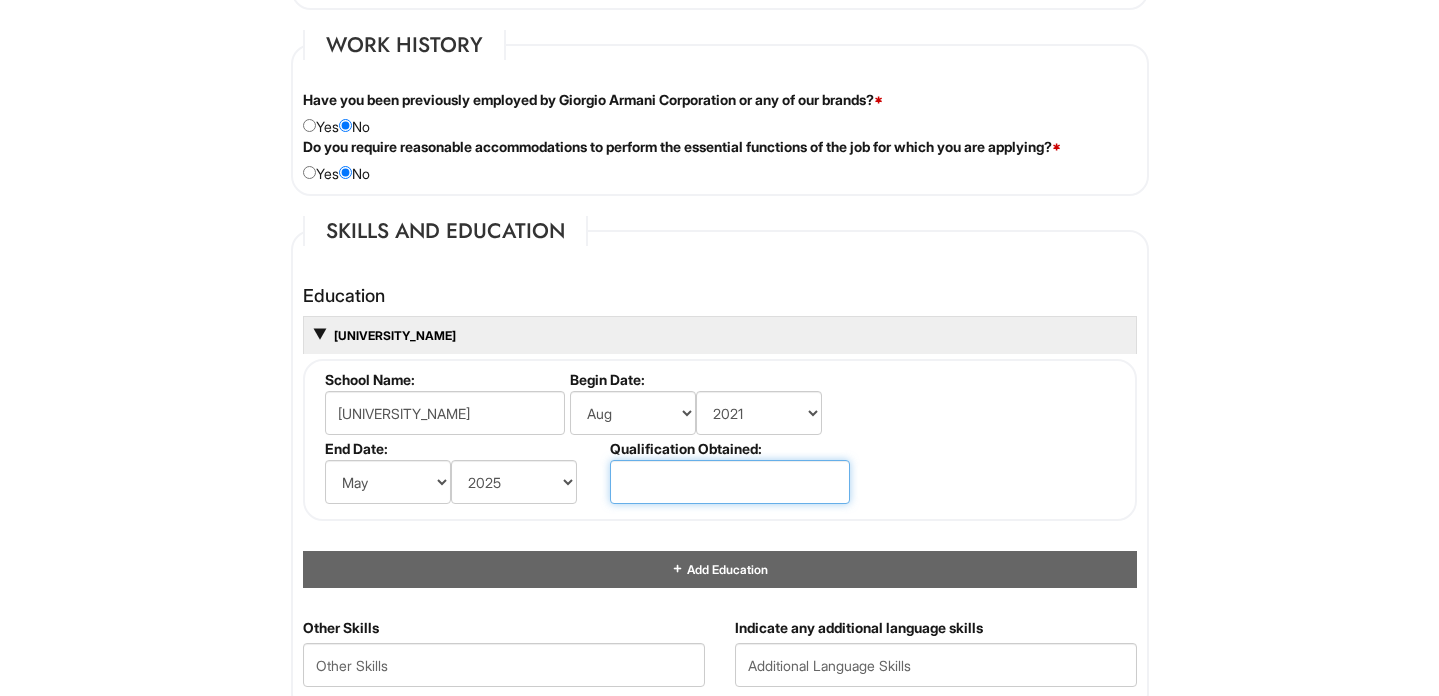 click at bounding box center (730, 482) 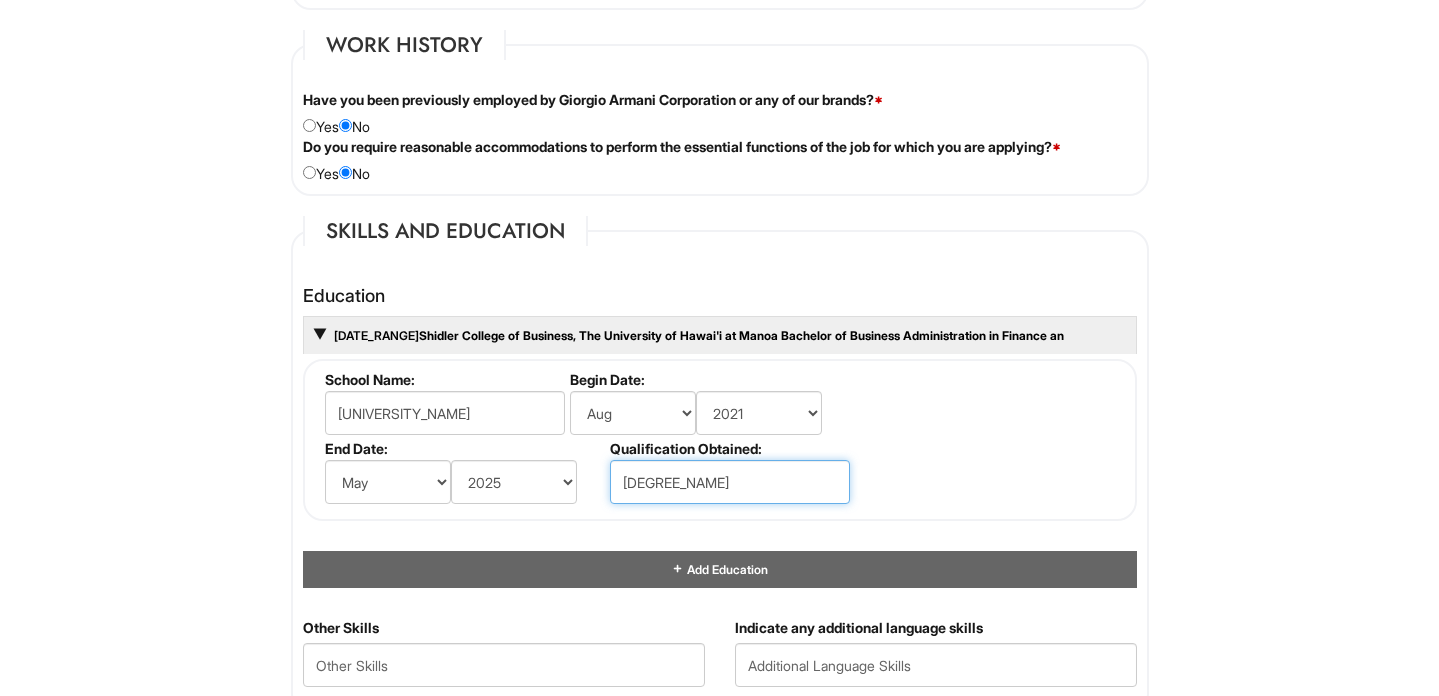 scroll, scrollTop: 0, scrollLeft: 100, axis: horizontal 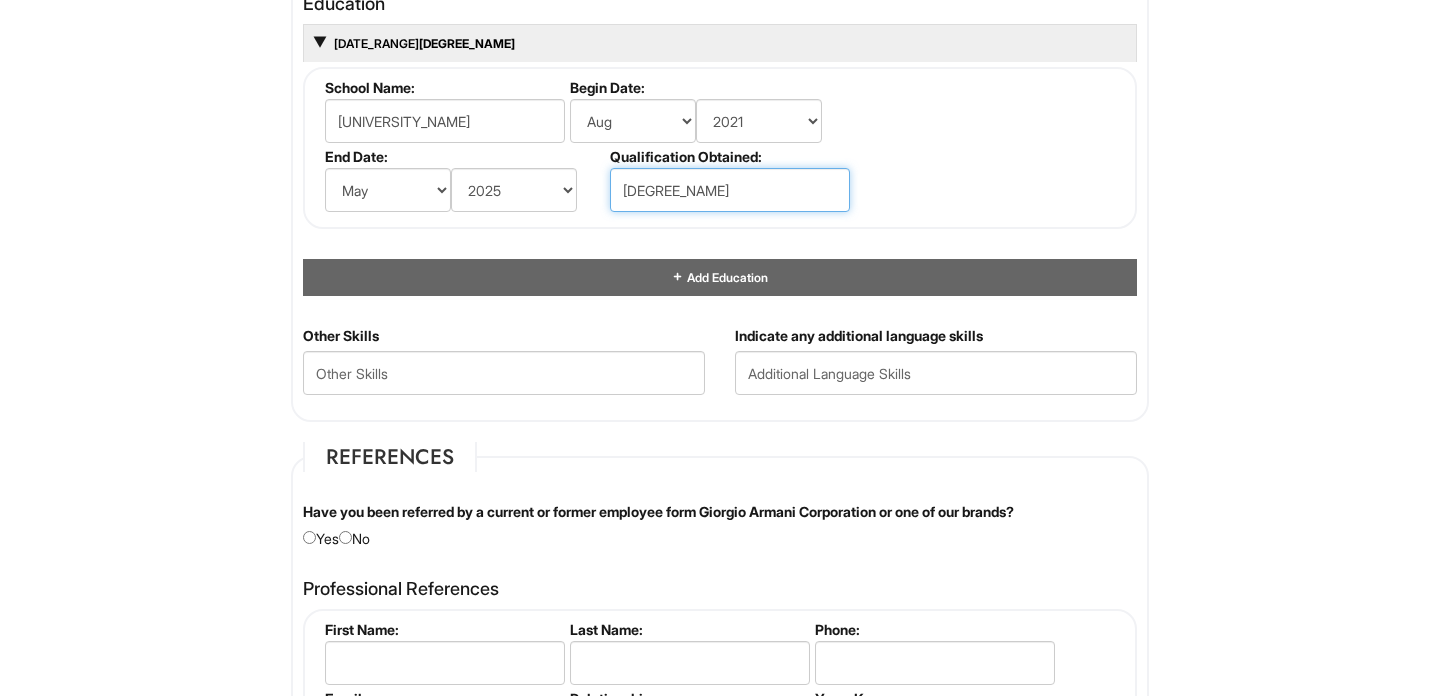 type on "[DEGREE_NAME]" 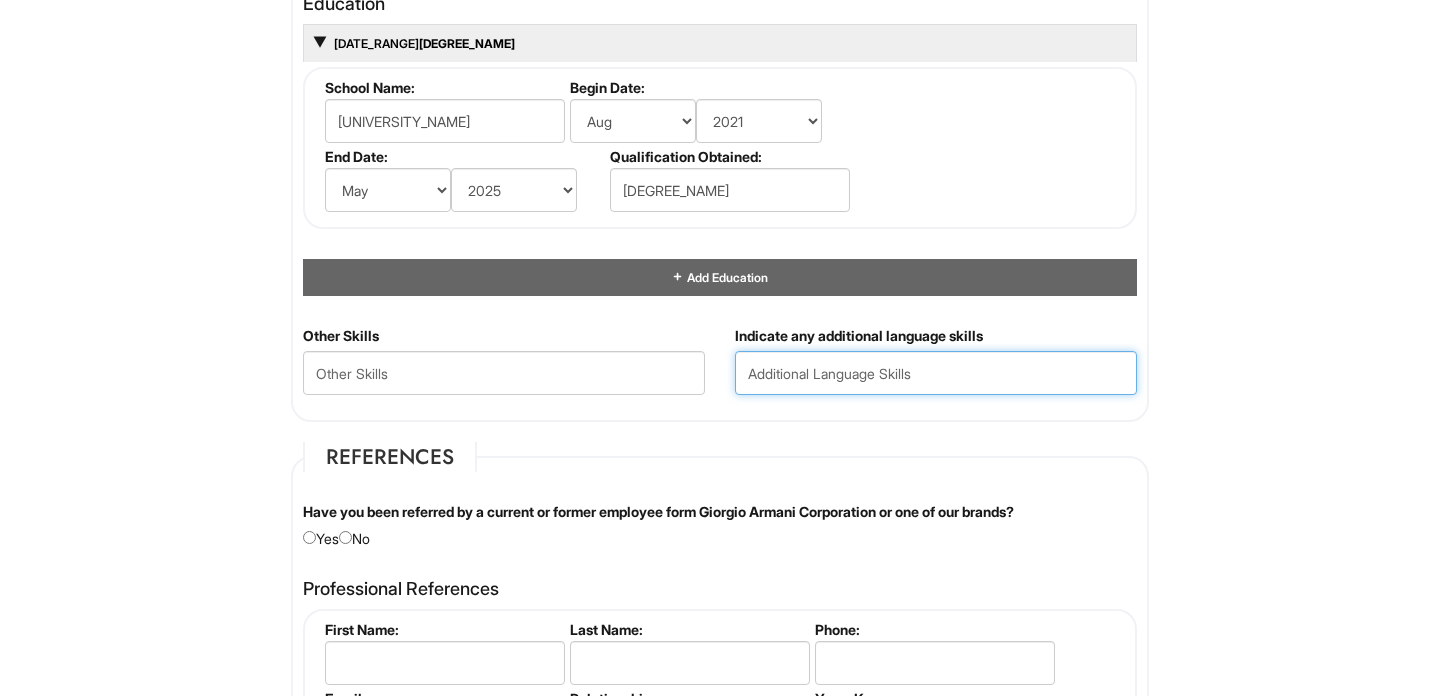 click at bounding box center (936, 373) 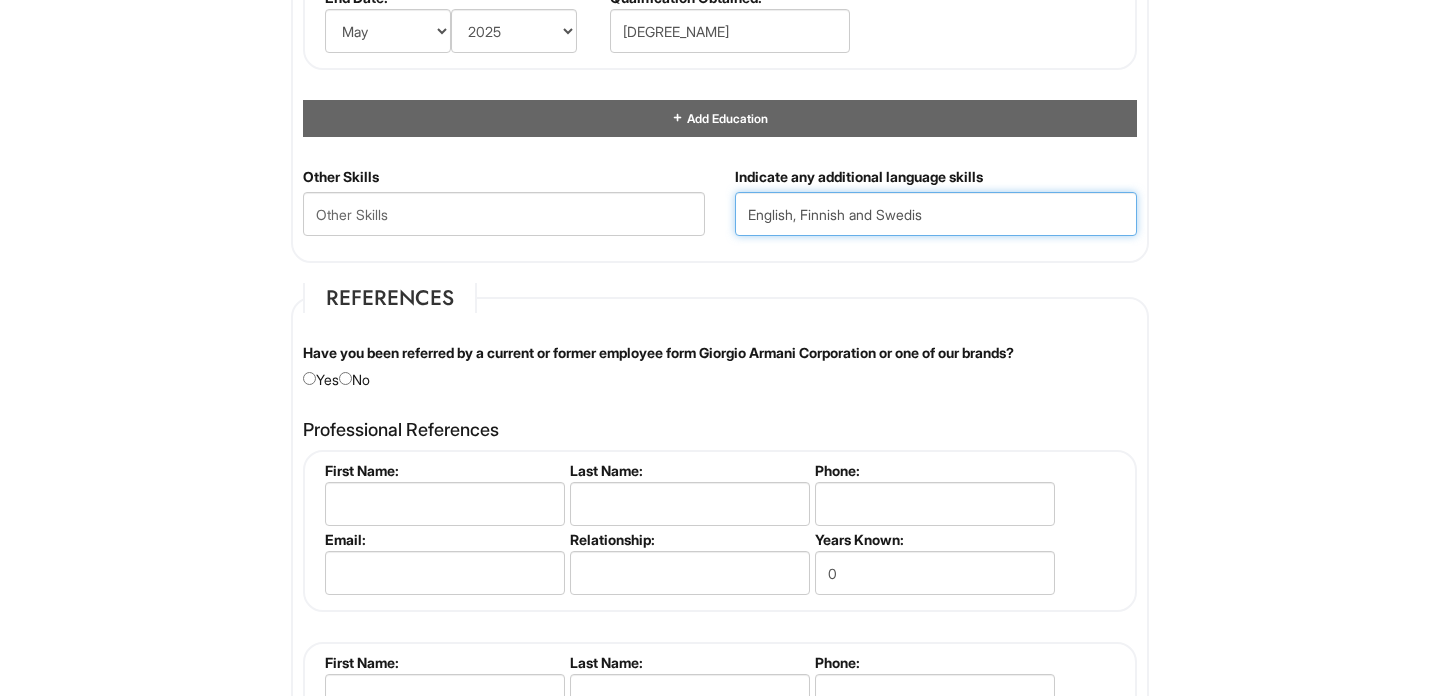 scroll, scrollTop: 2102, scrollLeft: 0, axis: vertical 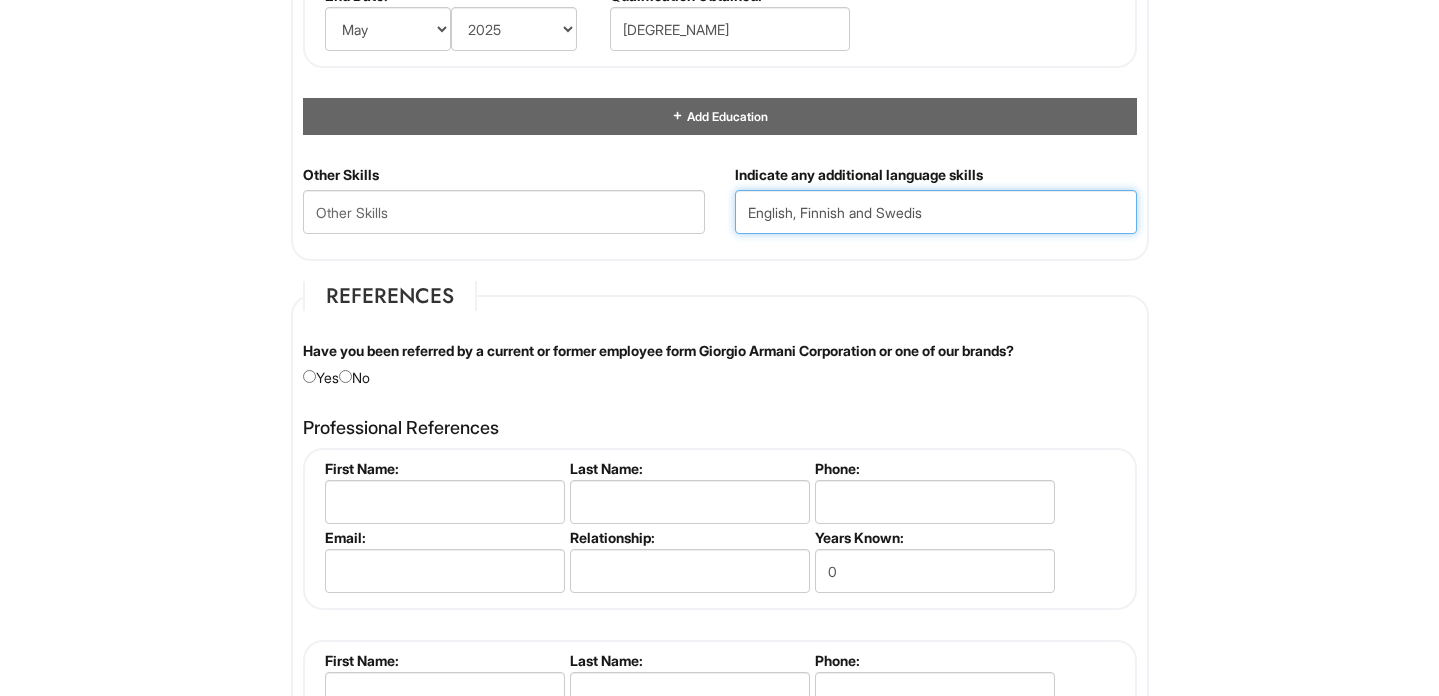 type on "English, Finnish and Swedis" 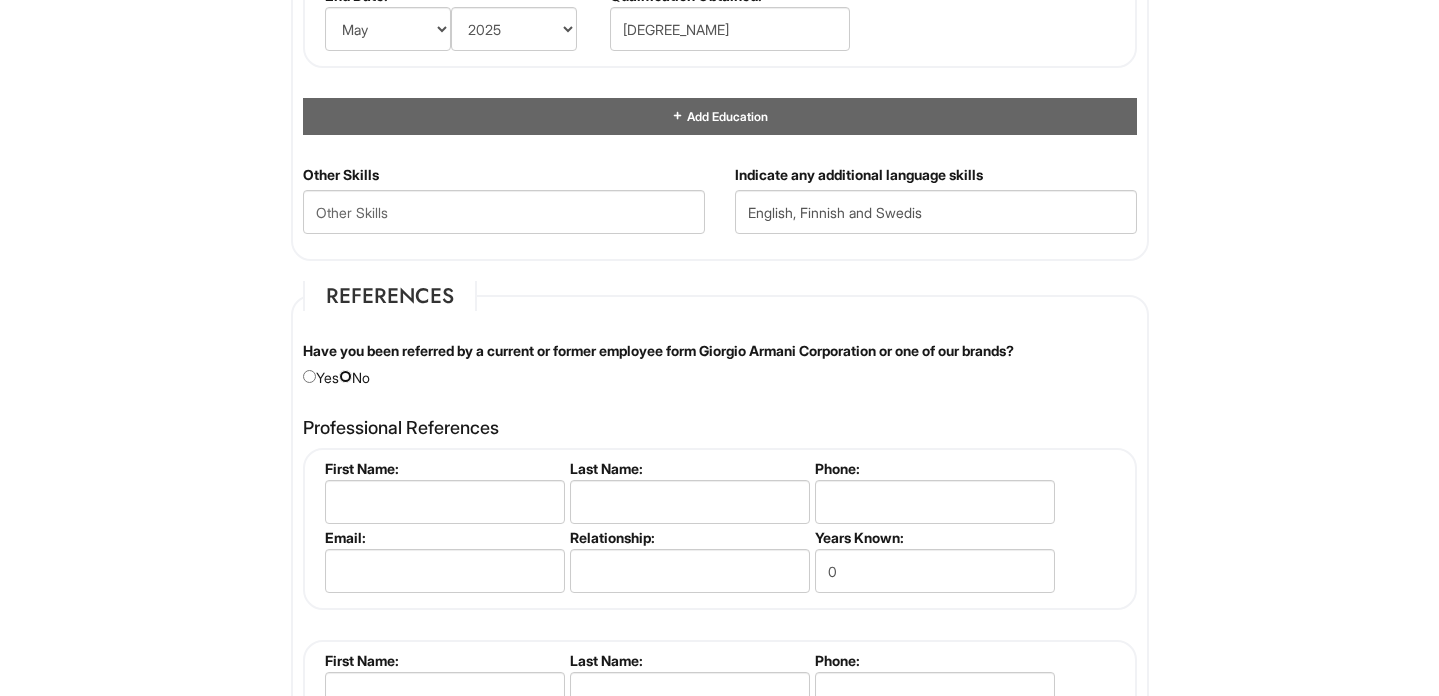 click at bounding box center [345, 376] 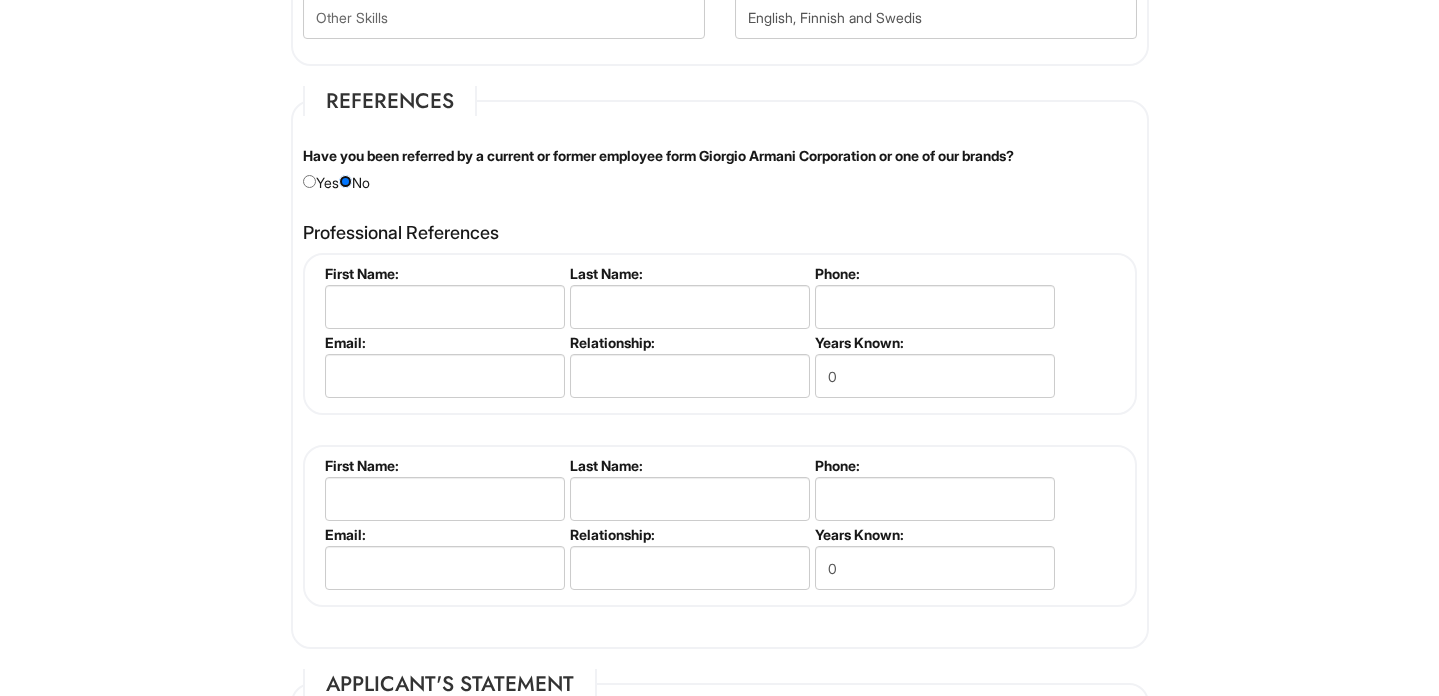 scroll, scrollTop: 2308, scrollLeft: 0, axis: vertical 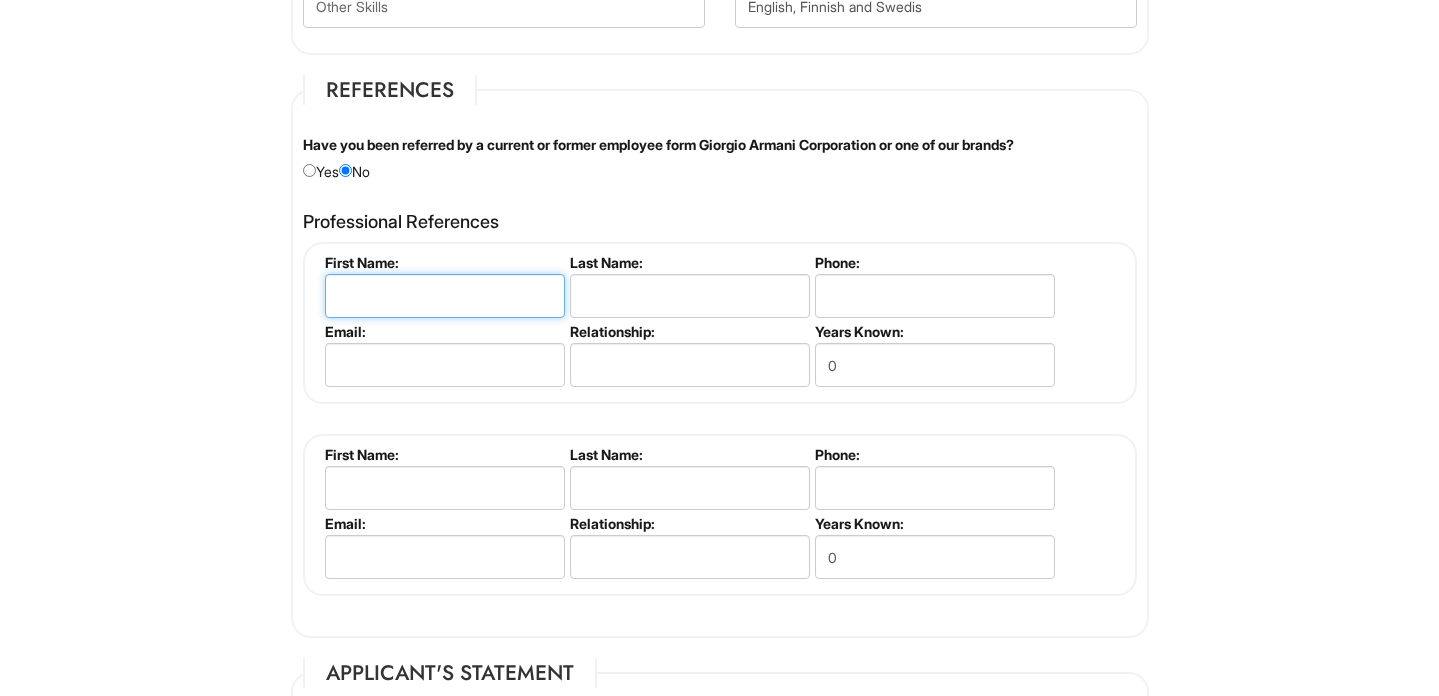 click at bounding box center [445, 296] 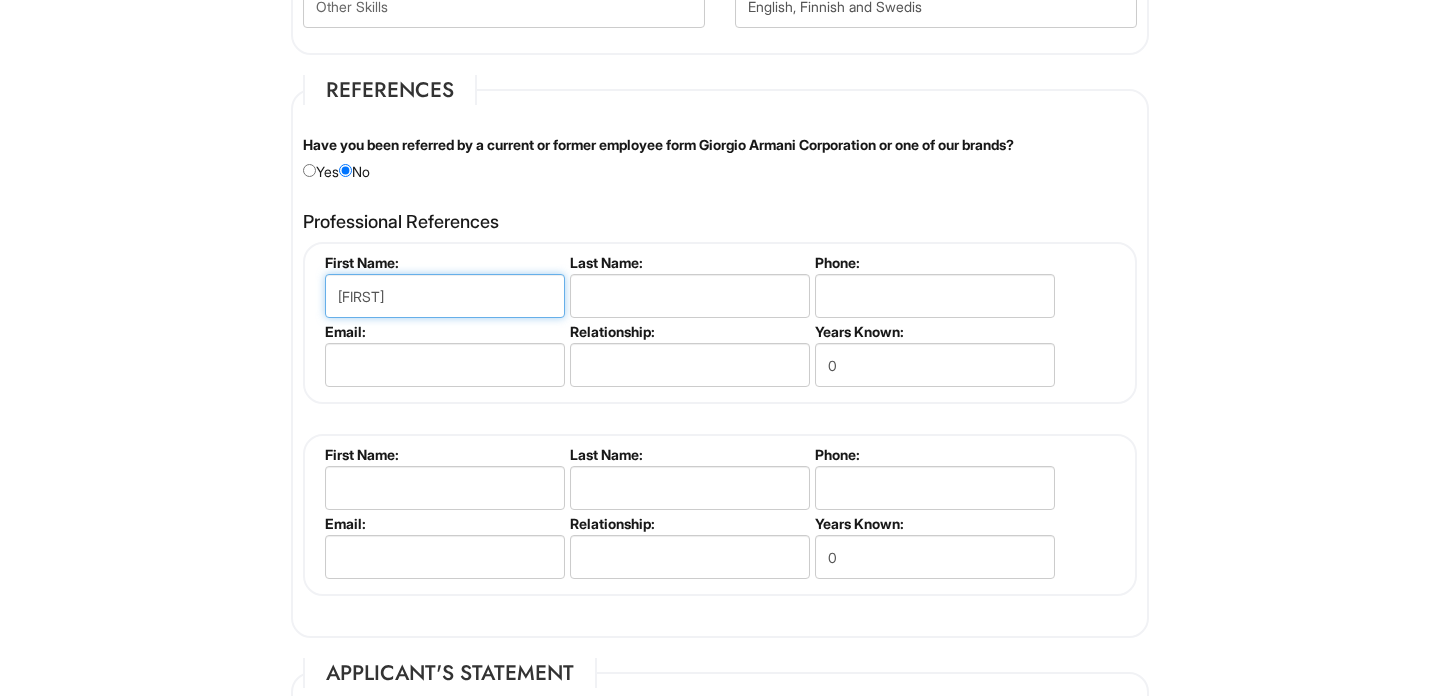 type on "[FIRST]" 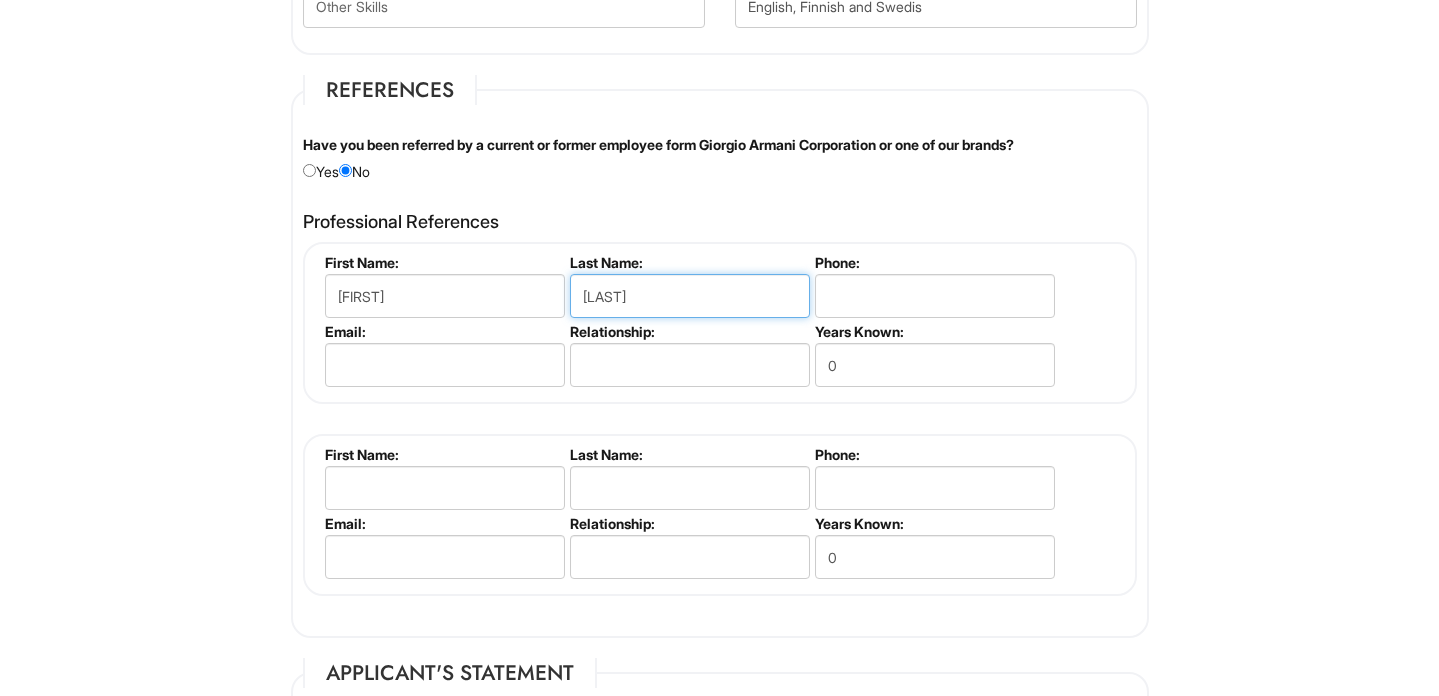 type on "[LAST]" 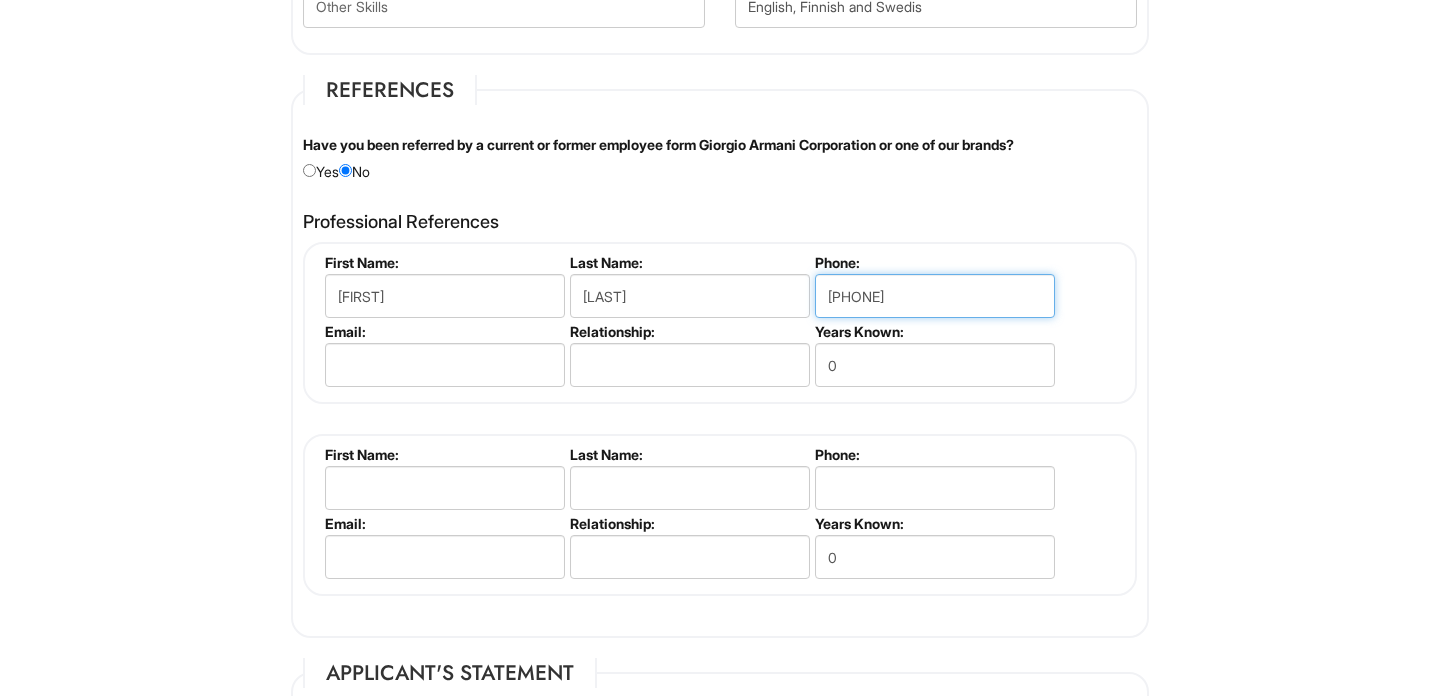 type on "[PHONE]" 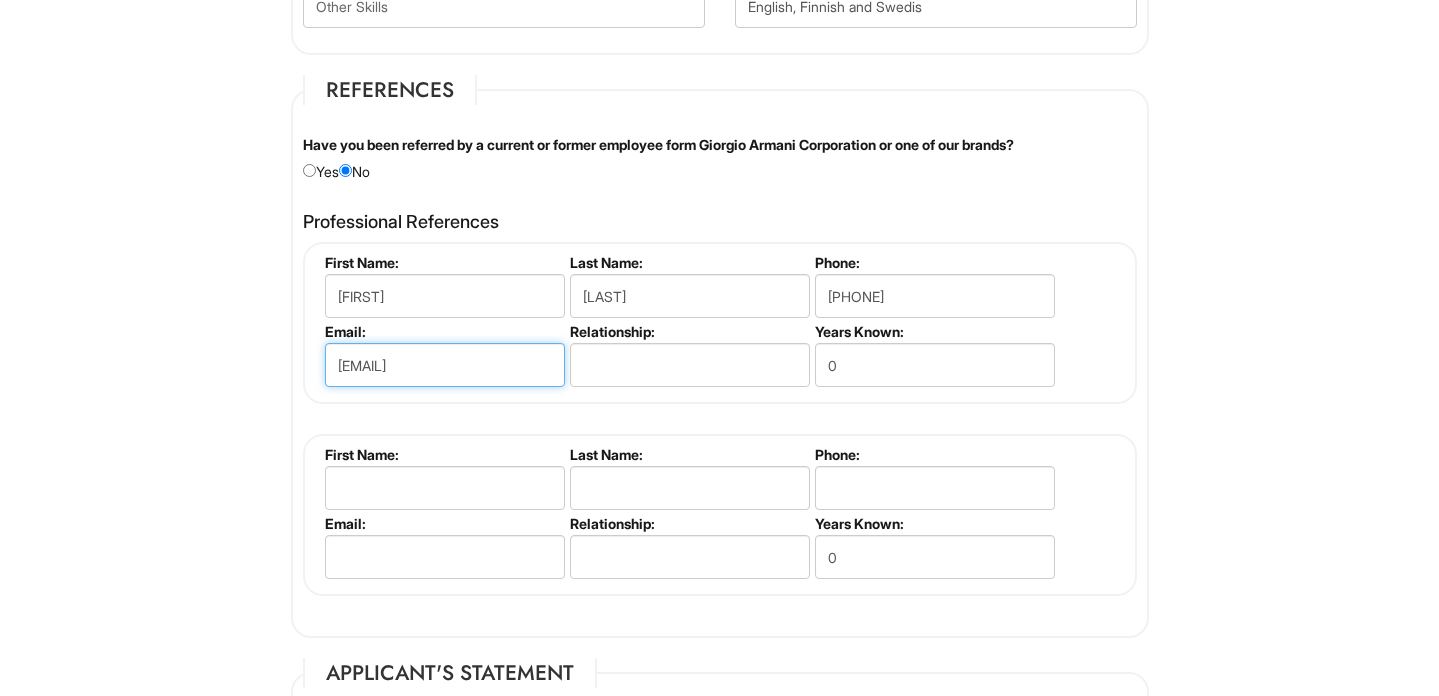type on "[EMAIL]" 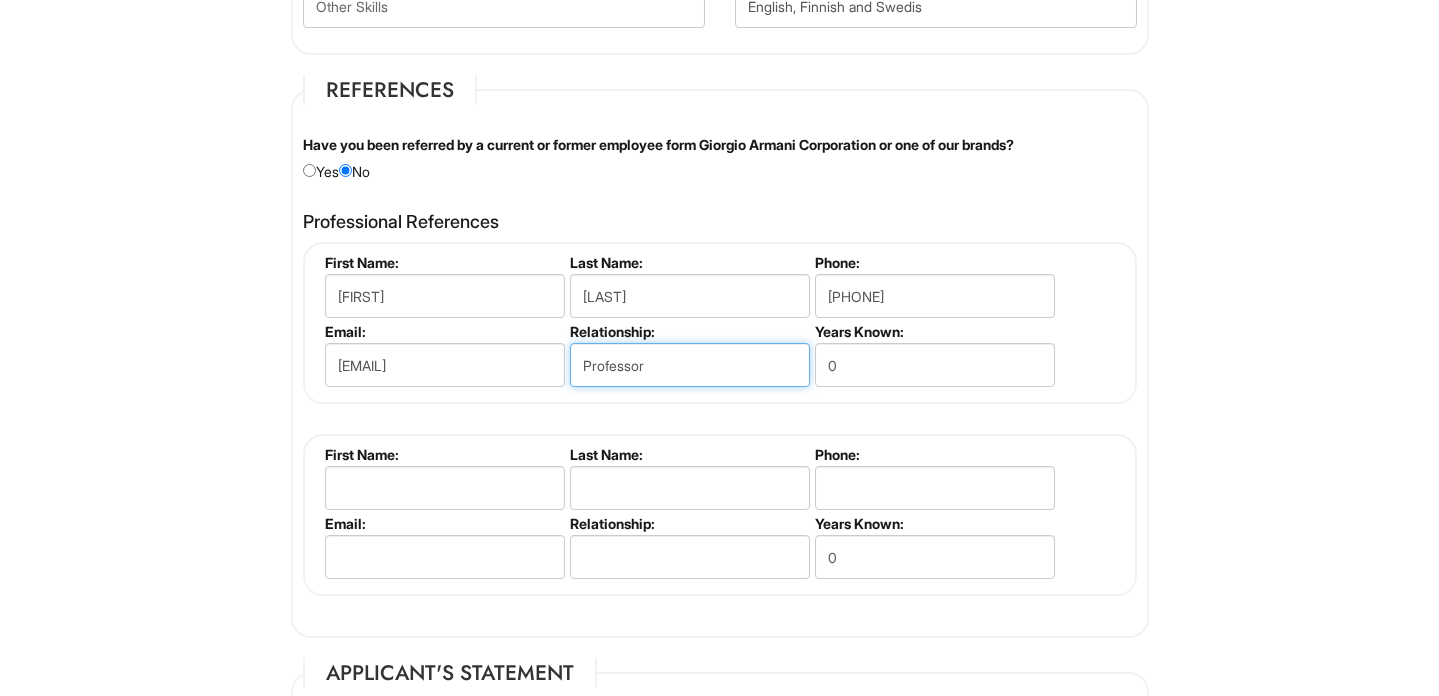 type on "Professor" 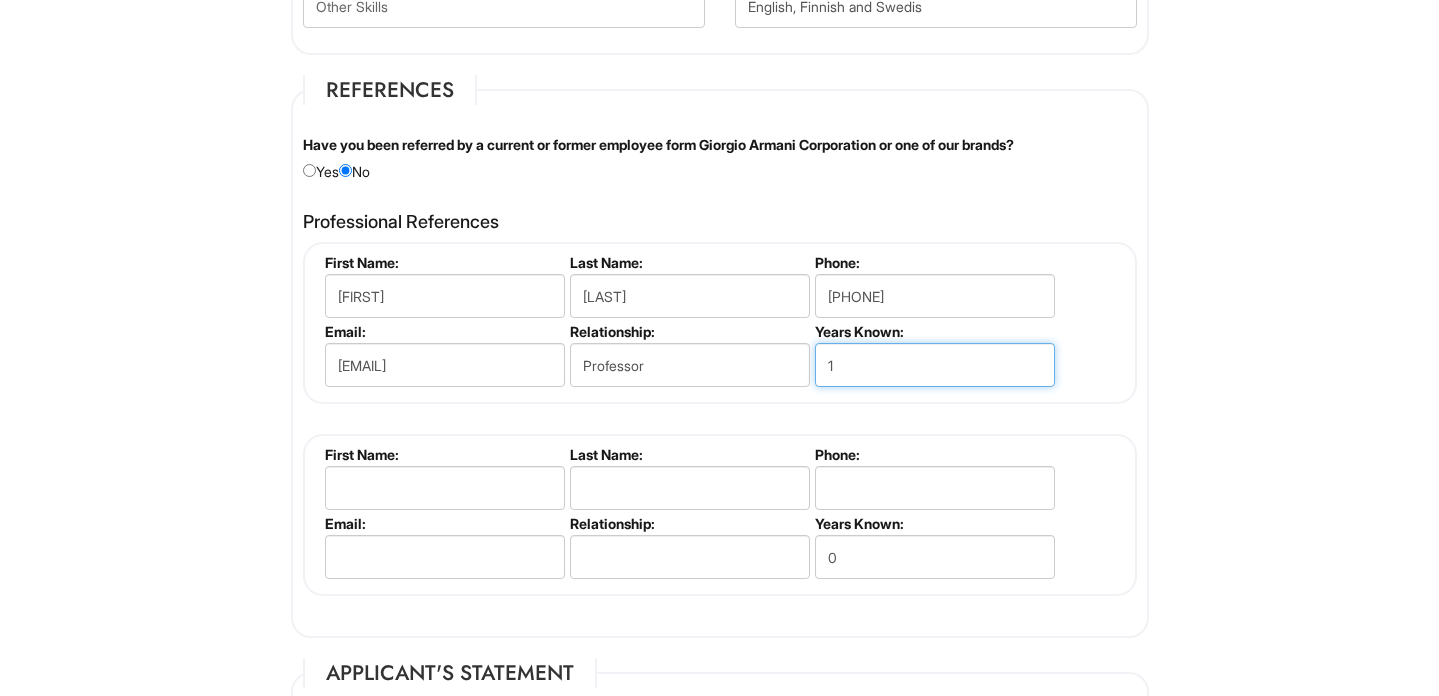 type on "1" 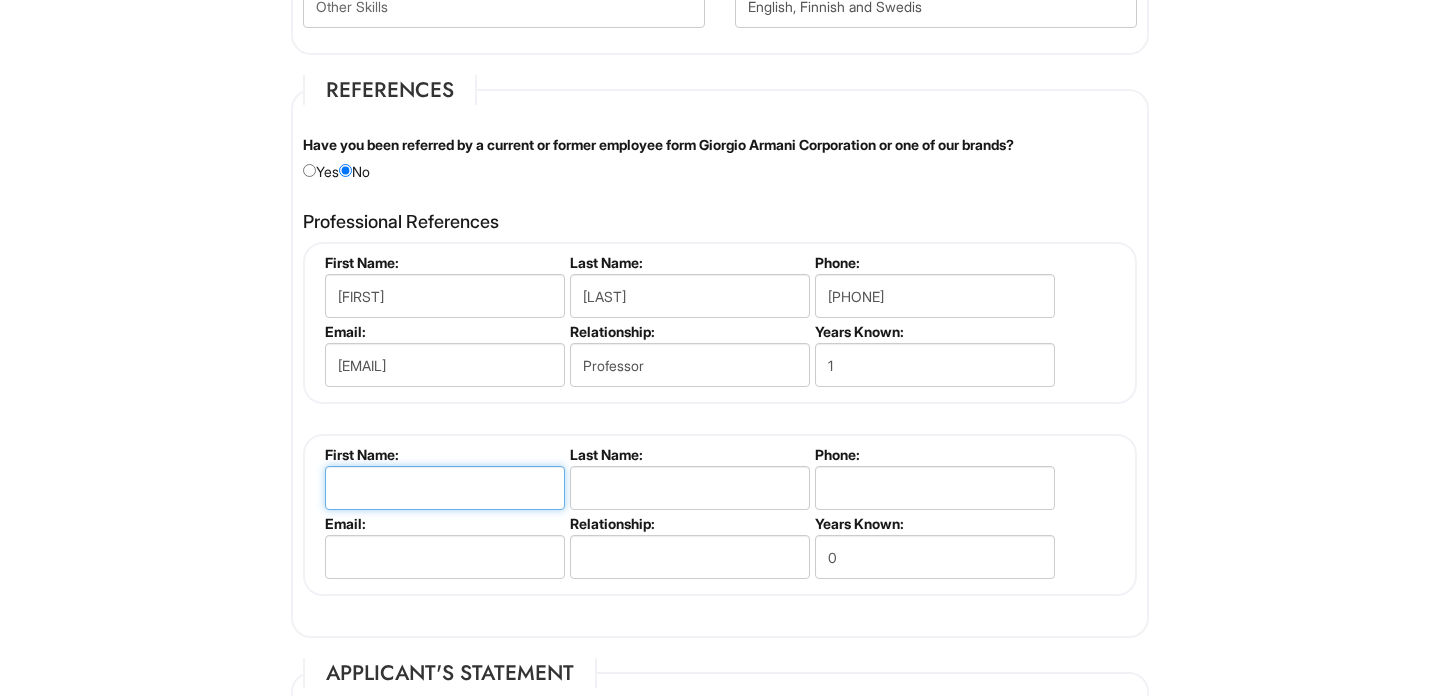 click at bounding box center [445, 488] 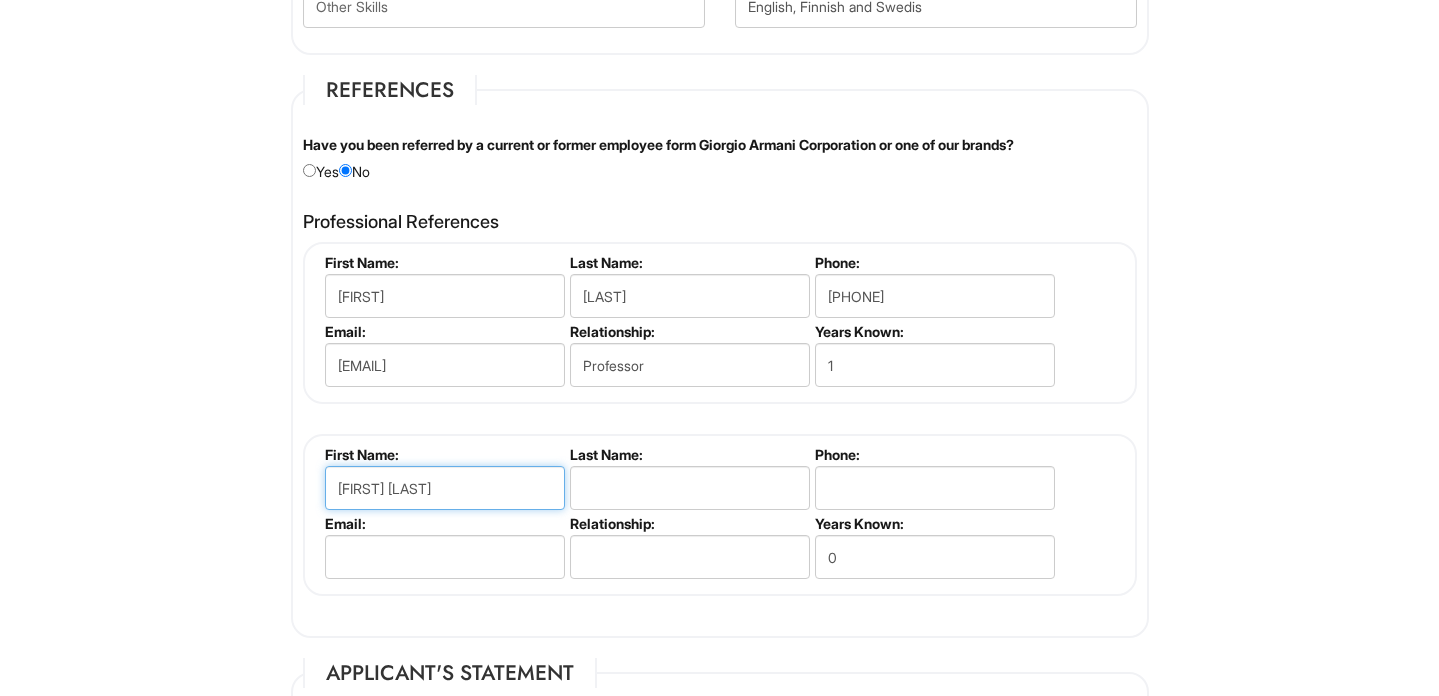 click on "[FIRST] [LAST]" at bounding box center [445, 488] 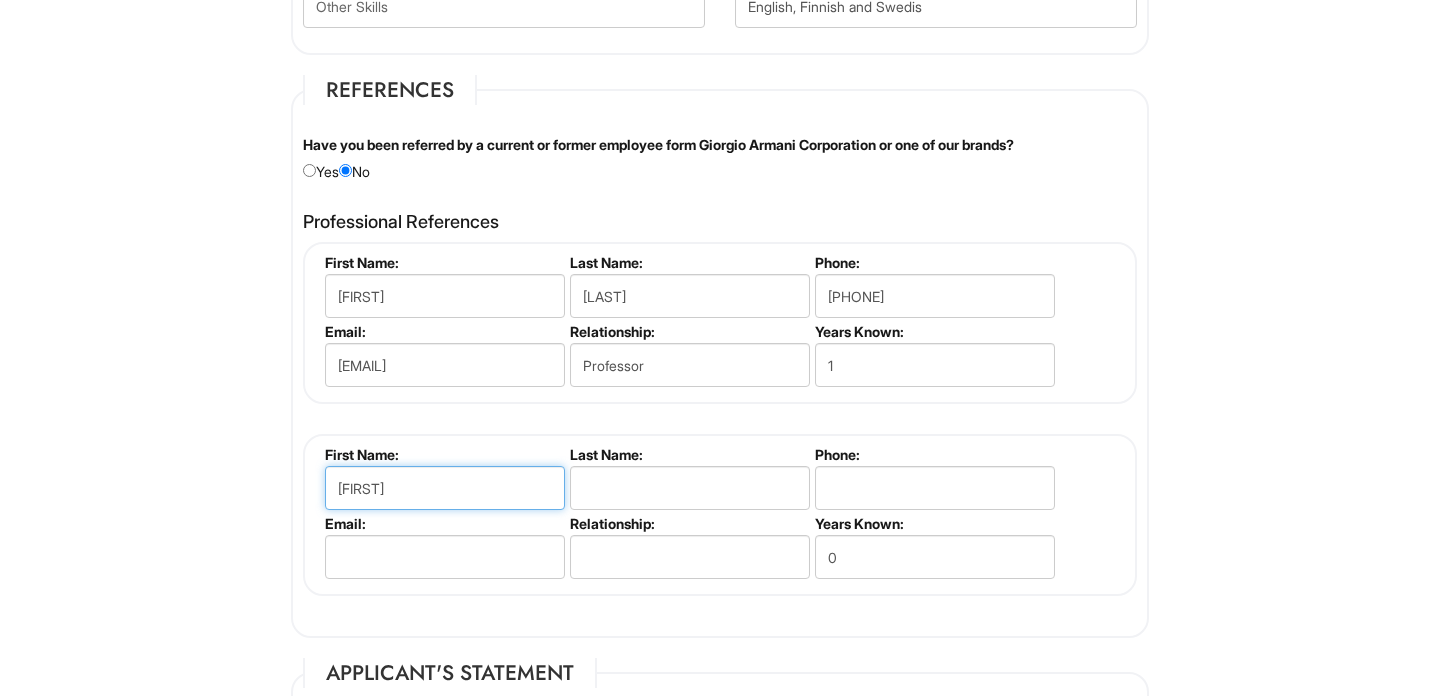 type on "[FIRST]" 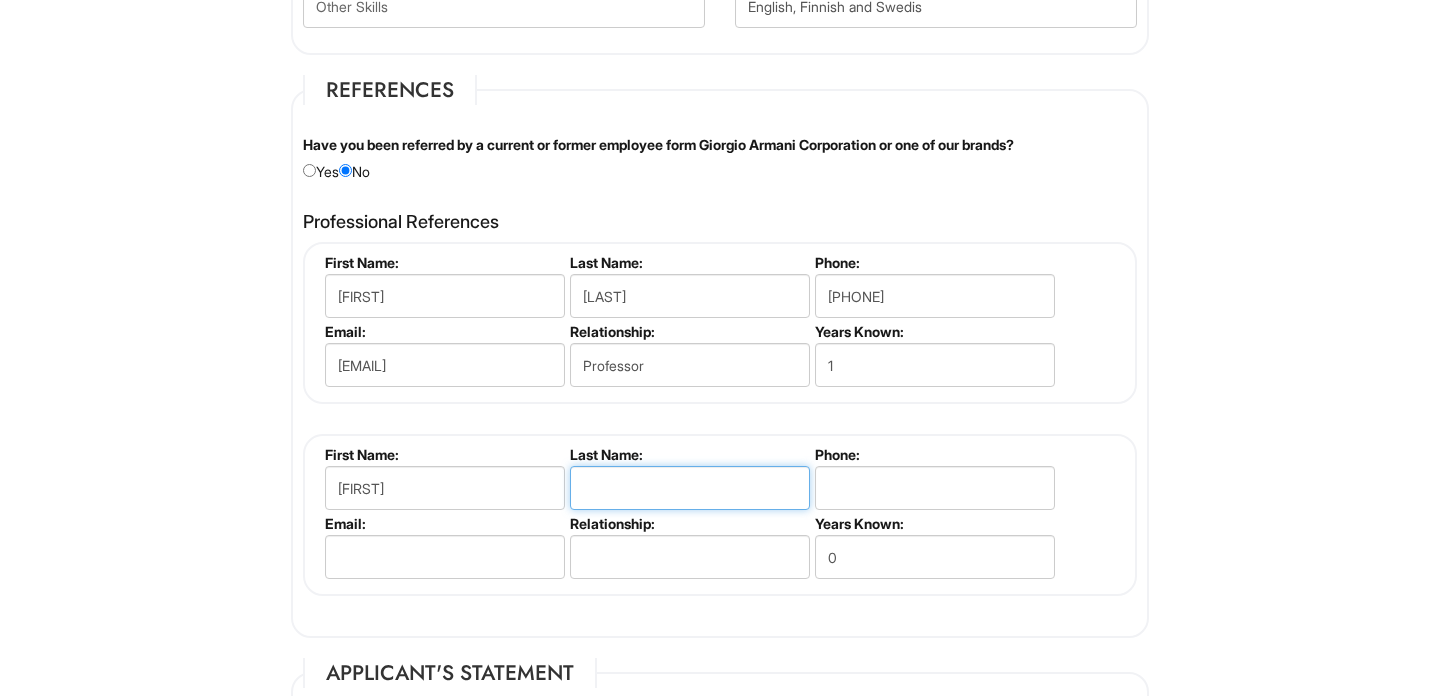 click at bounding box center (690, 488) 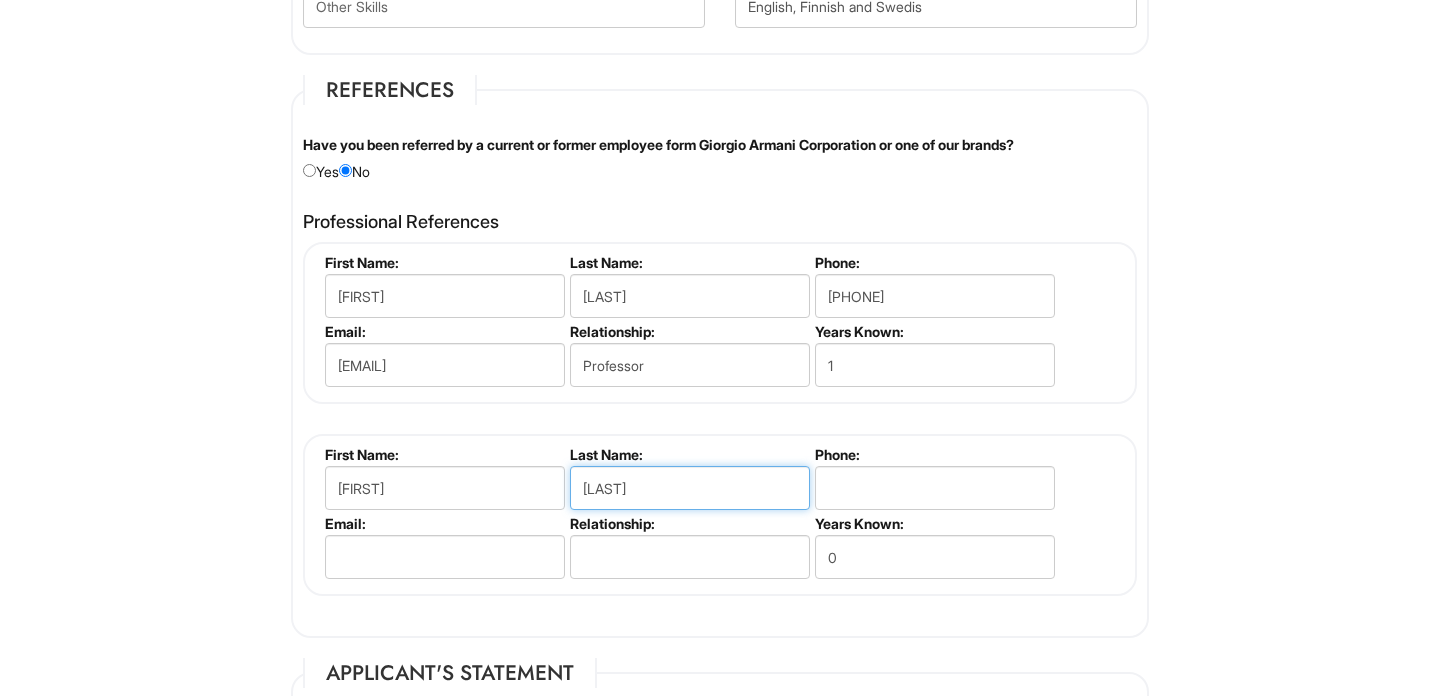 scroll, scrollTop: 2416, scrollLeft: 0, axis: vertical 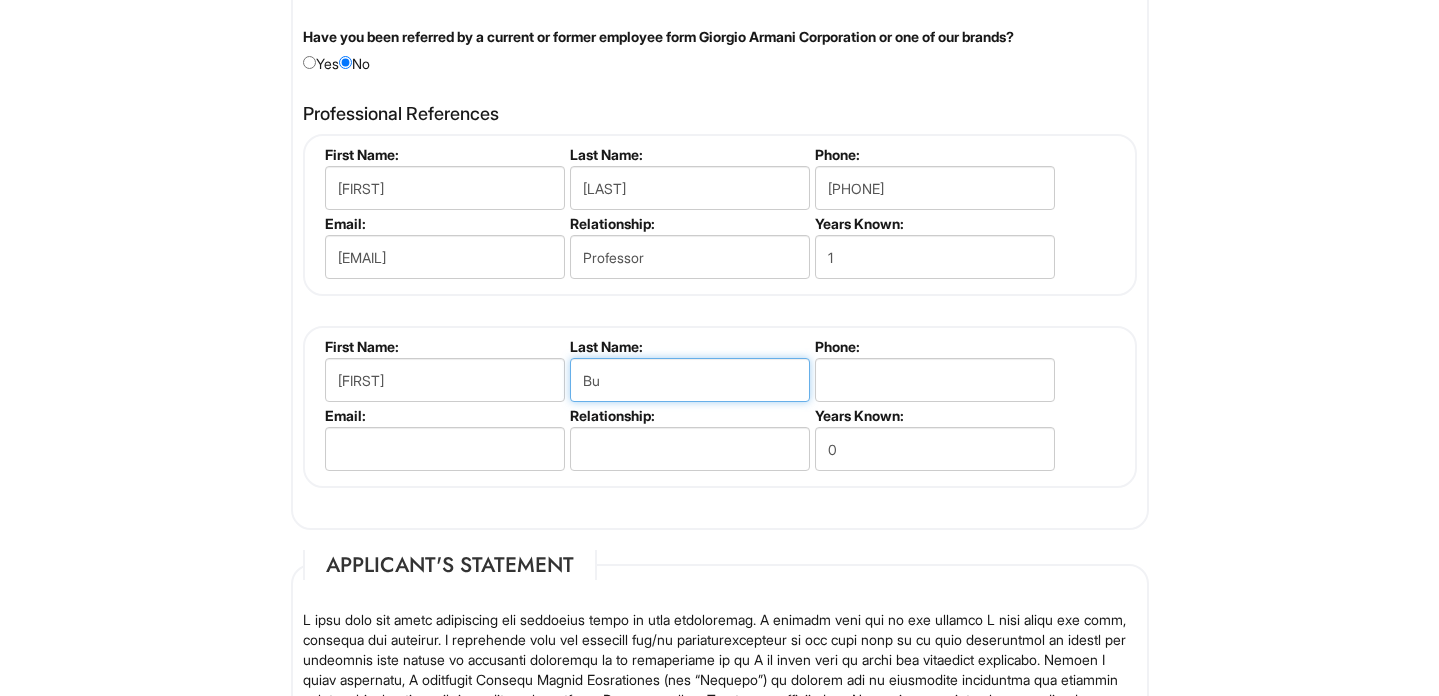 type on "B" 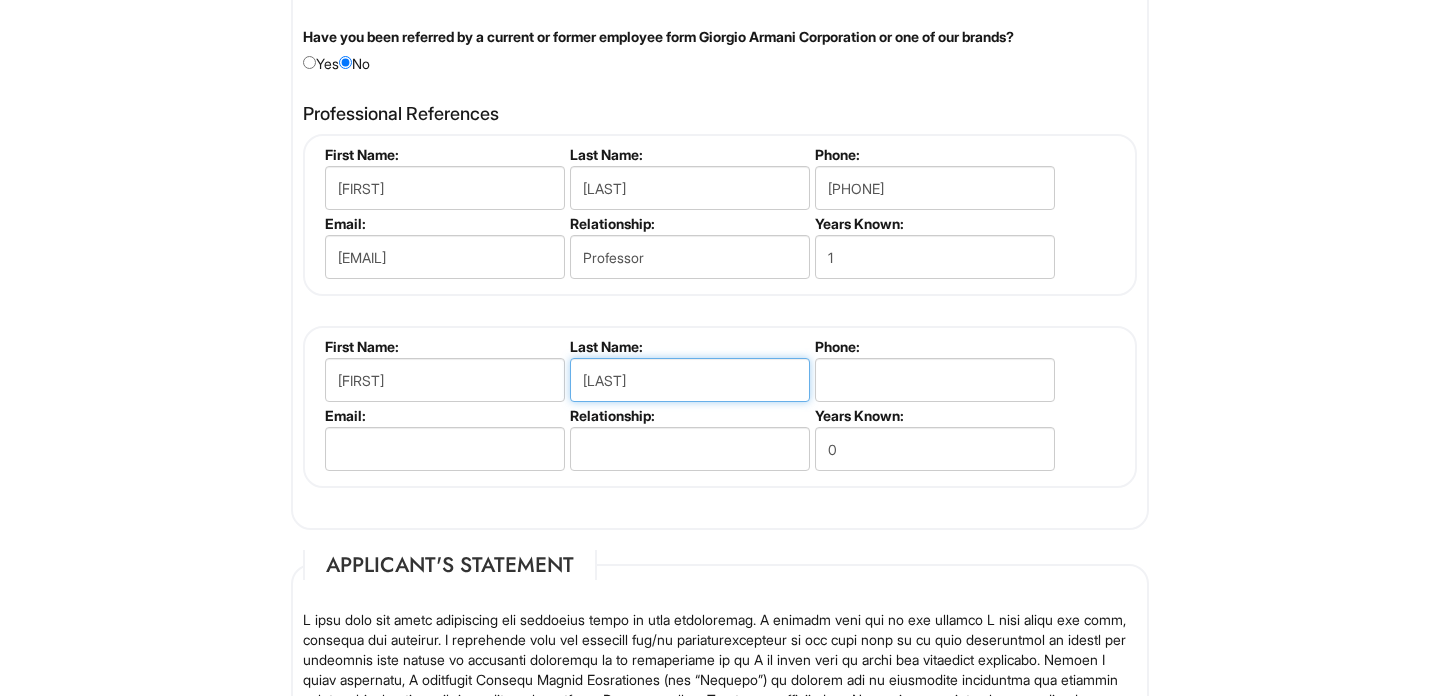 type on "[LAST]" 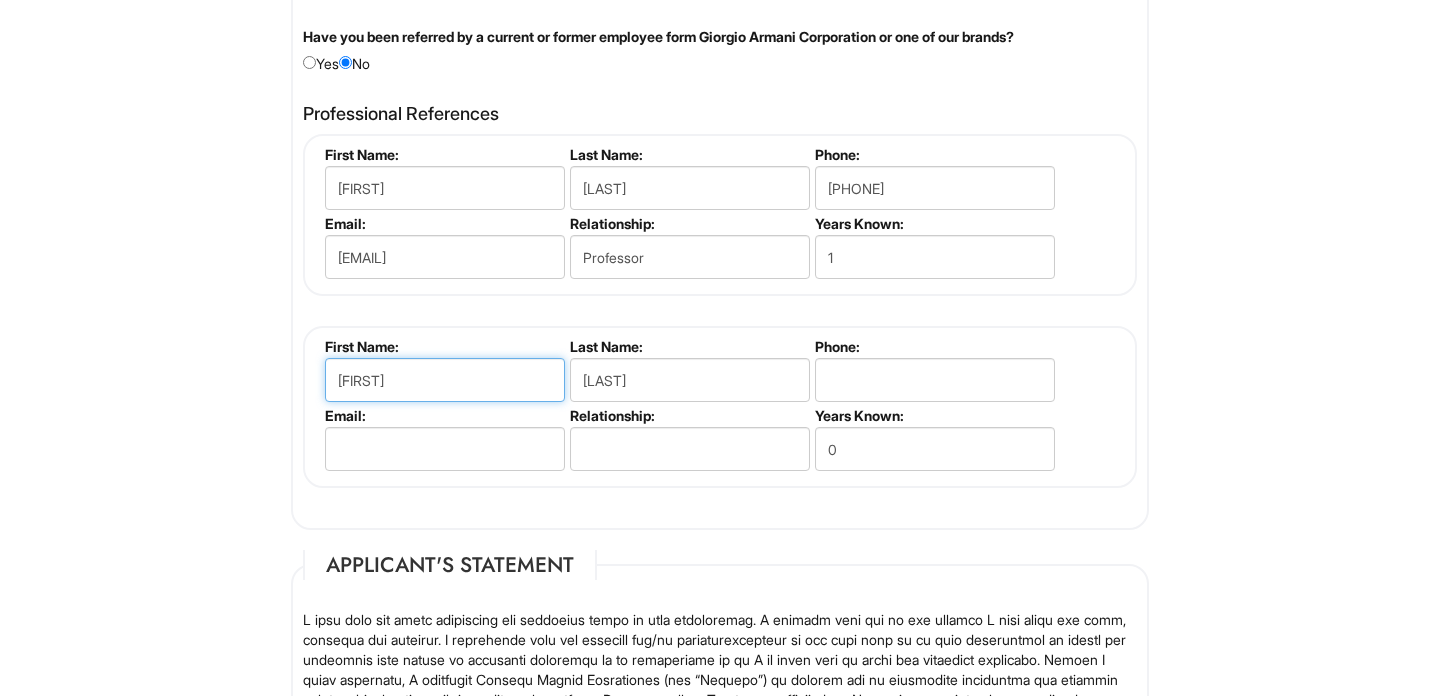 click on "[FIRST]" at bounding box center [445, 380] 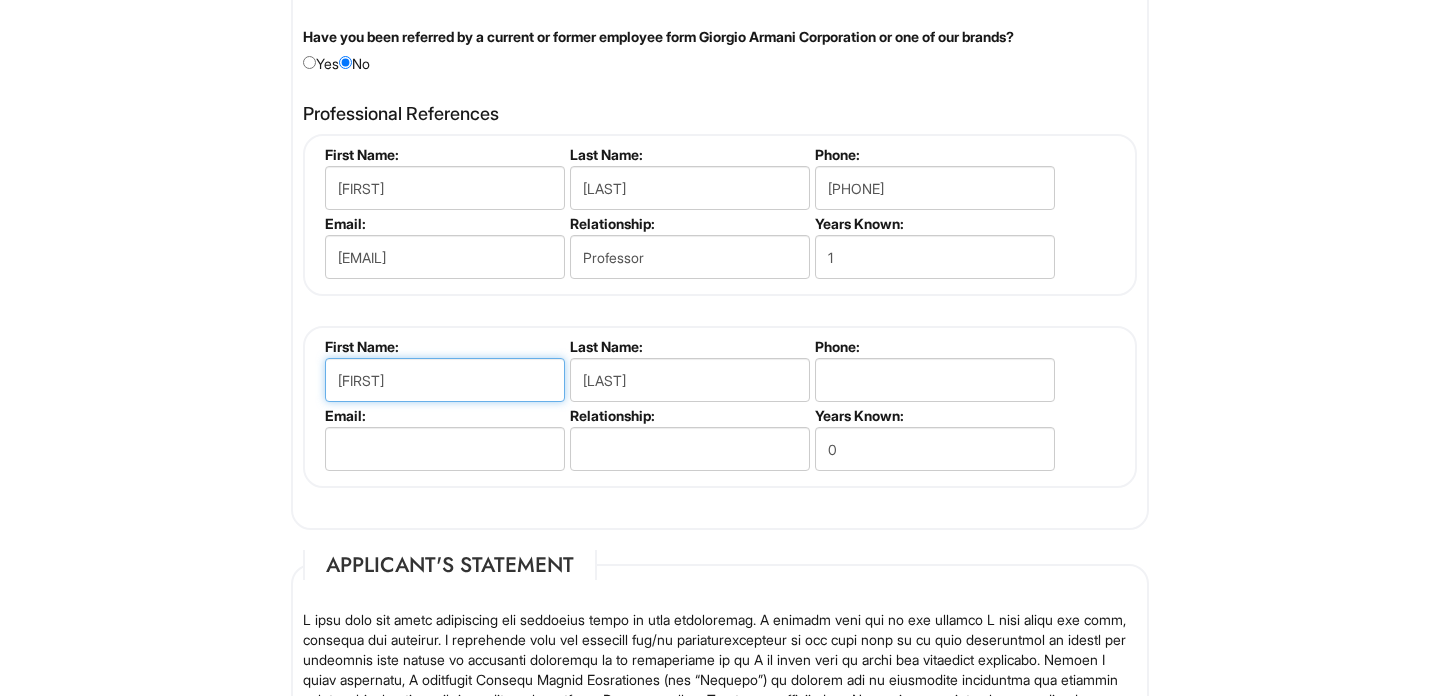 type on "[FIRST]" 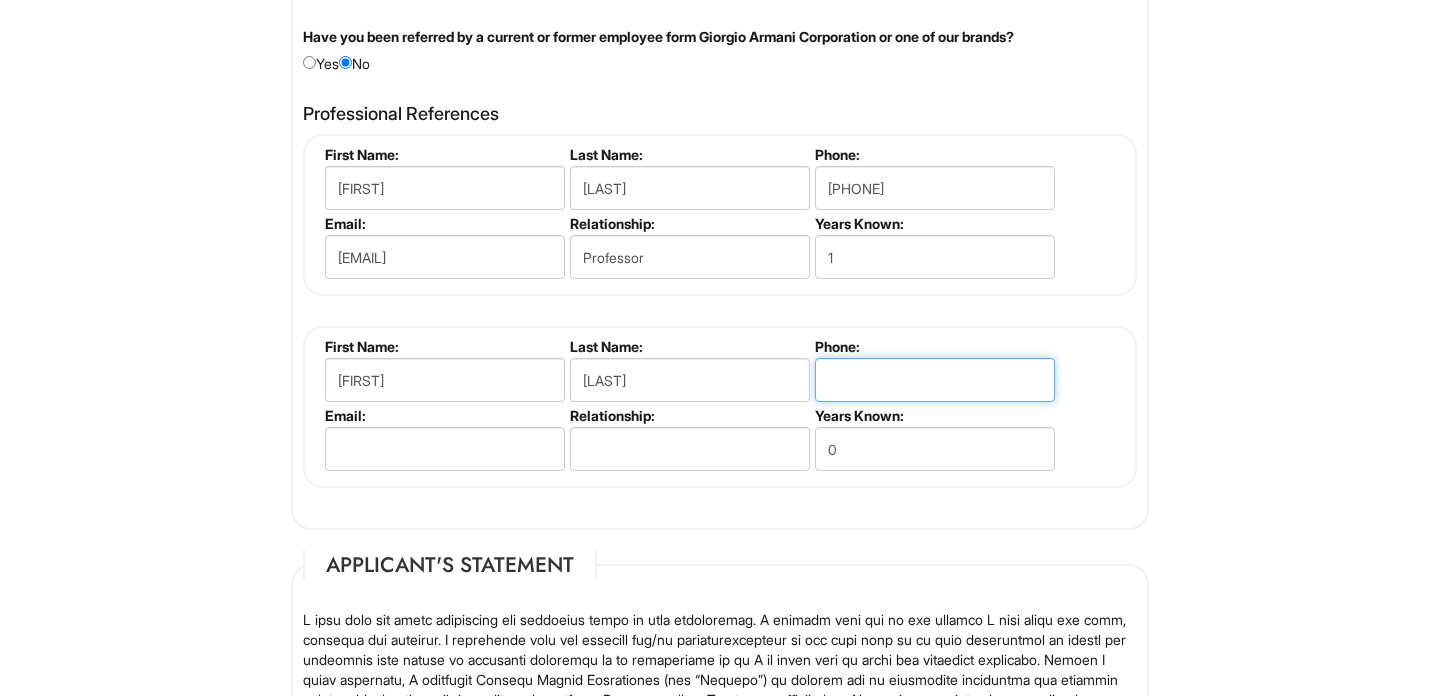 click at bounding box center (935, 380) 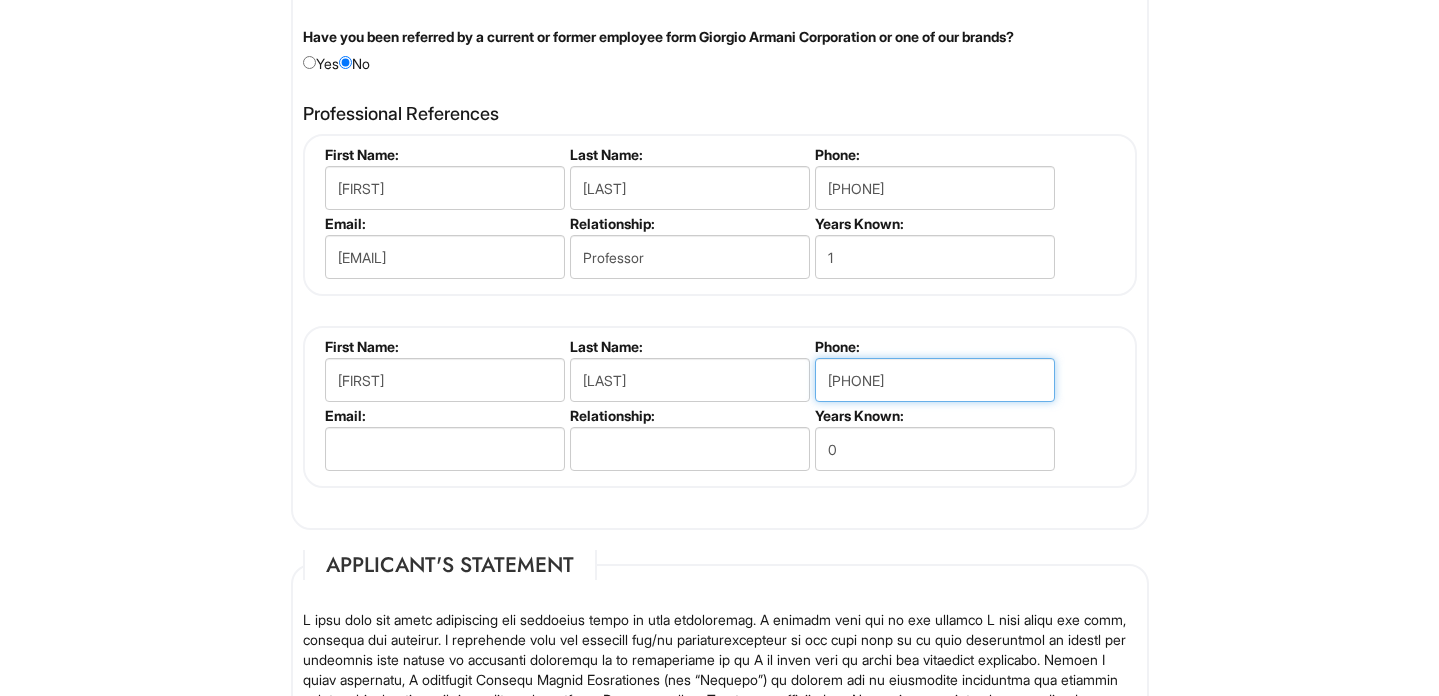 type on "[PHONE]" 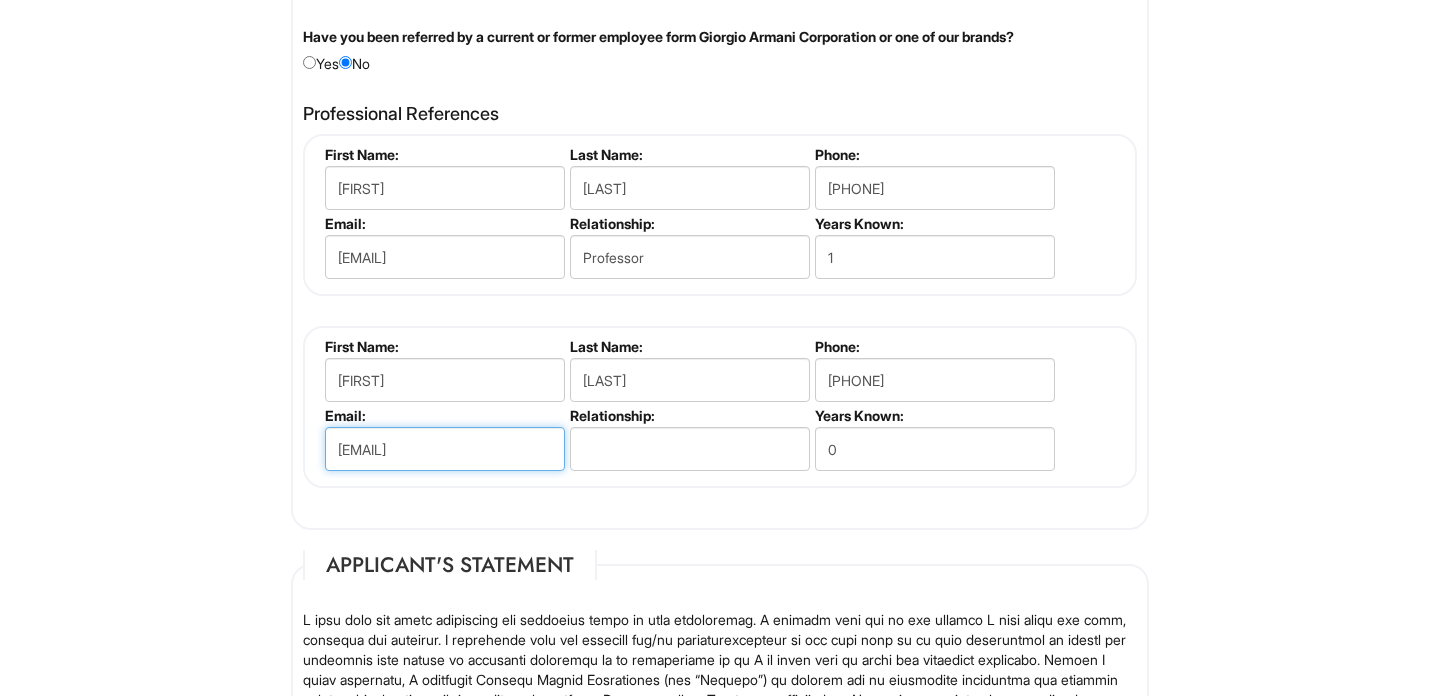 type on "[EMAIL]" 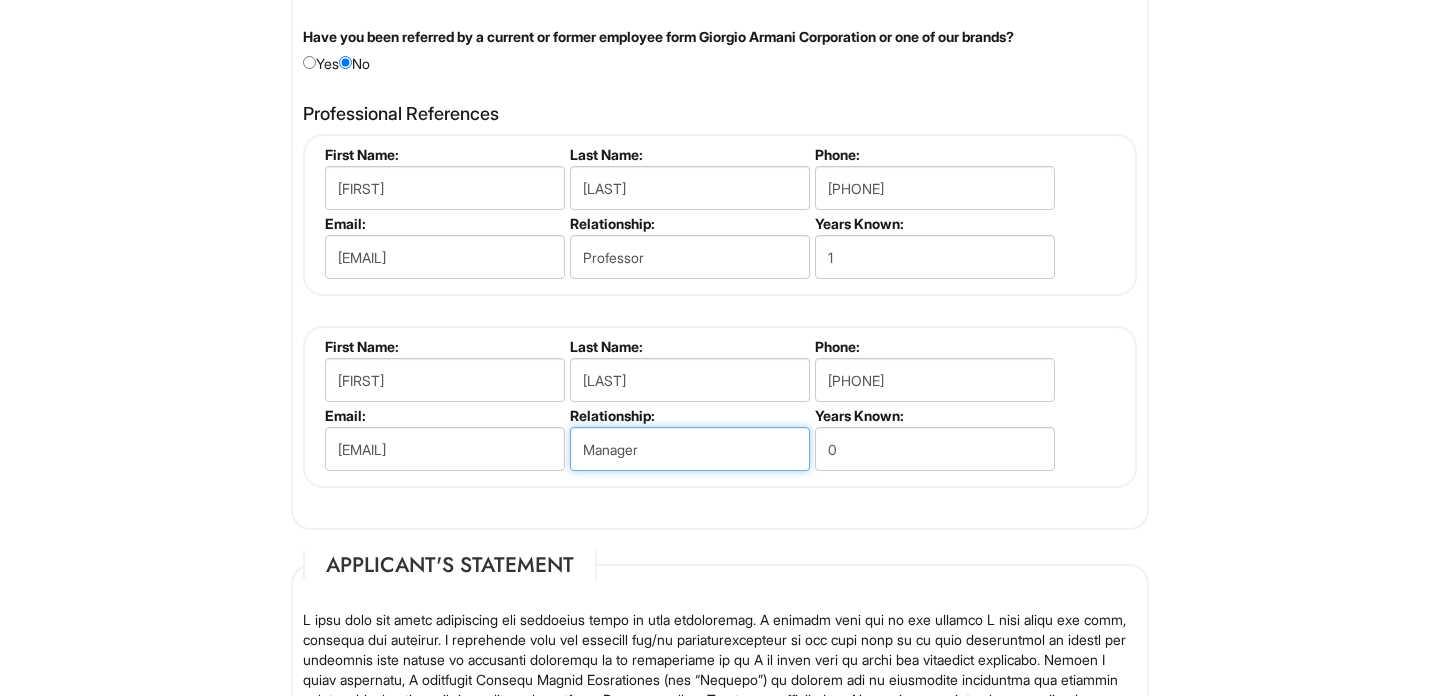 type on "Manager" 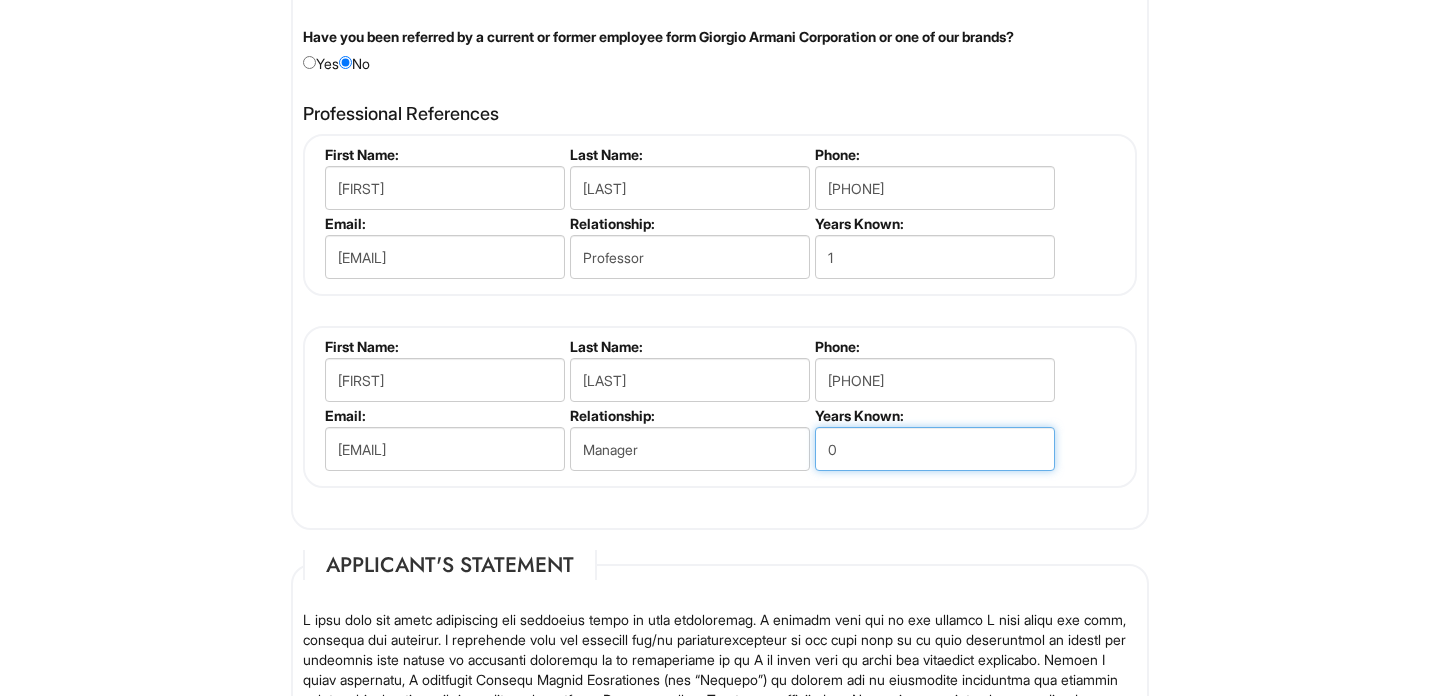 click on "0" at bounding box center [935, 449] 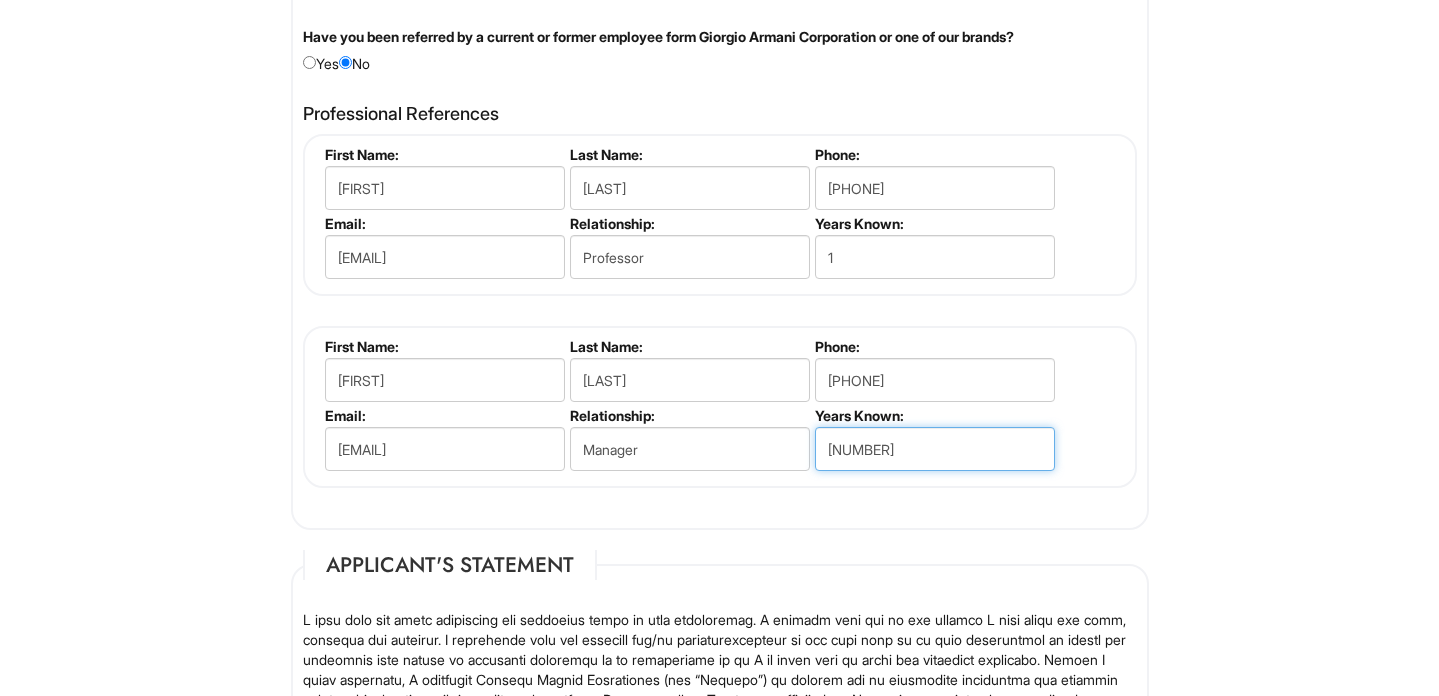 type on "0" 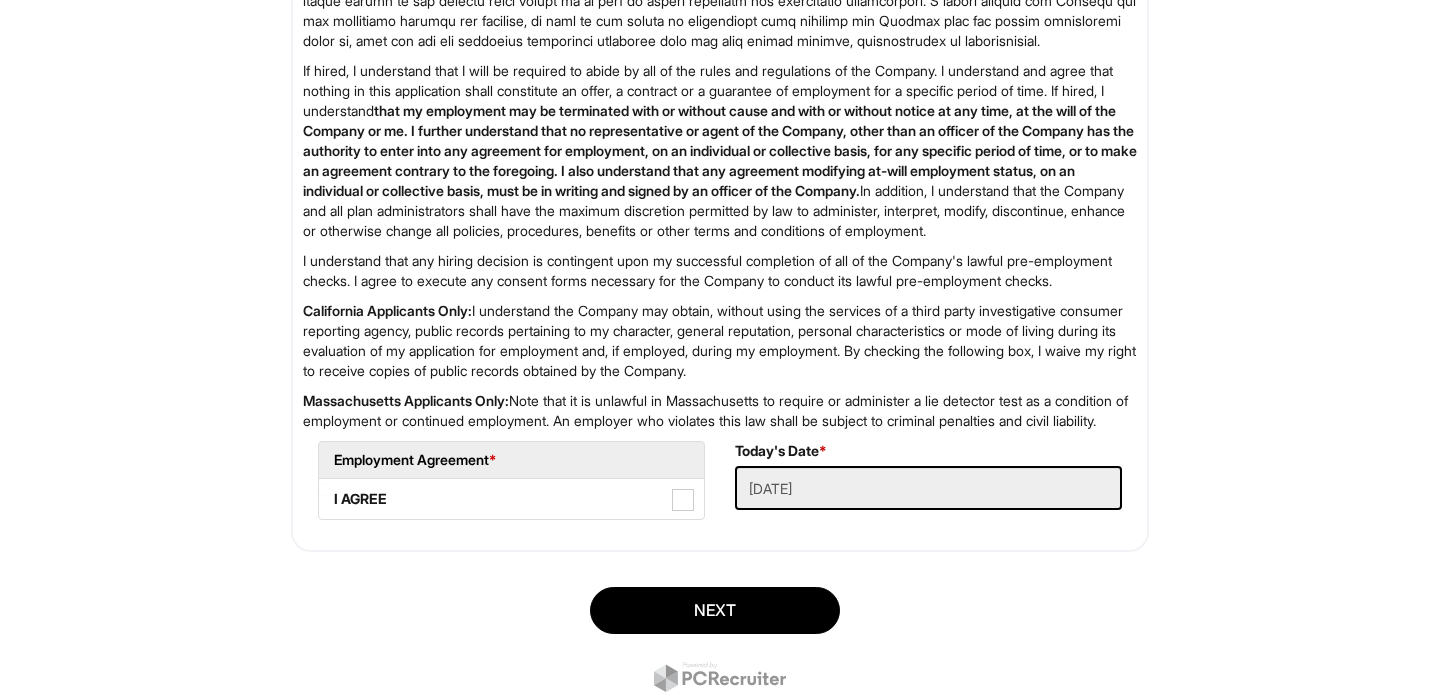 scroll, scrollTop: 3137, scrollLeft: 0, axis: vertical 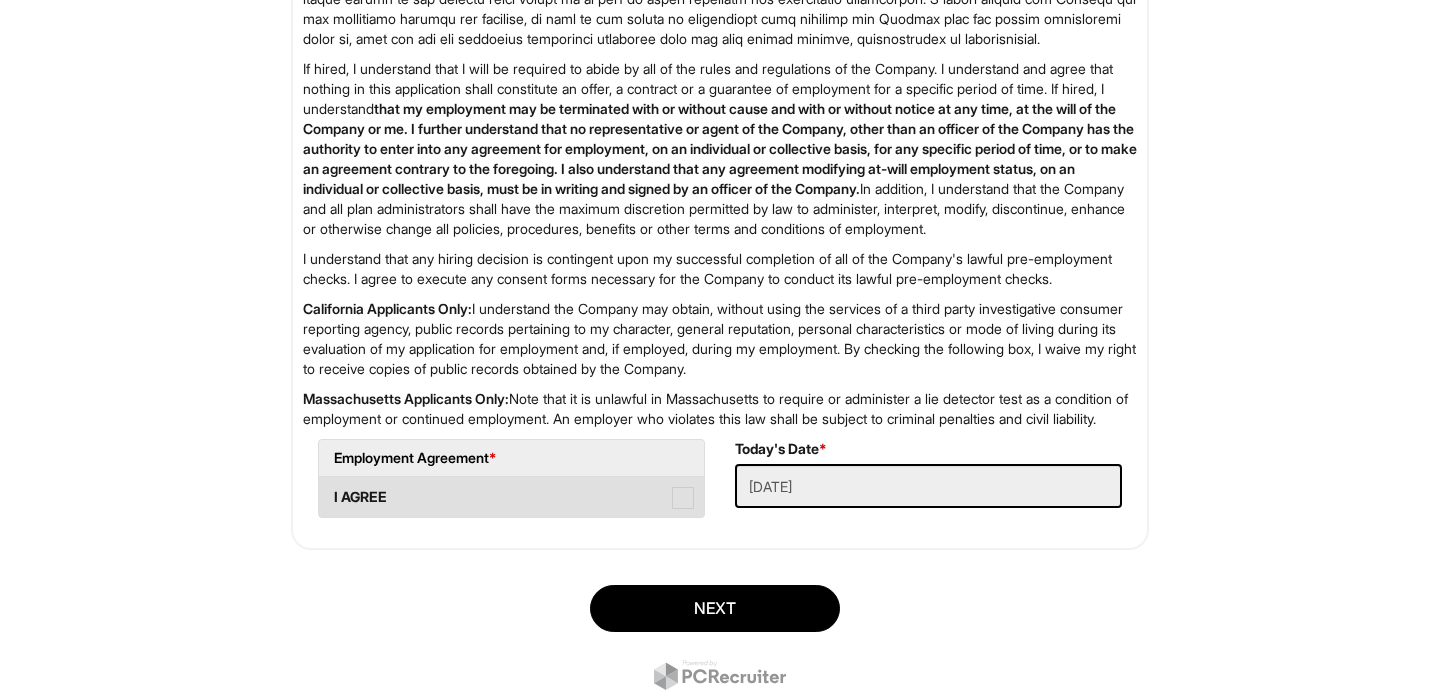 type on "1" 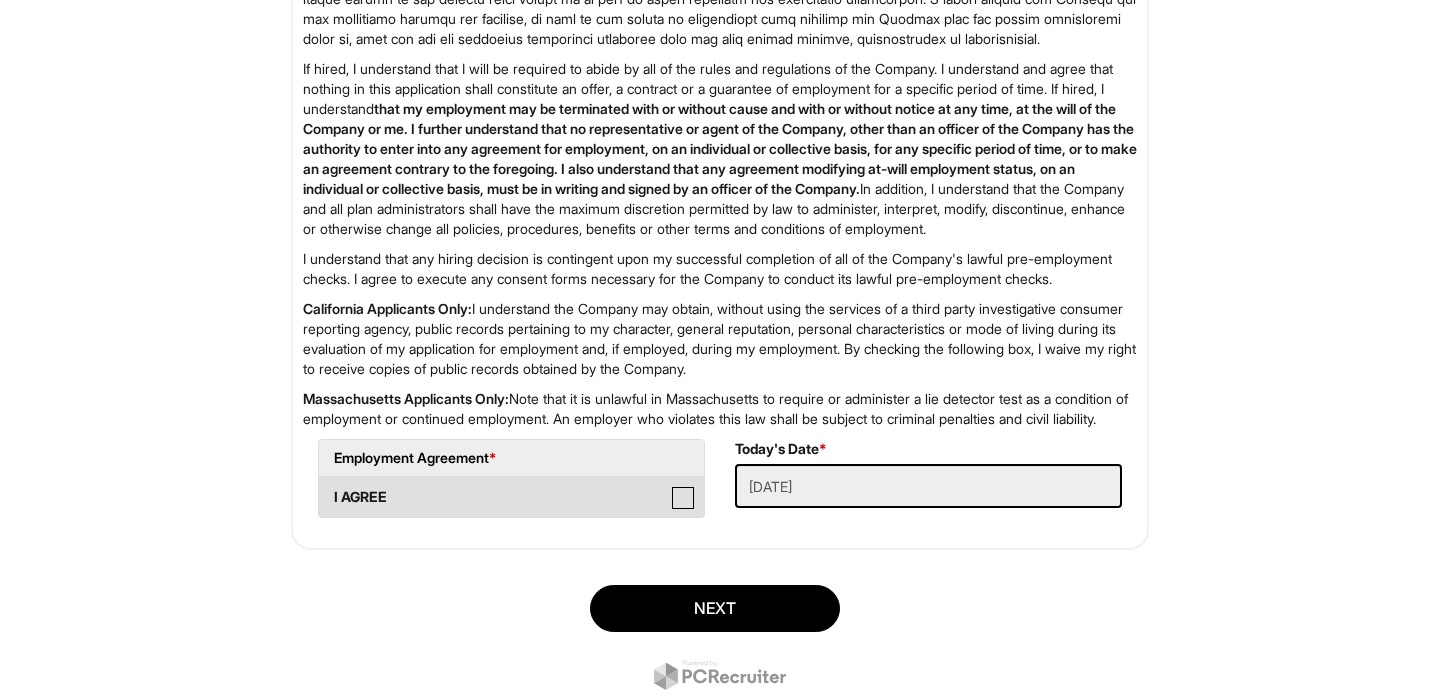 click on "I AGREE" at bounding box center (325, 487) 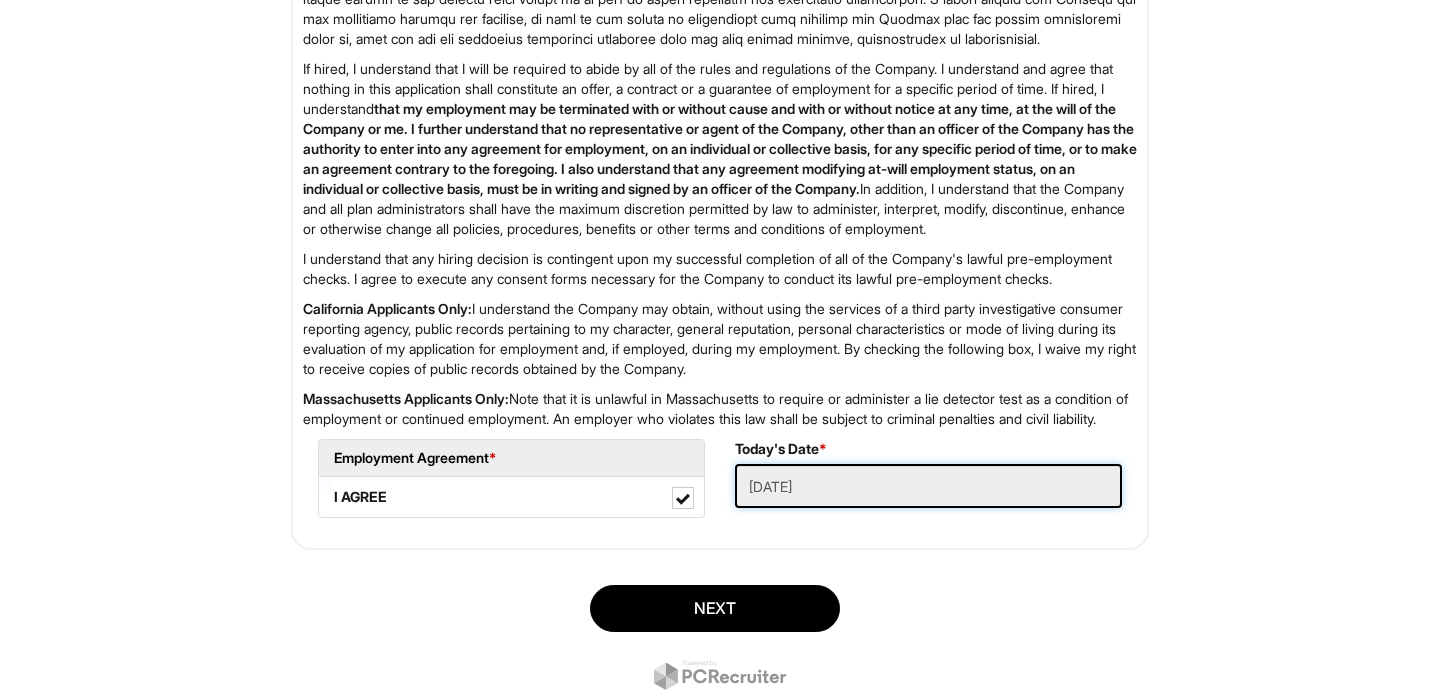 click on "[DATE]" at bounding box center (928, 486) 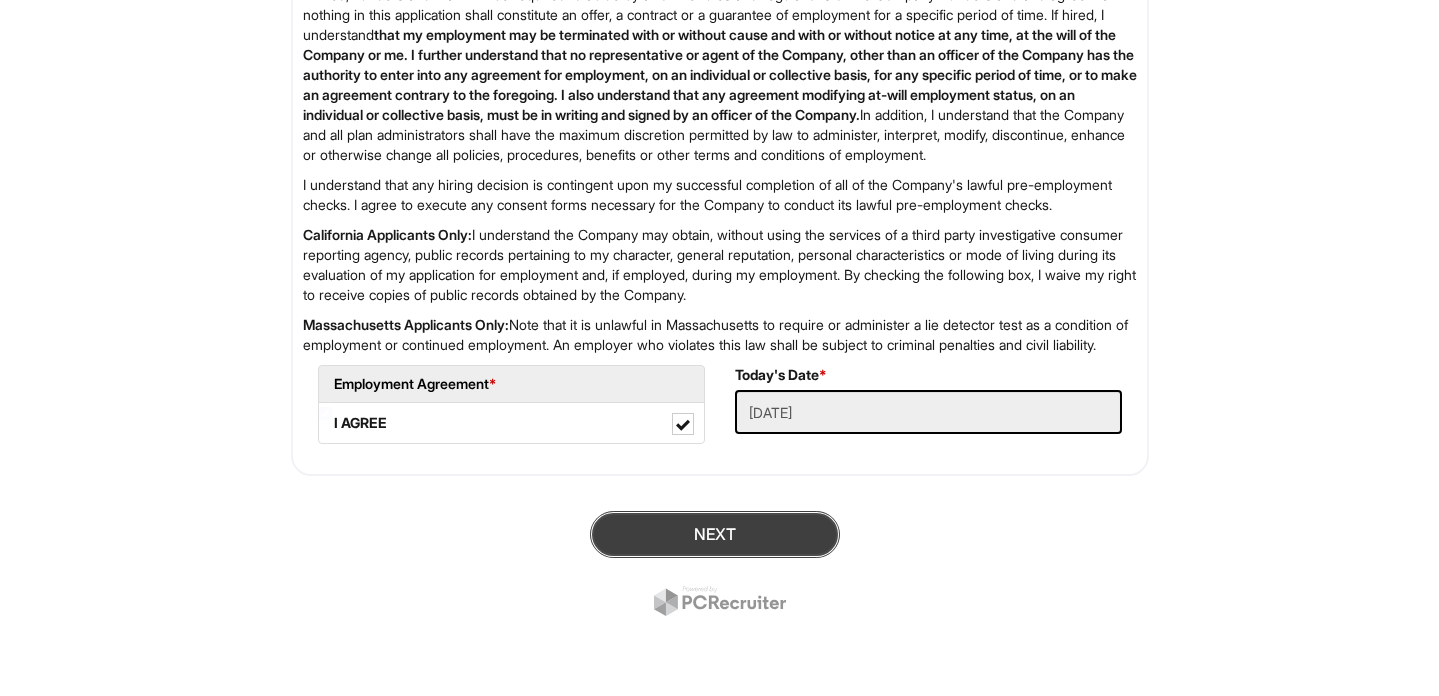 click on "Next" at bounding box center (715, 534) 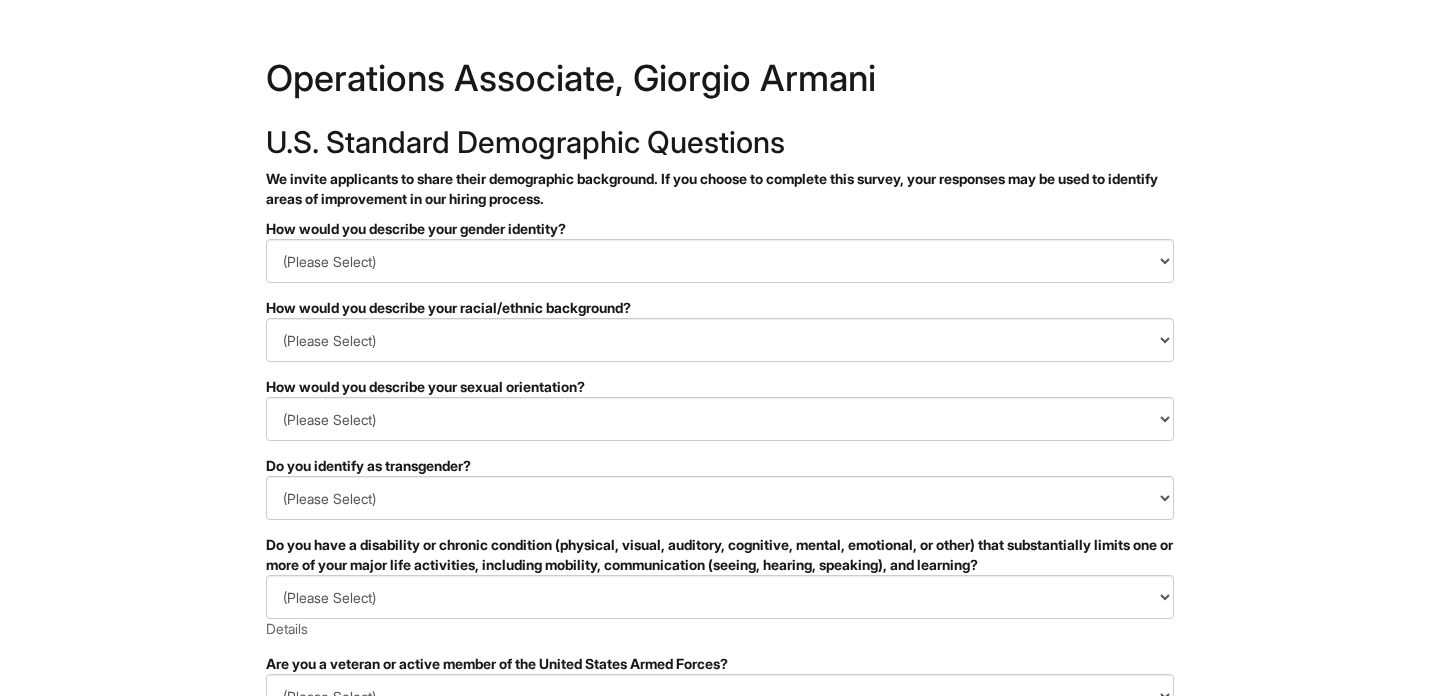 scroll, scrollTop: 0, scrollLeft: 0, axis: both 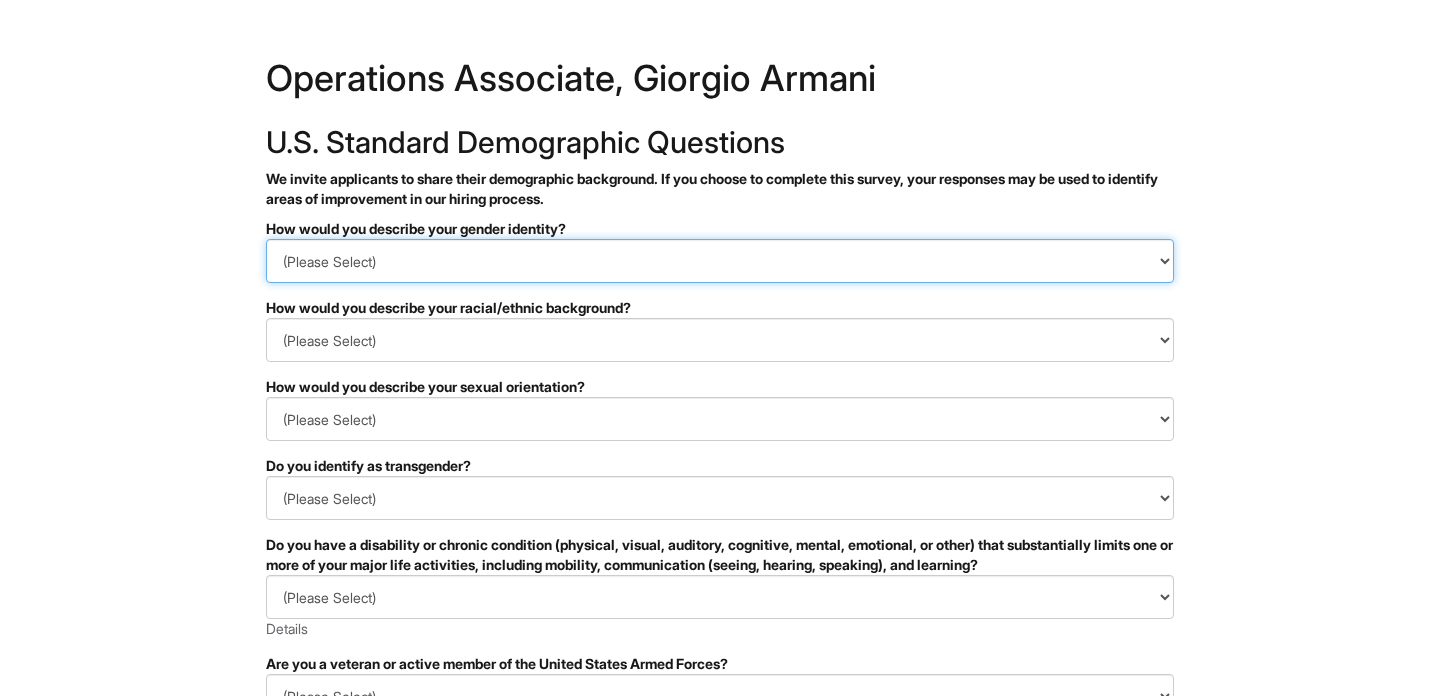 click on "(Please Select) Man Woman Non-binary I prefer to self-describe I don't wish to answer" at bounding box center (720, 261) 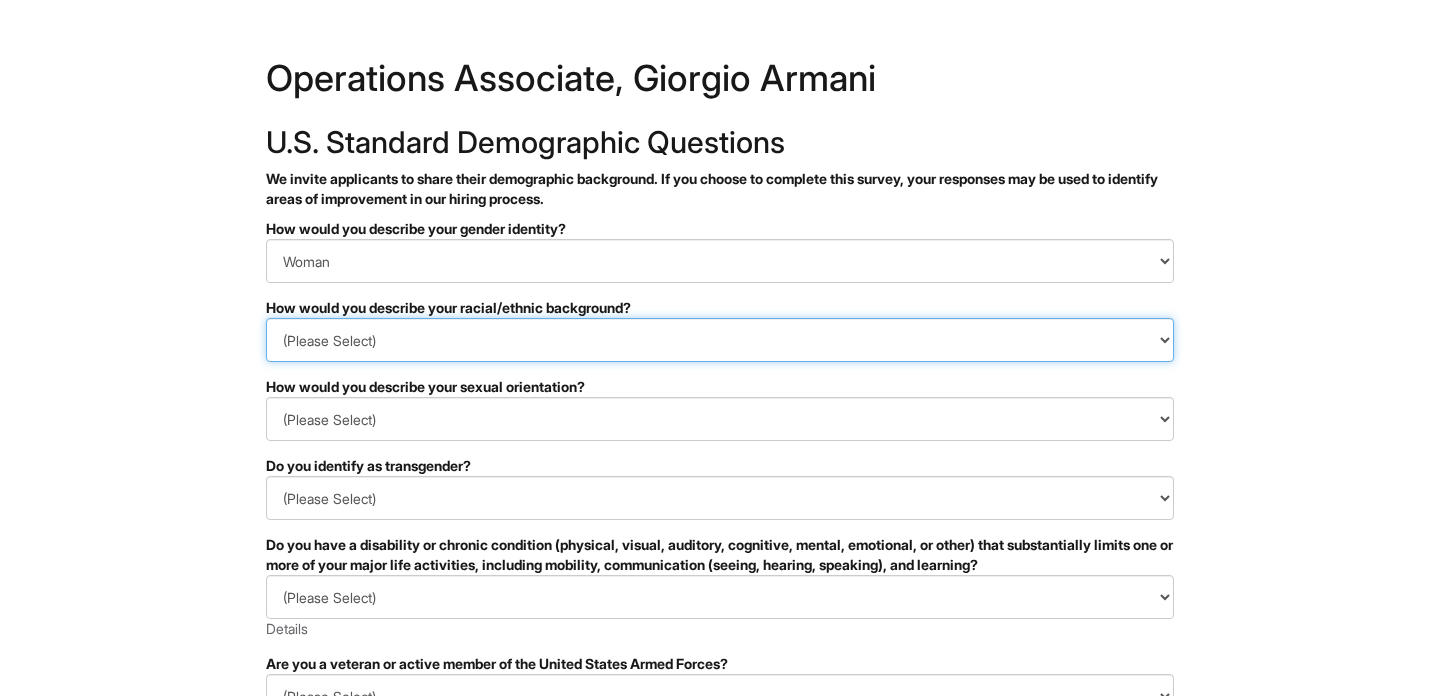 click on "(Please Select) Black or of African descent    East Asian    Hispanic, Latinx or of Spanish Origin    Indigenous, American Indian or Alaska Native    Middle Eastern or North African    Native Hawaiian or Pacific Islander    South Asian    Southeast Asian    White or European    I prefer to self-describe    I don't wish to answer" at bounding box center (720, 340) 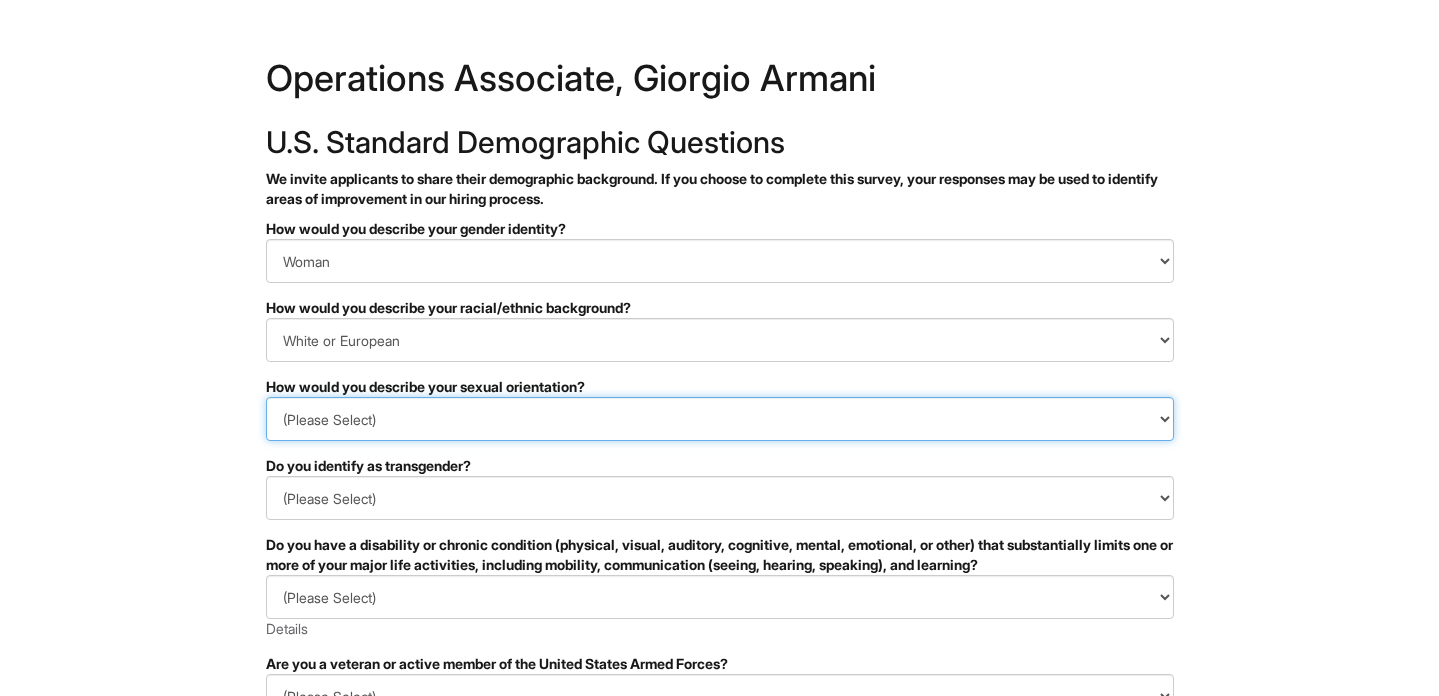 click on "(Please Select) Asexual Bisexual and/or pansexual Gay Heterosexual Lesbian Queer I prefer to self-describe I don't wish to answer" at bounding box center [720, 419] 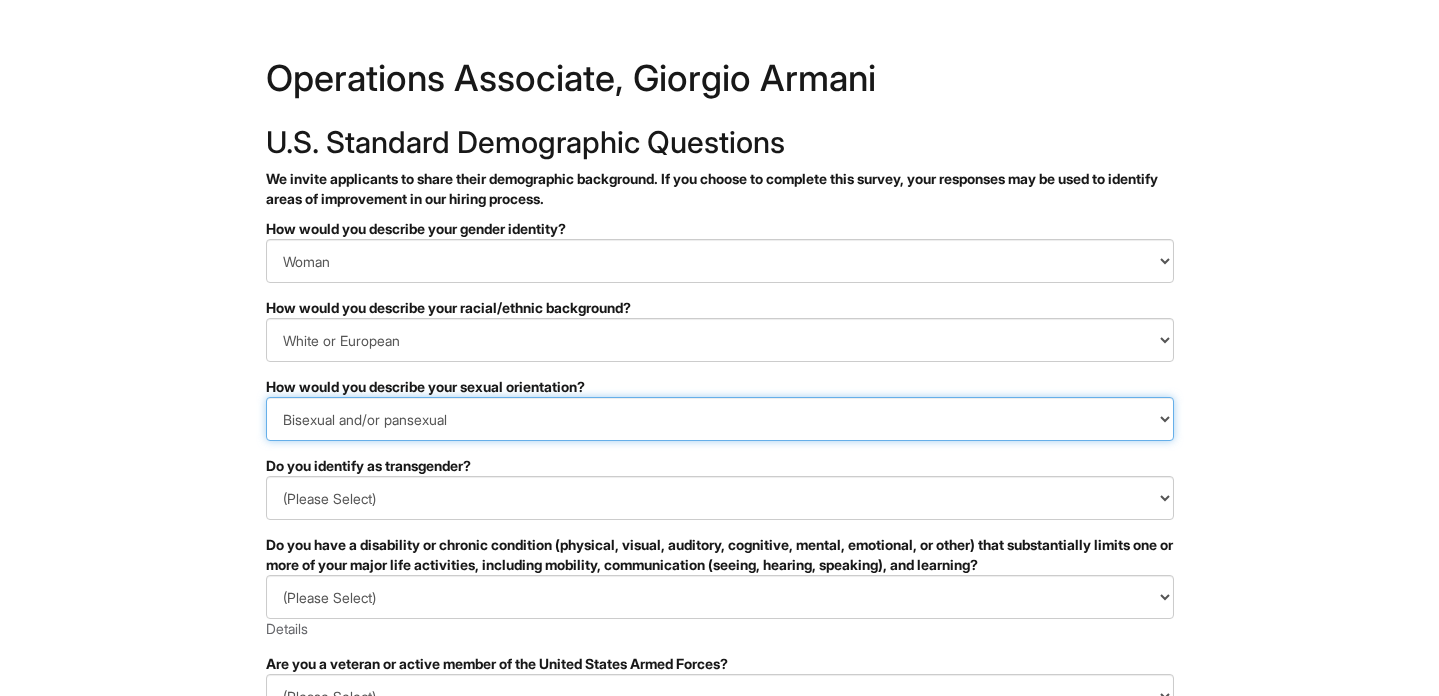 click on "(Please Select) Asexual Bisexual and/or pansexual Gay Heterosexual Lesbian Queer I prefer to self-describe I don't wish to answer" at bounding box center [720, 419] 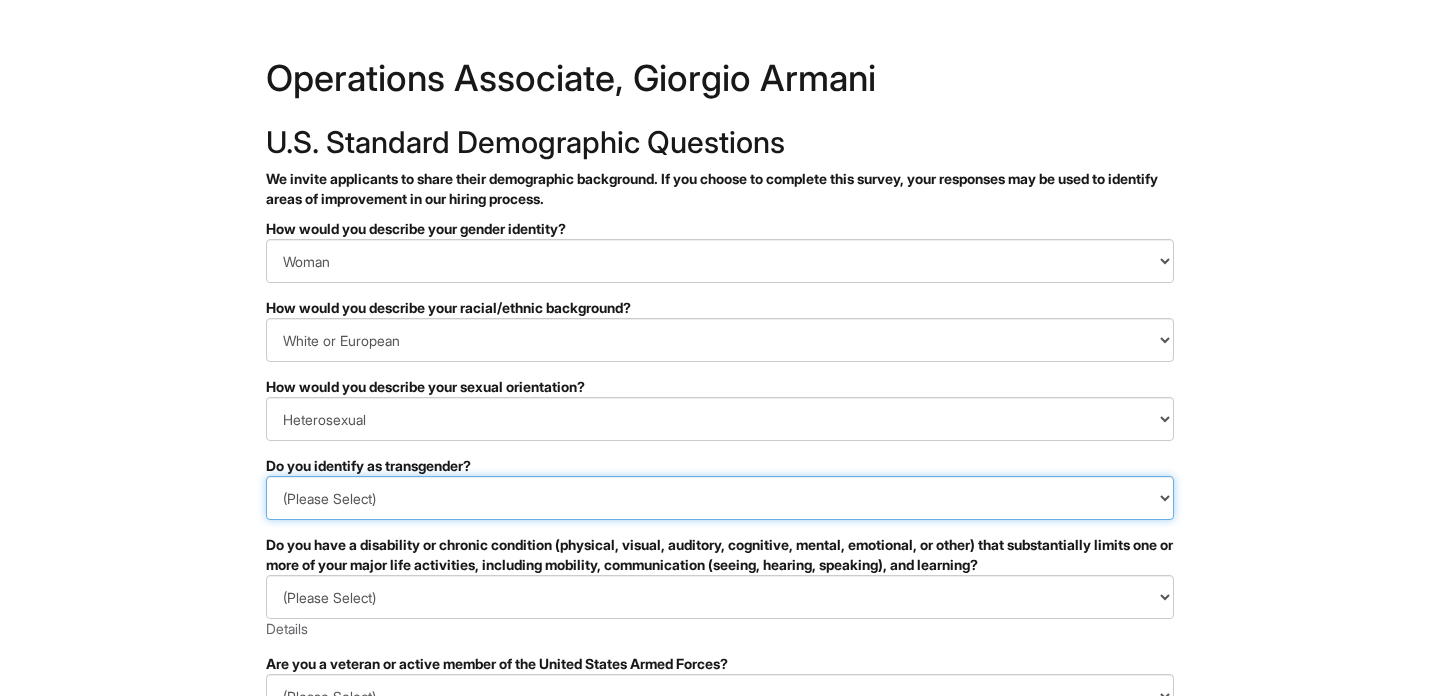 click on "(Please Select) Yes No I prefer to self-describe I don't wish to answer" at bounding box center (720, 498) 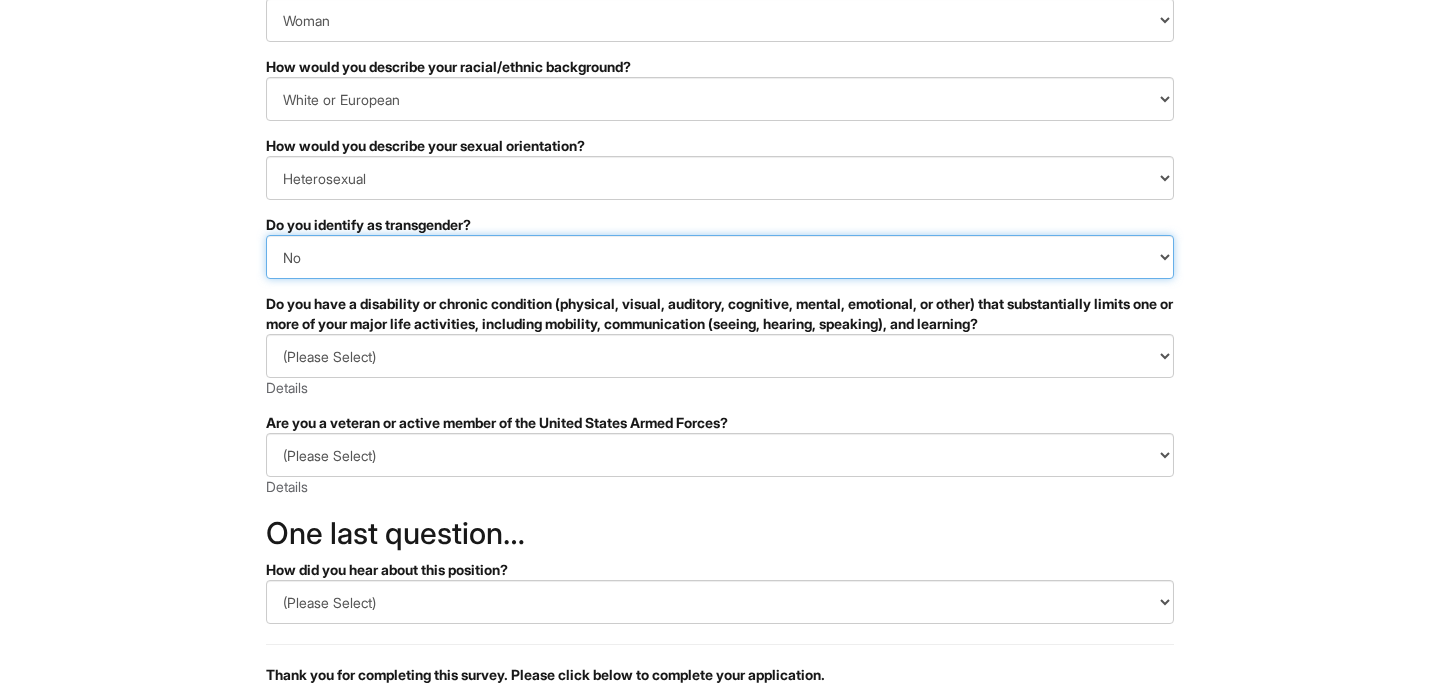 scroll, scrollTop: 252, scrollLeft: 0, axis: vertical 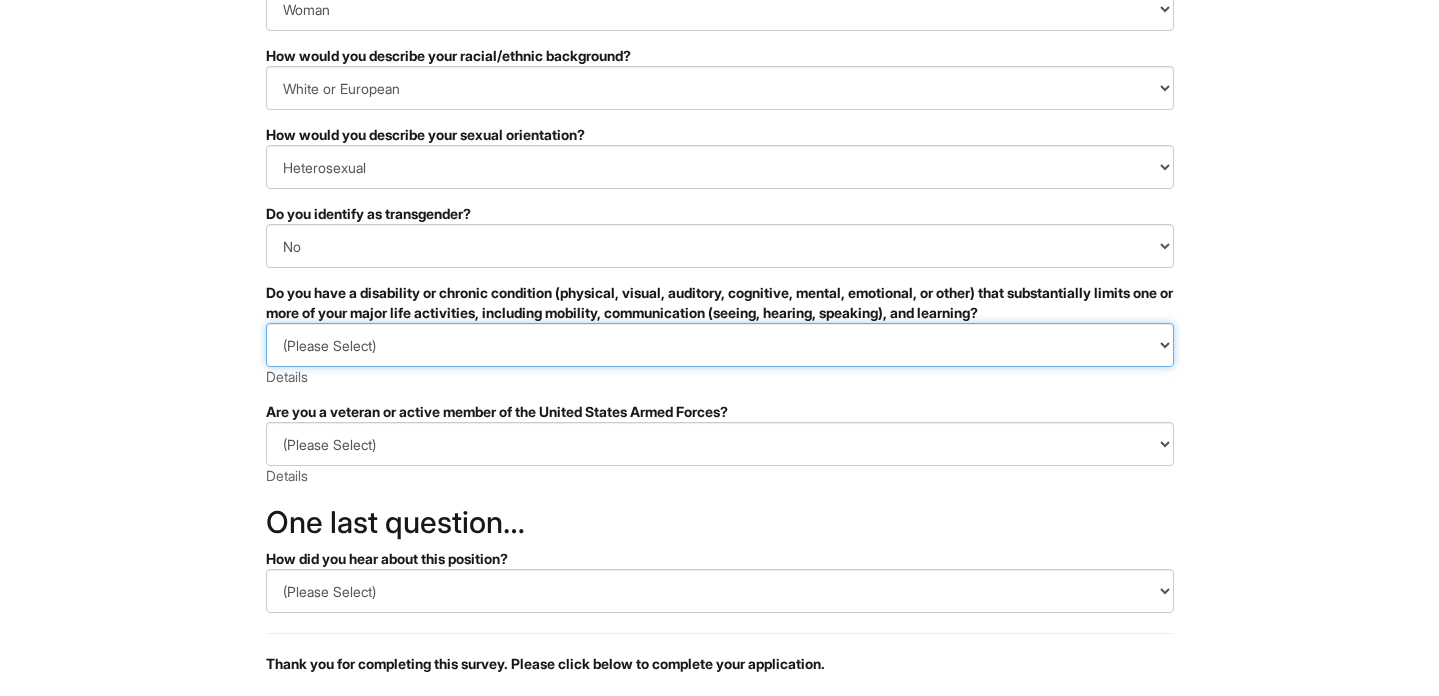 click on "(Please Select) YES, I HAVE A DISABILITY (or previously had a disability) NO, I DON'T HAVE A DISABILITY I DON'T WISH TO ANSWER" at bounding box center [720, 345] 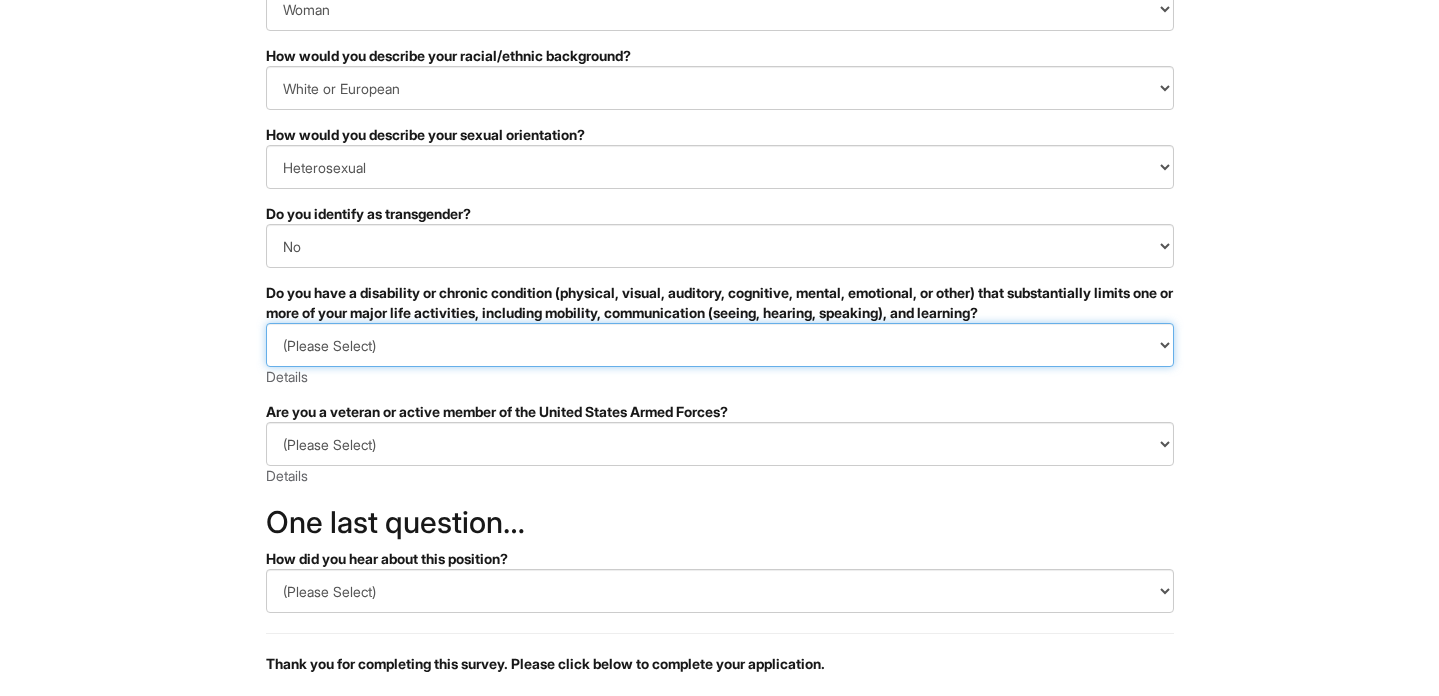 select on "NO, I DON'T HAVE A DISABILITY" 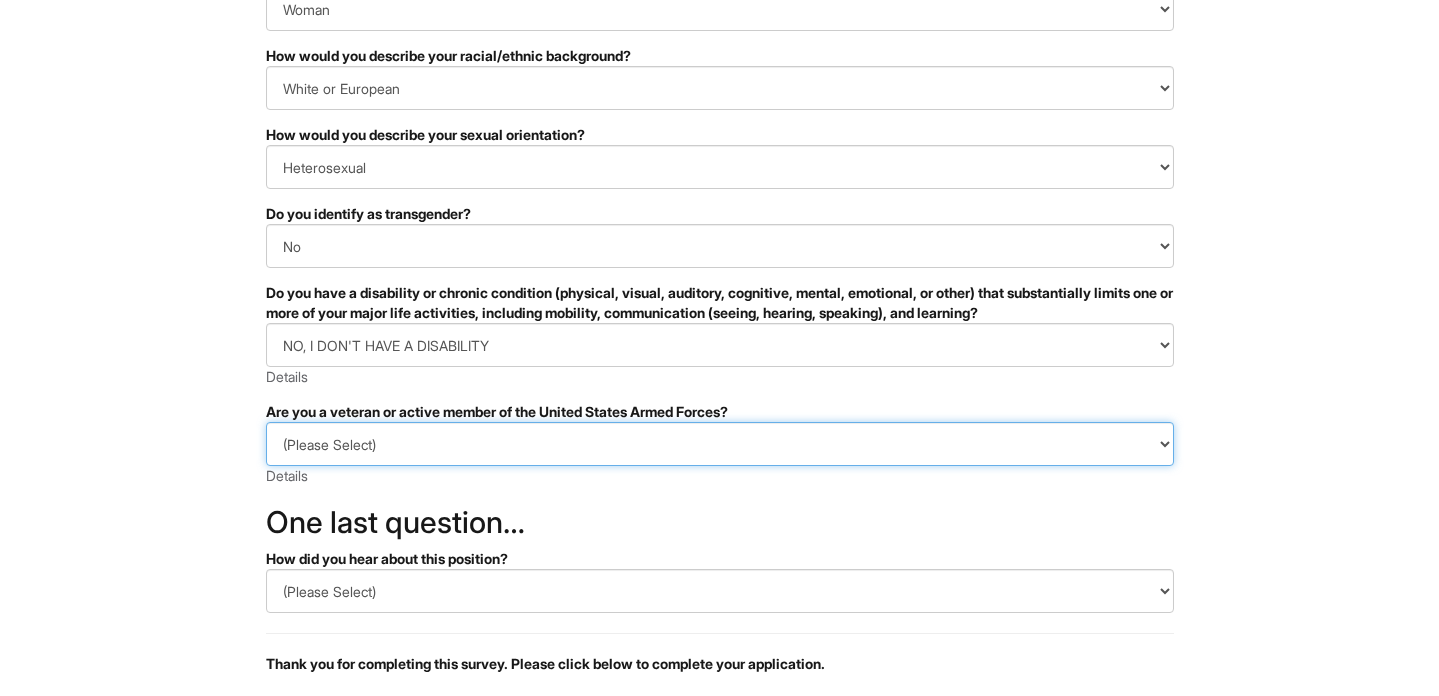 click on "(Please Select) I IDENTIFY AS ONE OR MORE OF THE CLASSIFICATIONS OF PROTECTED VETERANS LISTED I AM NOT A PROTECTED VETERAN I PREFER NOT TO ANSWER" at bounding box center (720, 444) 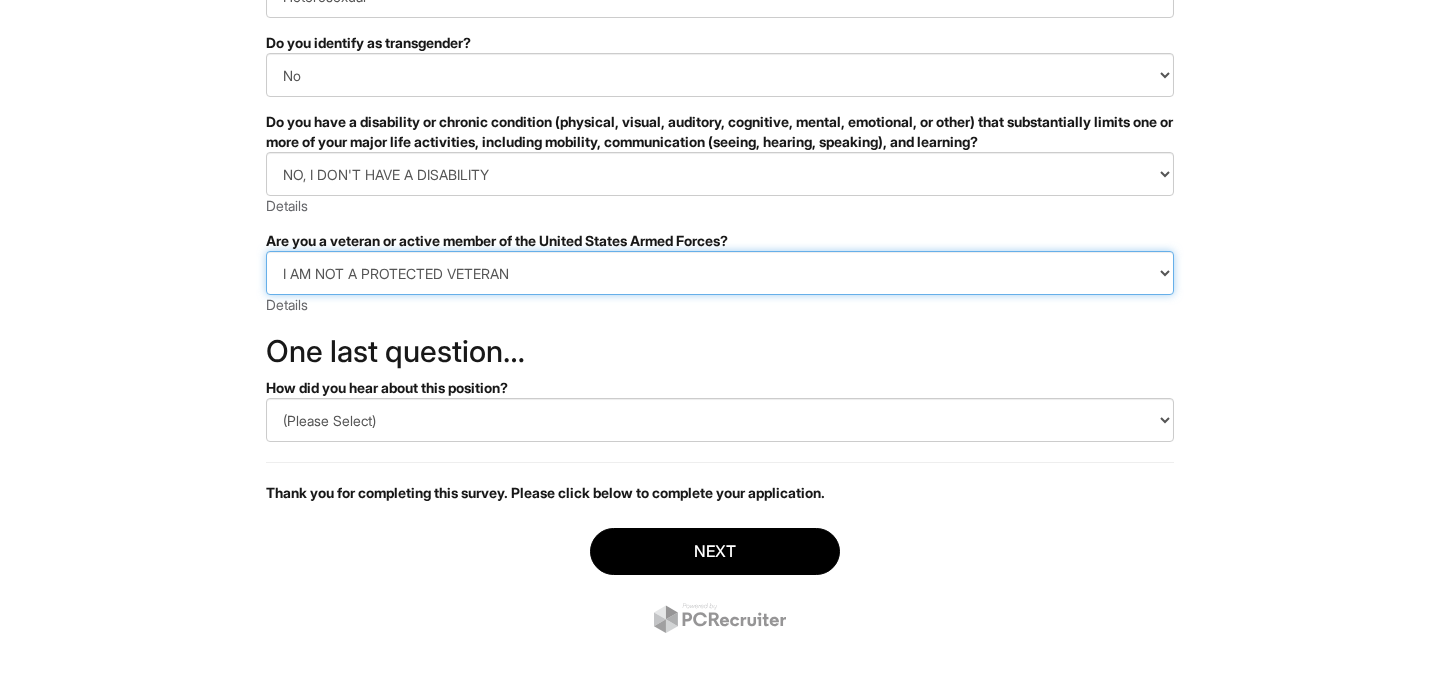 scroll, scrollTop: 430, scrollLeft: 0, axis: vertical 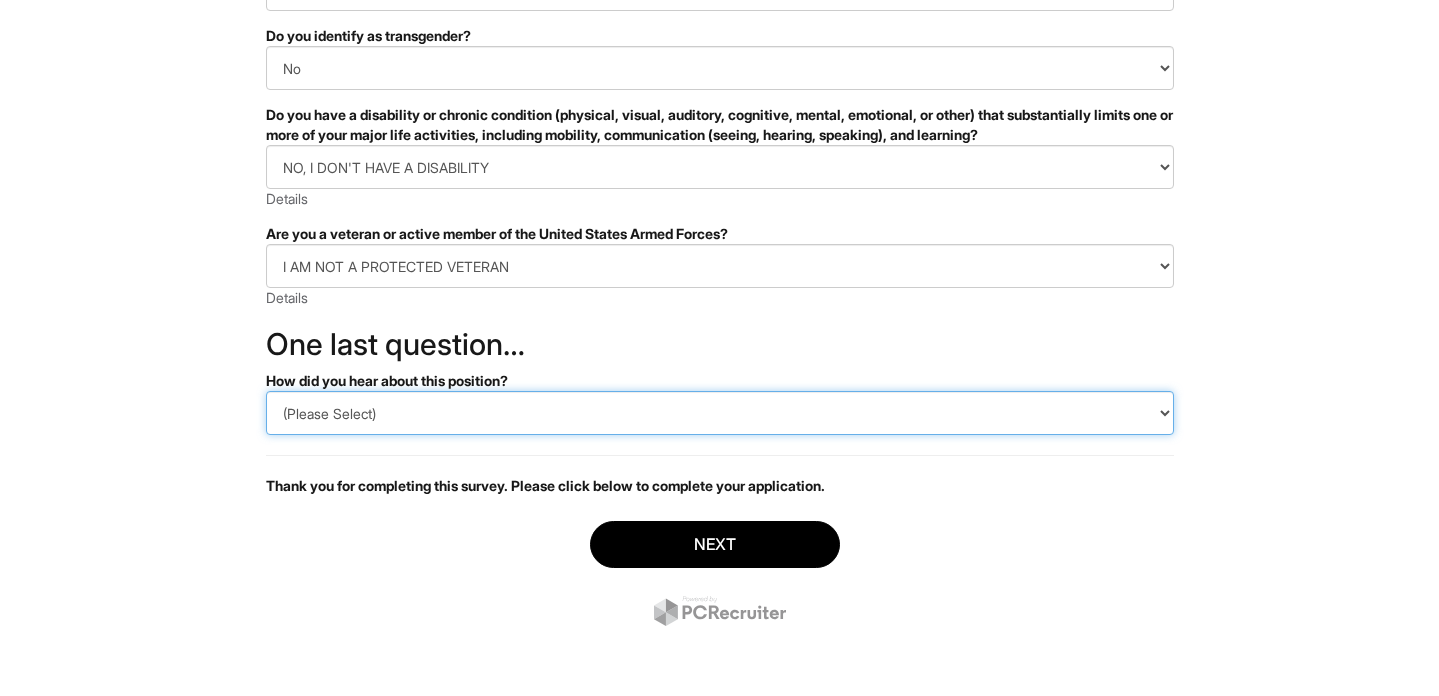 click on "(Please Select) CareerBuilder Indeed LinkedIn Monster Referral Other" at bounding box center [720, 413] 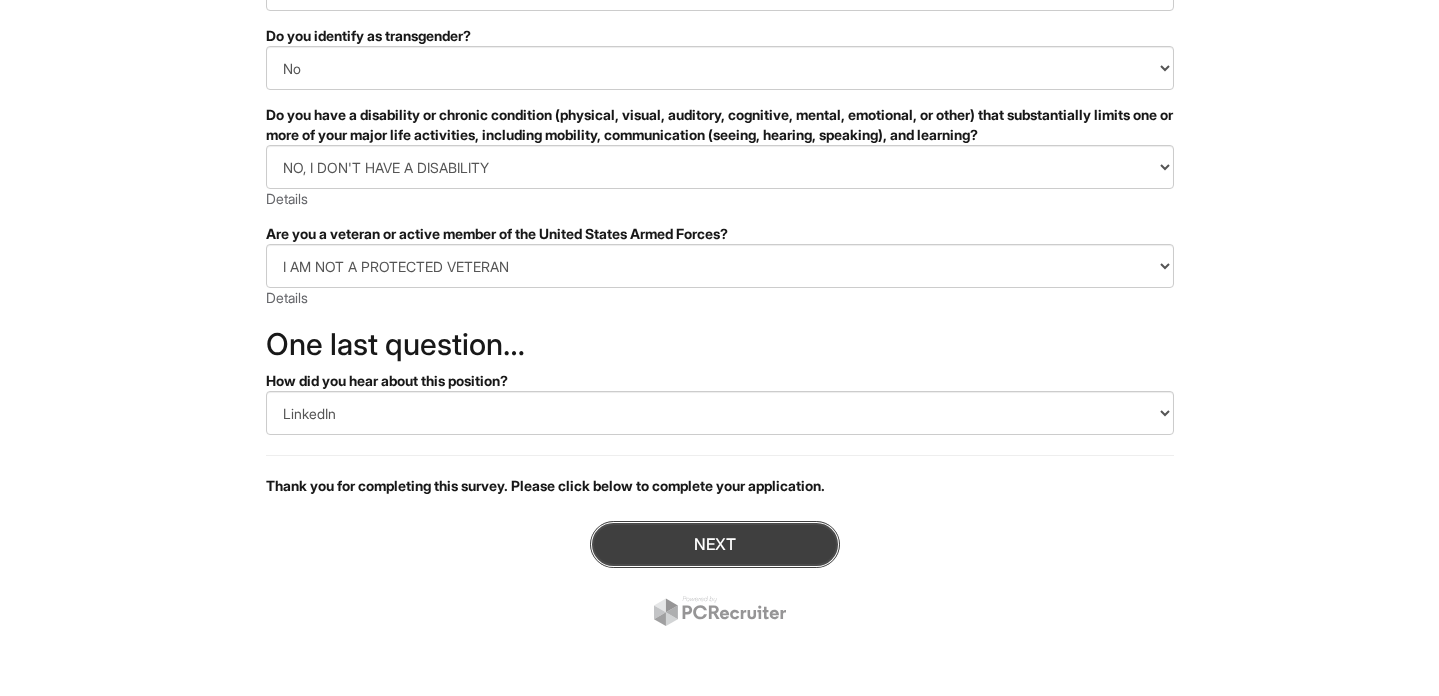 click on "Next" at bounding box center (715, 544) 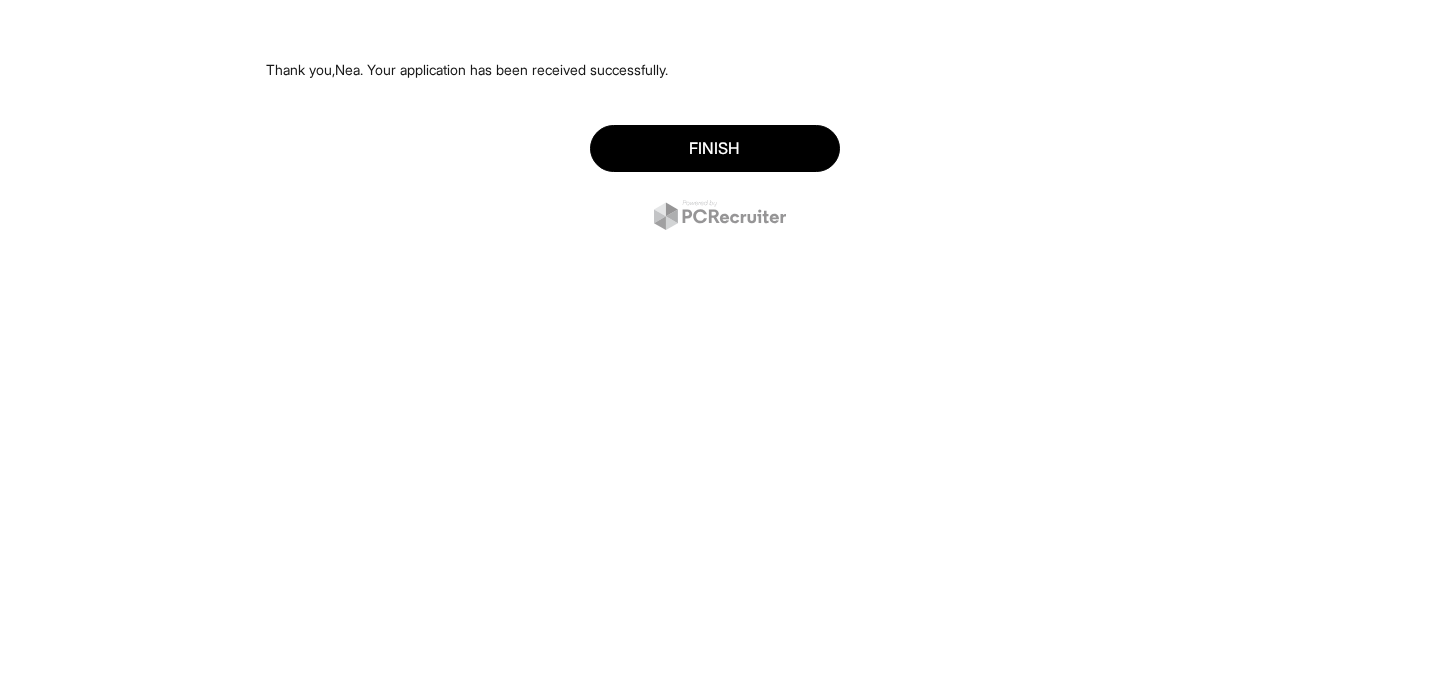 scroll, scrollTop: 0, scrollLeft: 0, axis: both 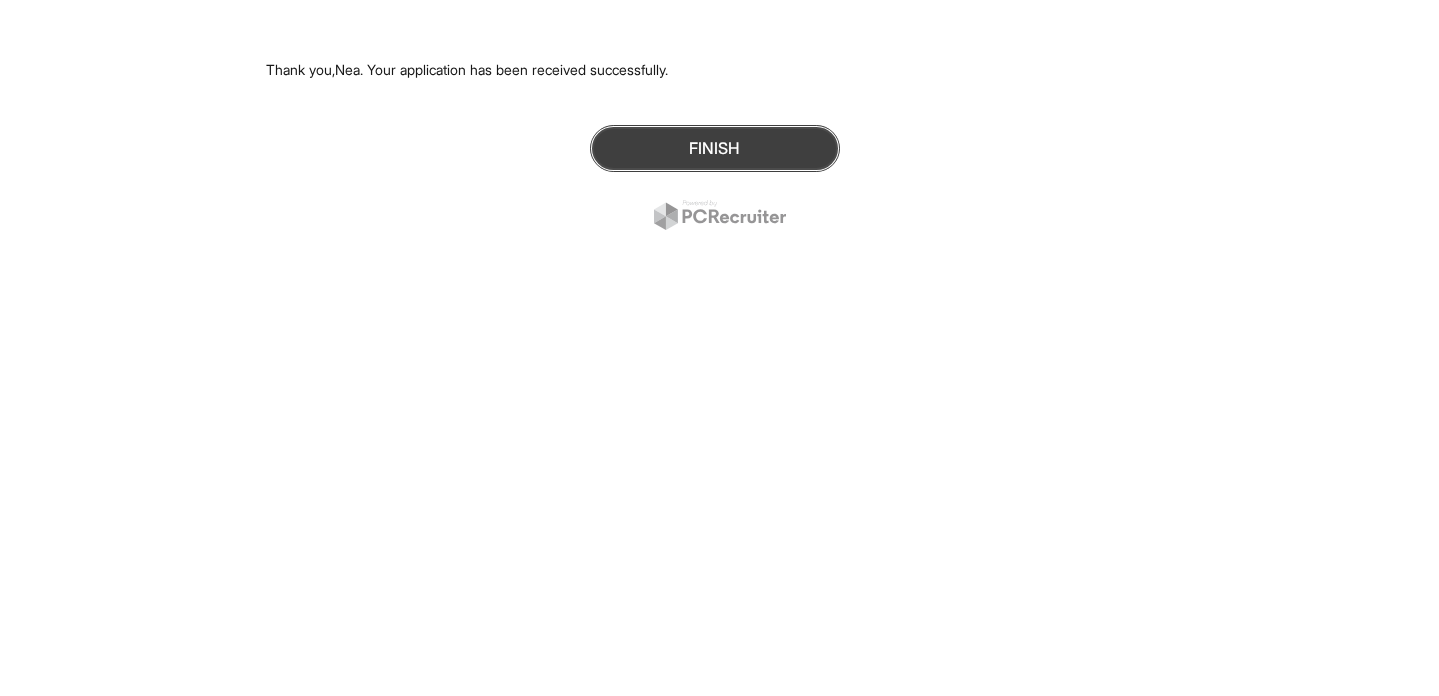 click on "Finish" at bounding box center (715, 148) 